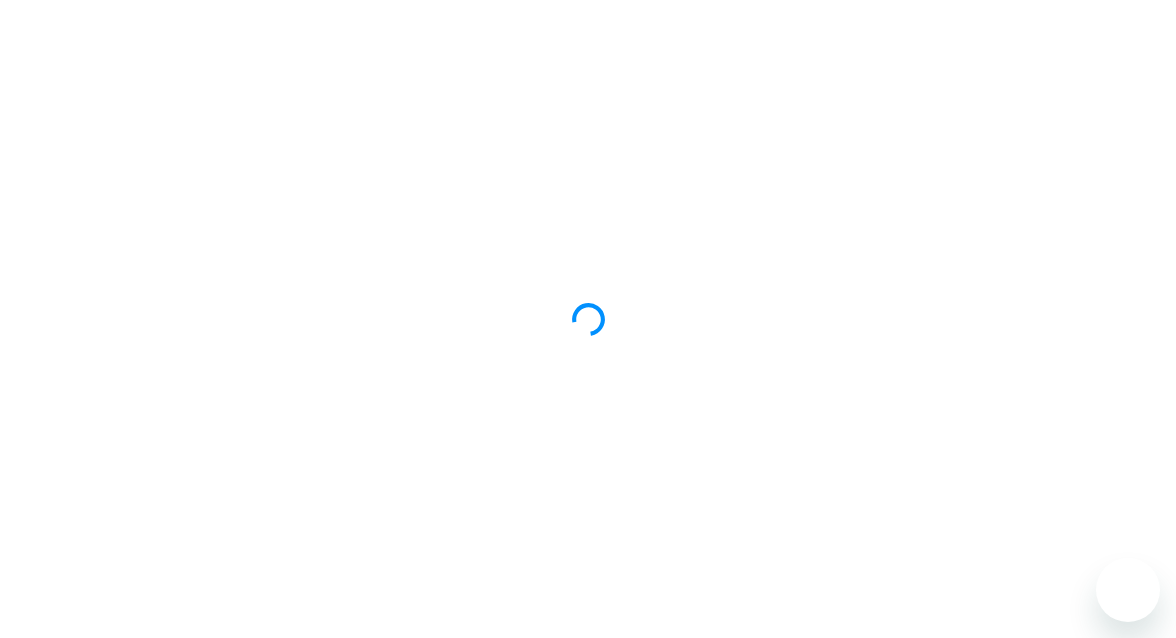 scroll, scrollTop: 0, scrollLeft: 0, axis: both 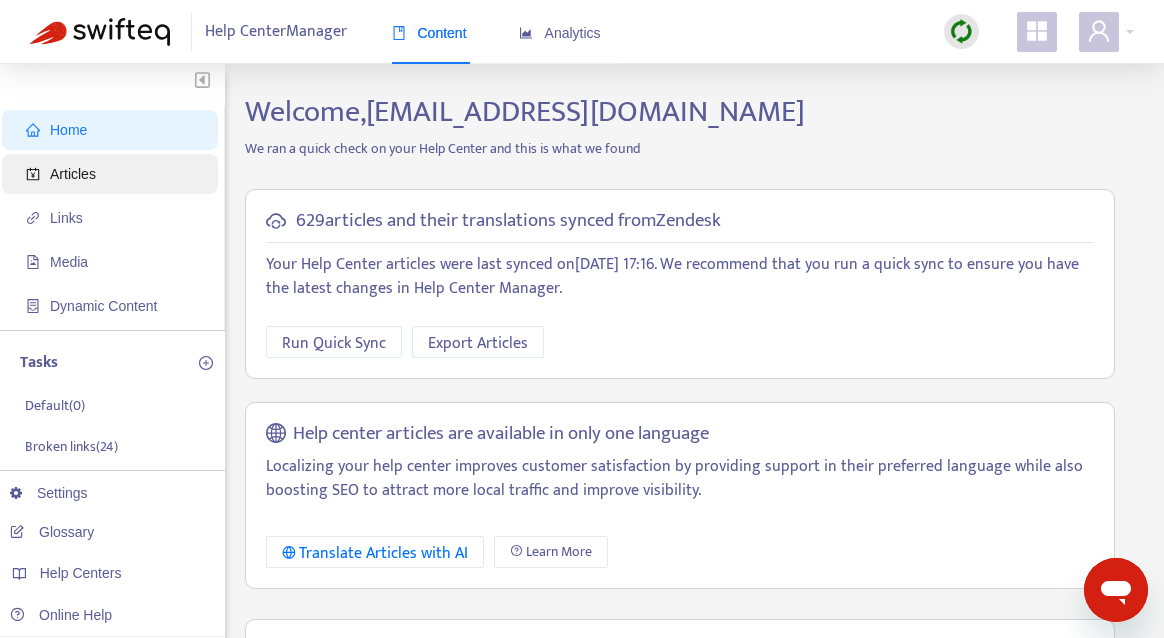 click on "Articles" at bounding box center (114, 174) 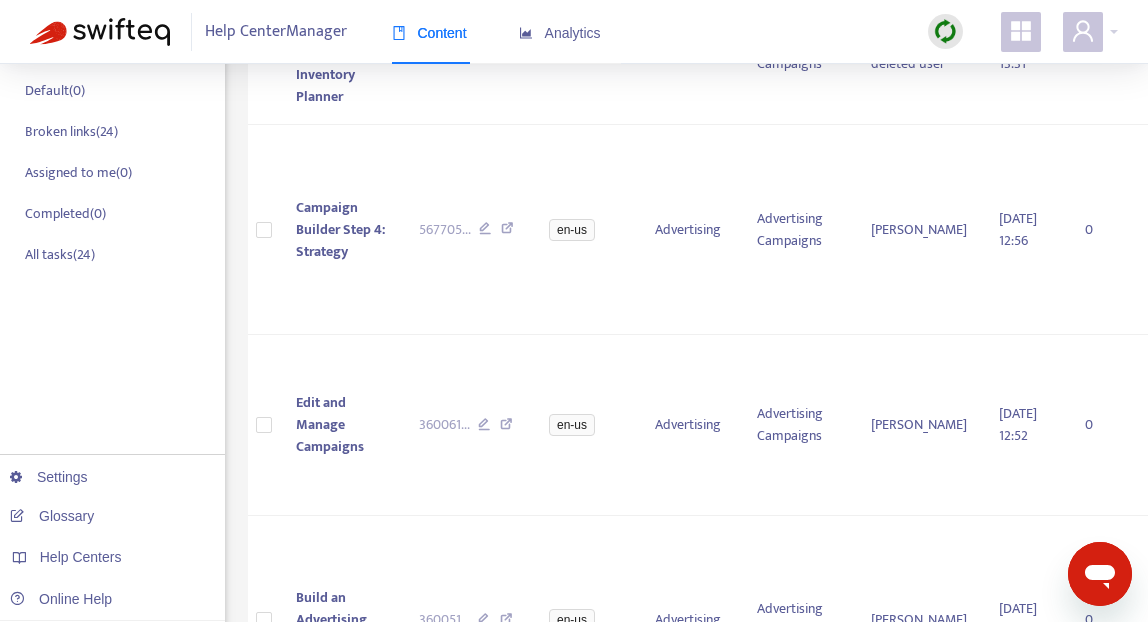scroll, scrollTop: 25, scrollLeft: 0, axis: vertical 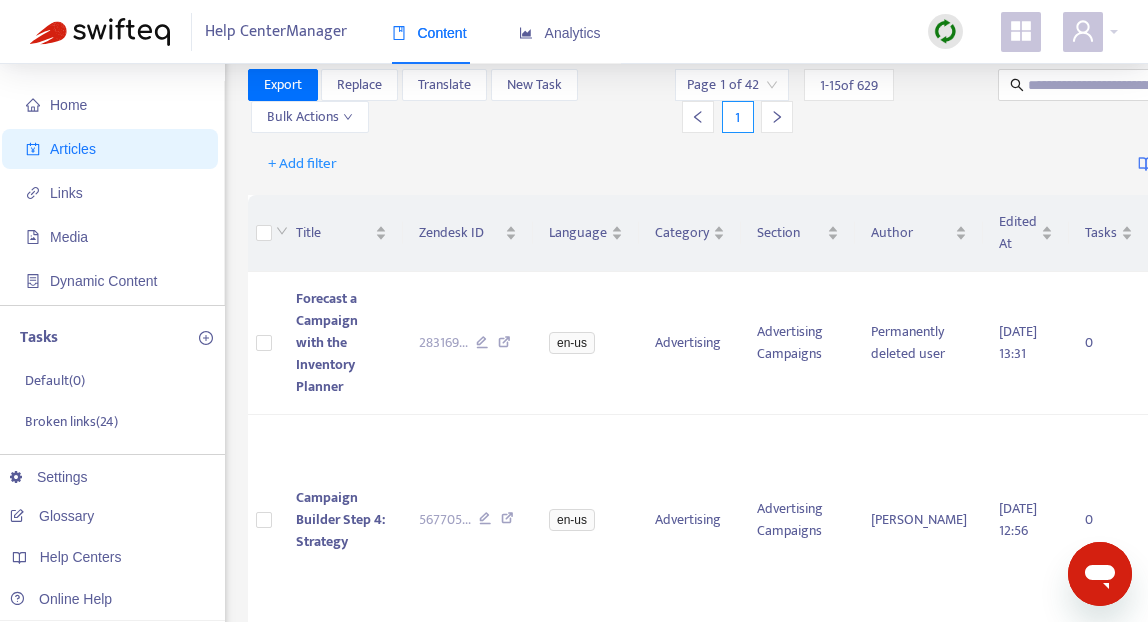 click on "+ Add filter Getting started with Articles" at bounding box center [792, 164] 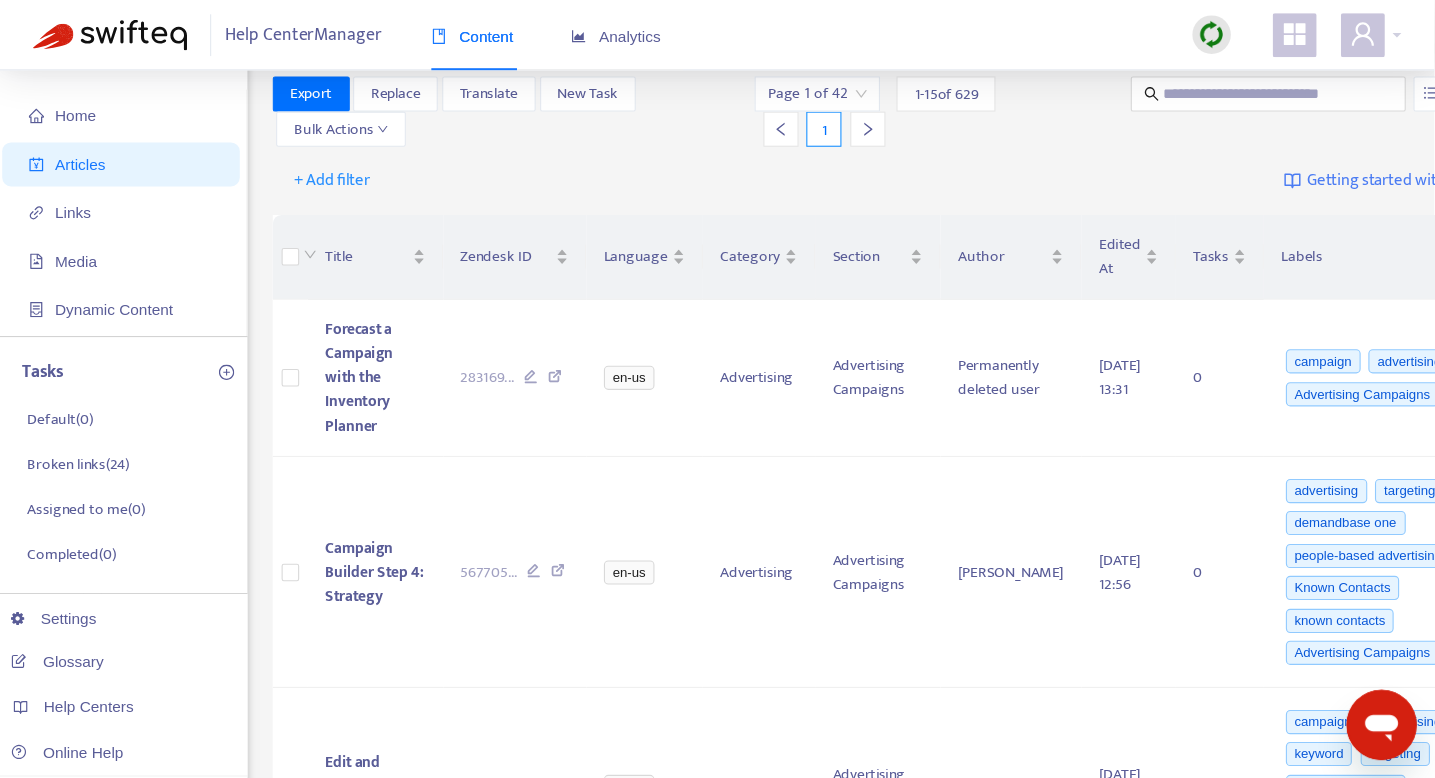 scroll, scrollTop: 25, scrollLeft: 0, axis: vertical 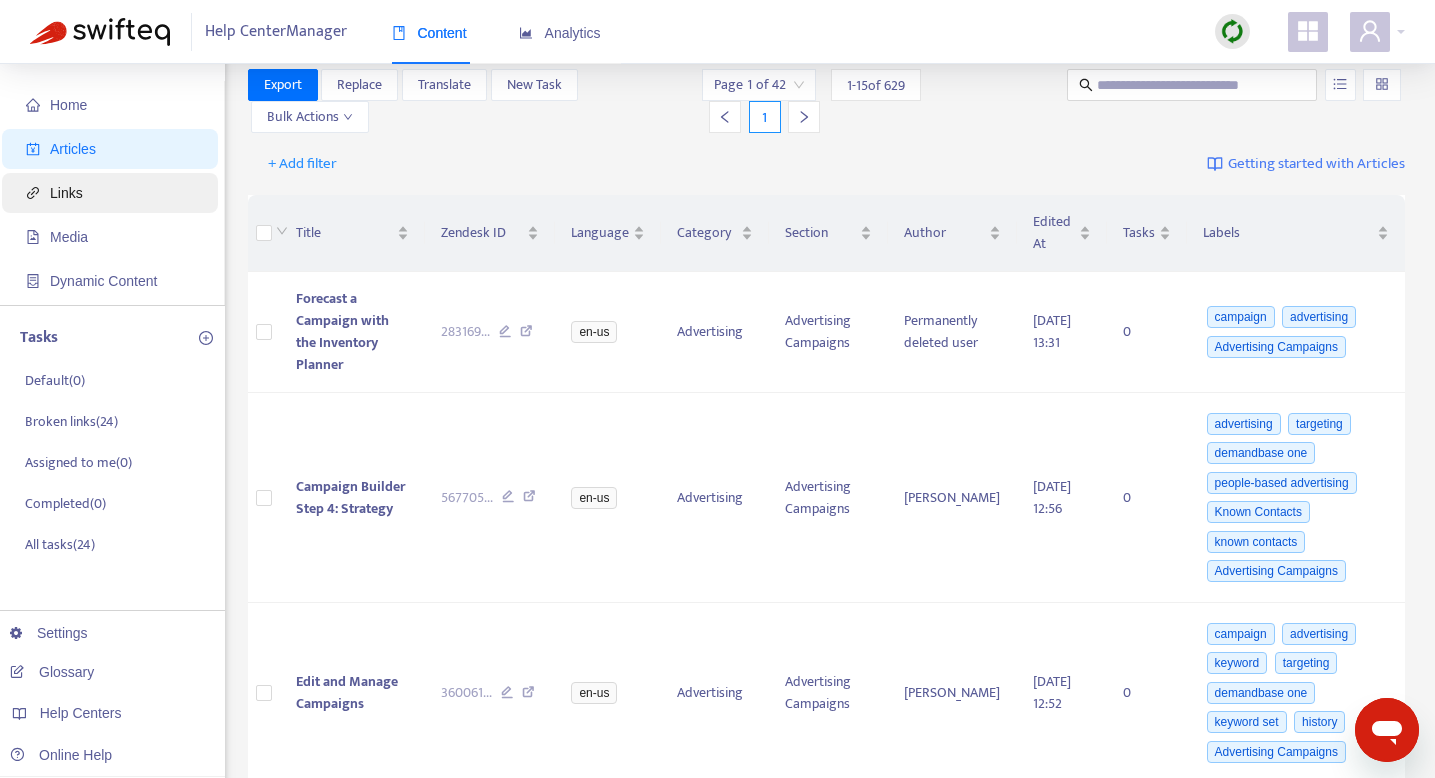 click on "Links" at bounding box center (114, 193) 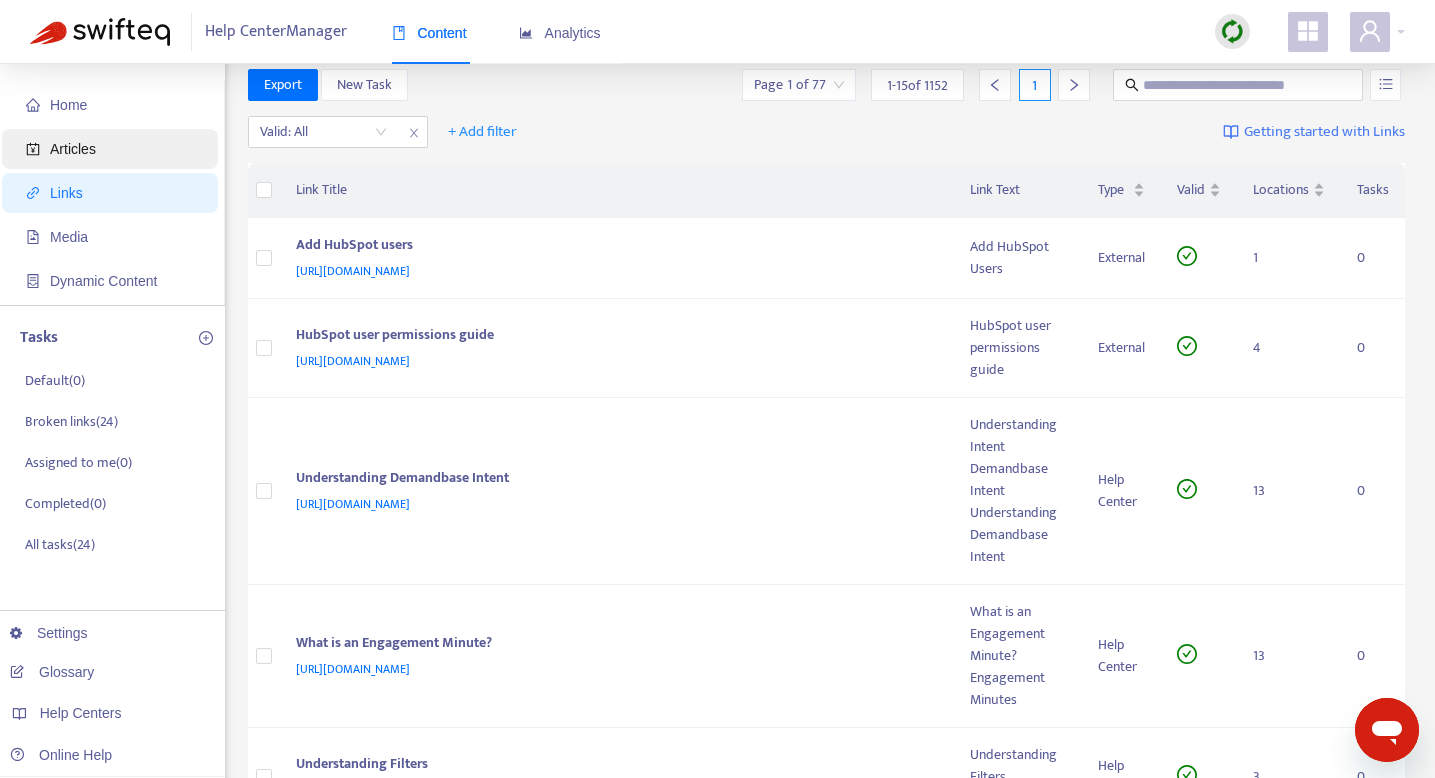click on "Articles" at bounding box center (114, 149) 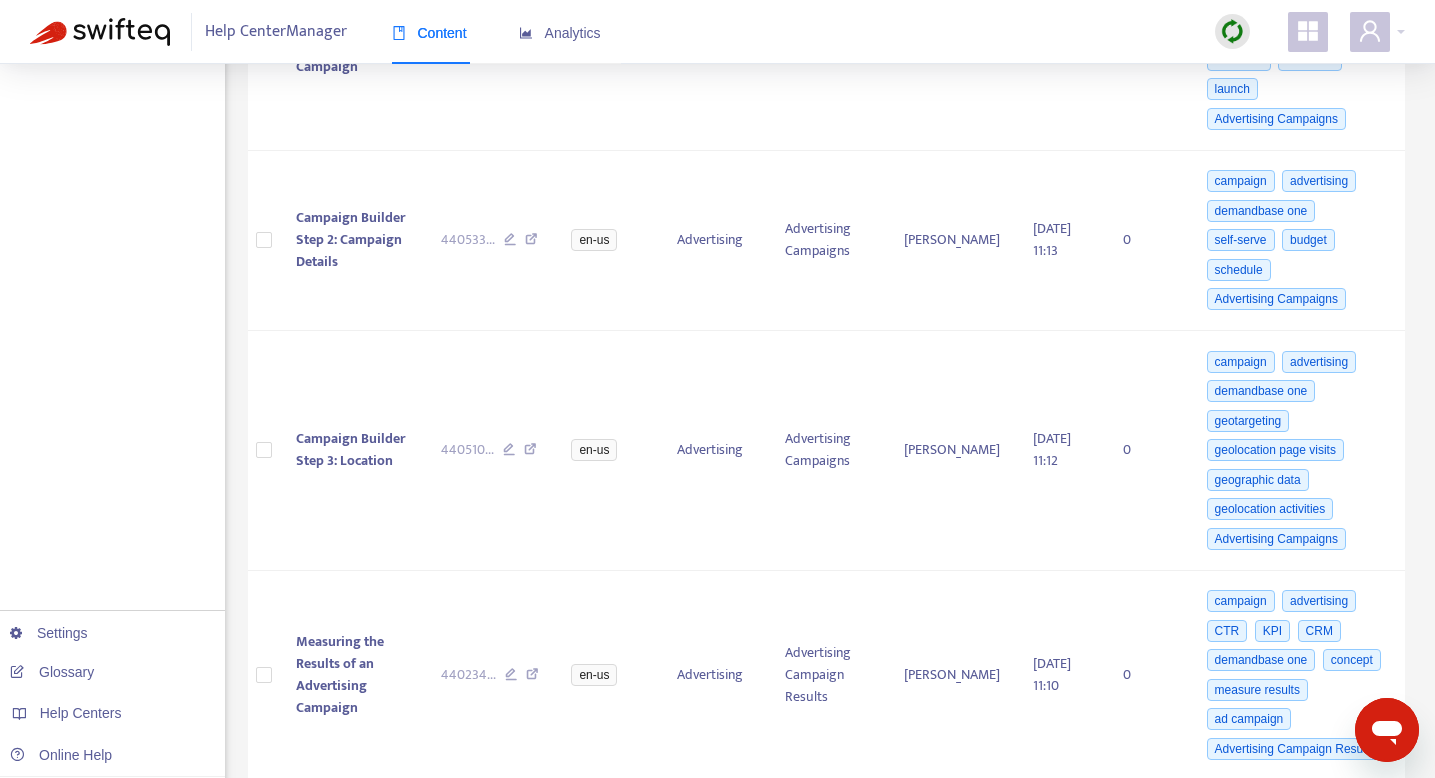 scroll, scrollTop: 0, scrollLeft: 0, axis: both 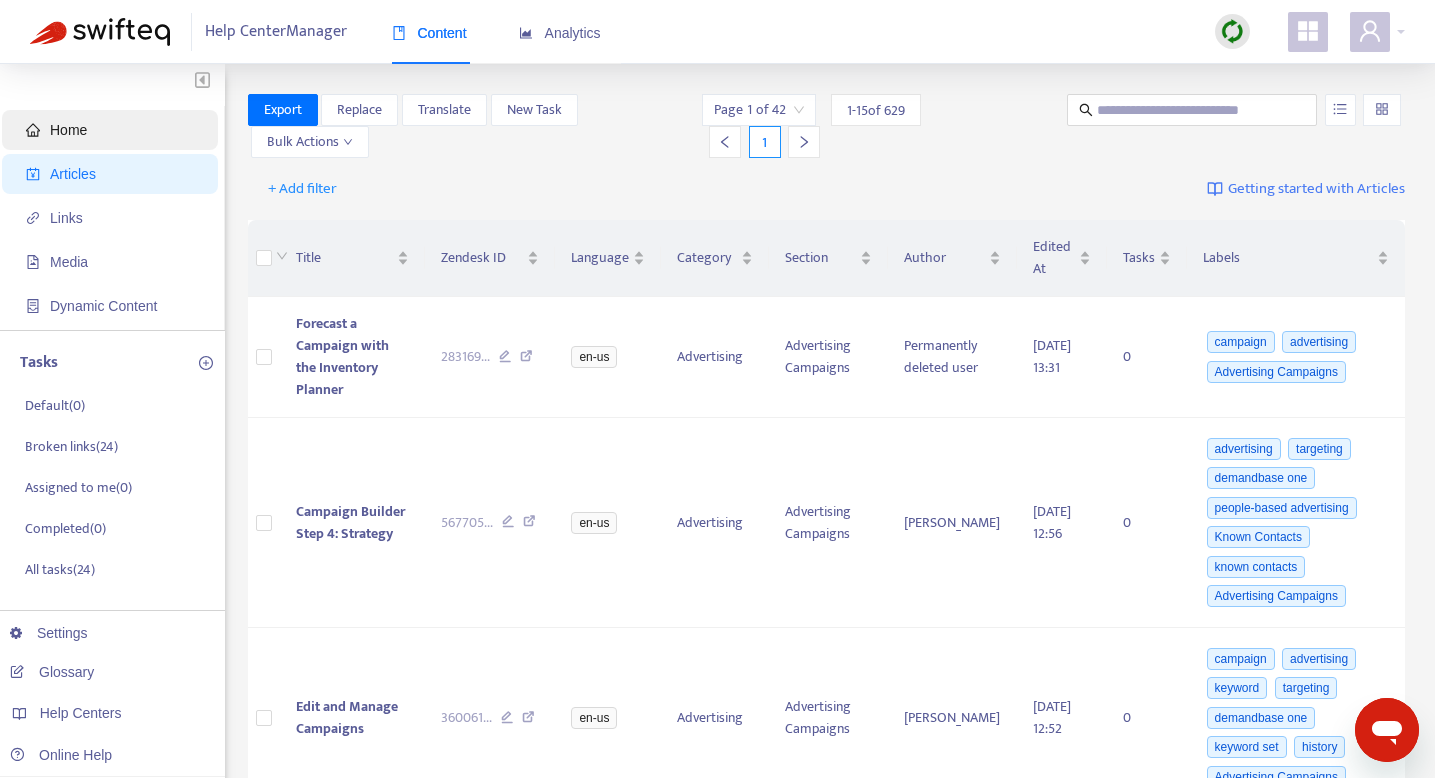 click on "Home" at bounding box center [114, 130] 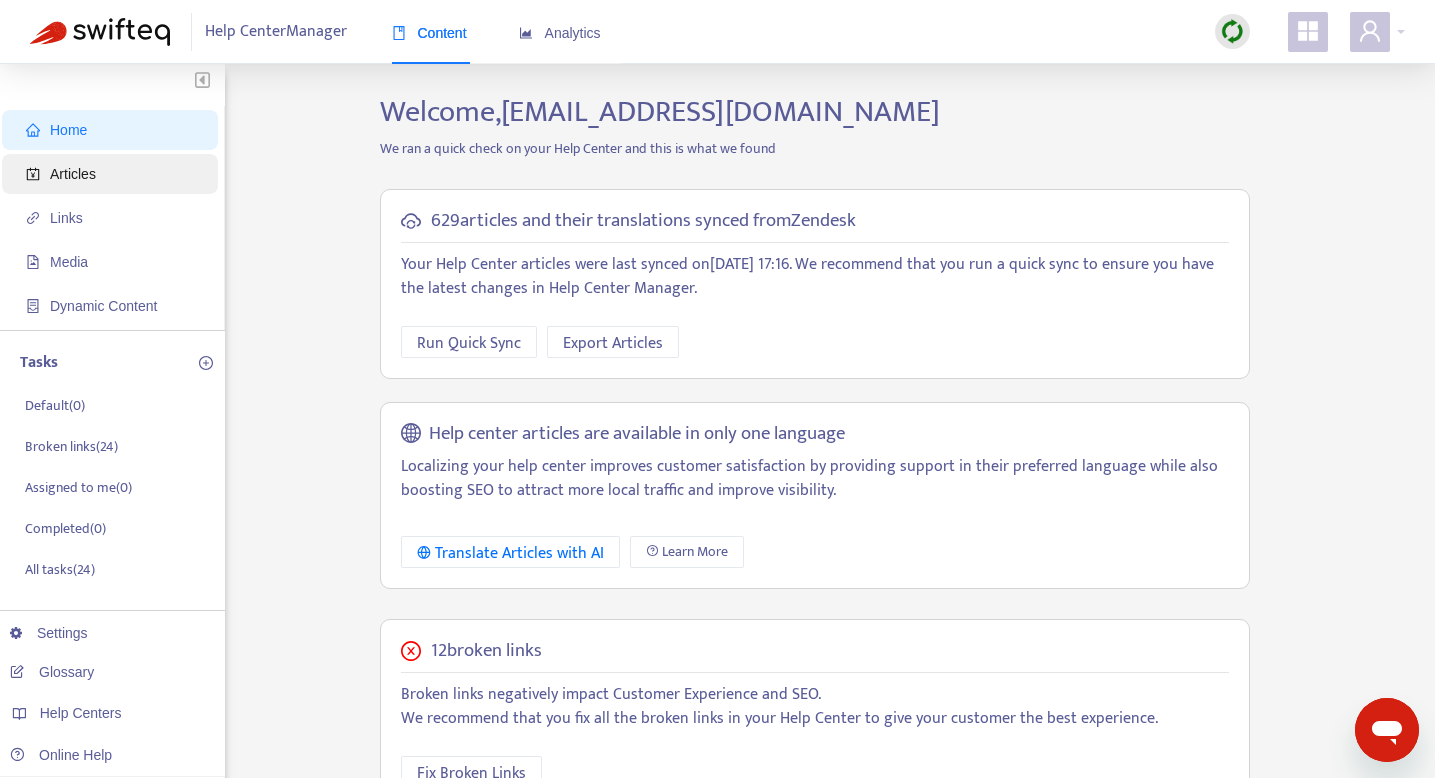 click on "Articles" at bounding box center (114, 174) 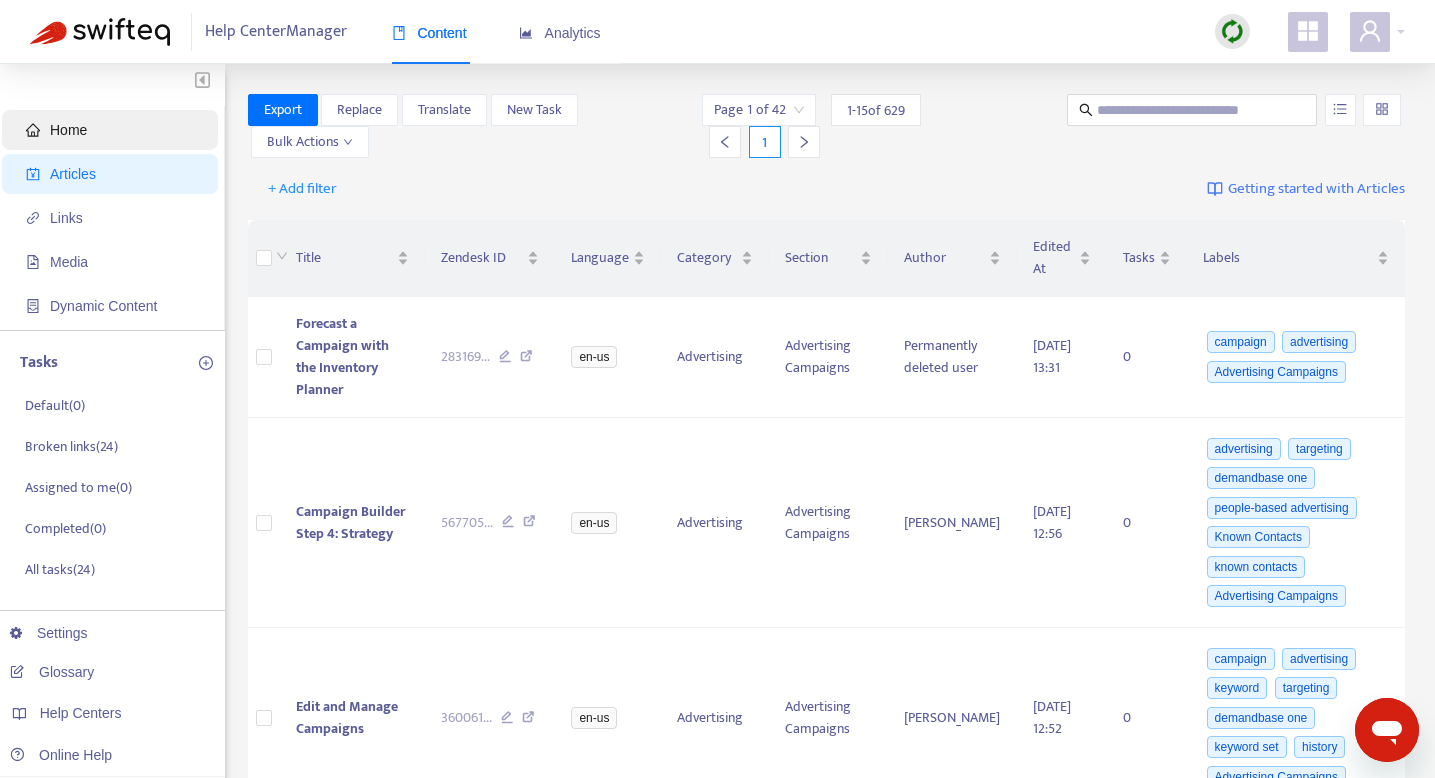 click on "Home" at bounding box center (114, 130) 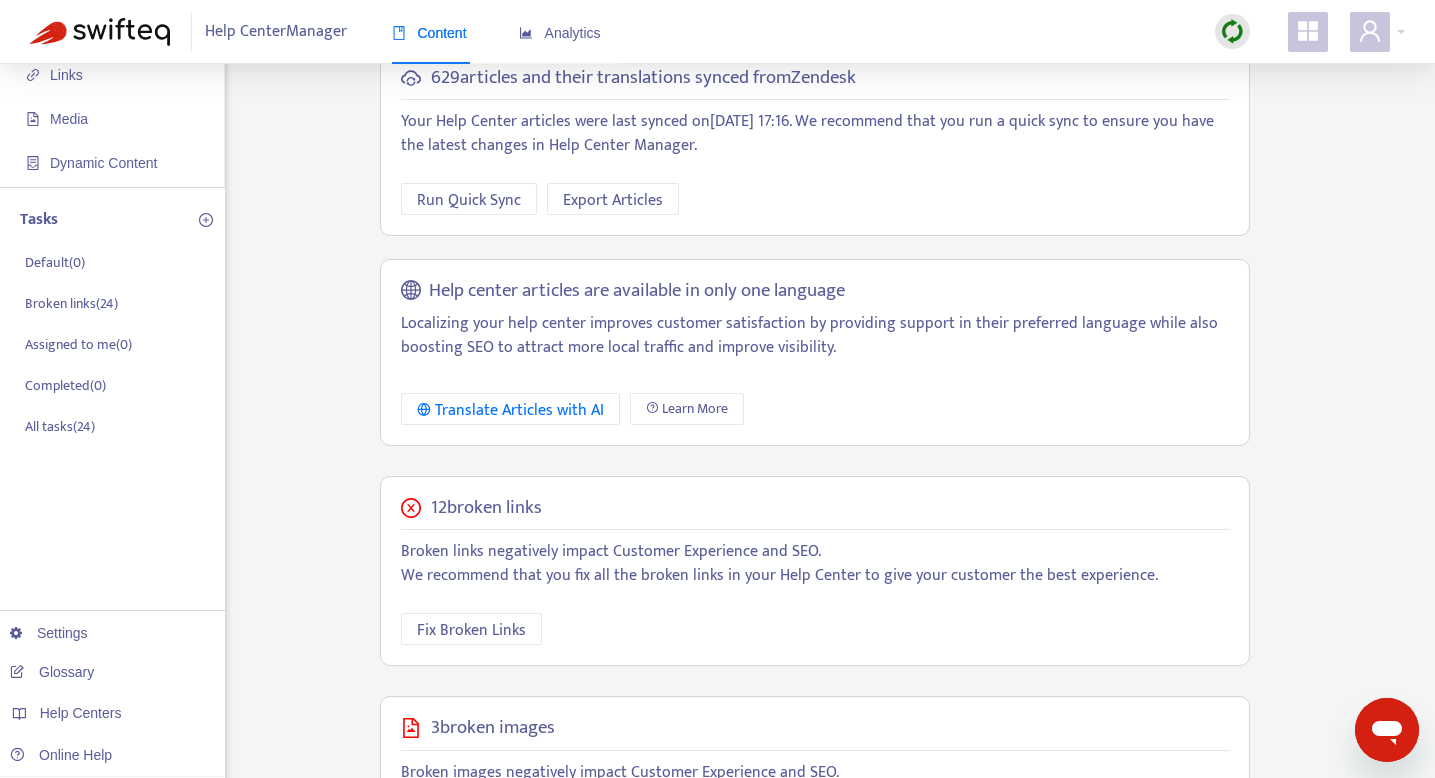 scroll, scrollTop: 0, scrollLeft: 0, axis: both 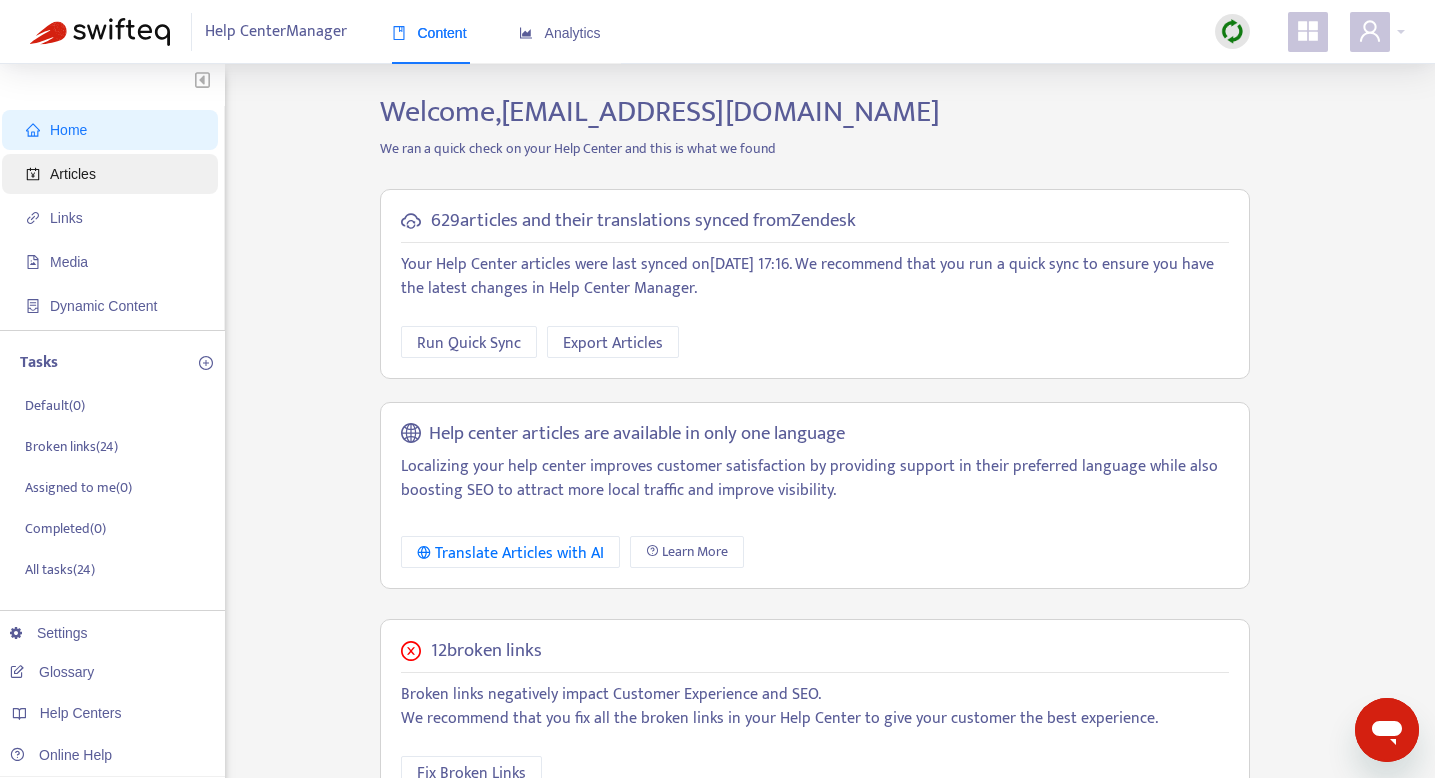 click on "Articles" at bounding box center [114, 174] 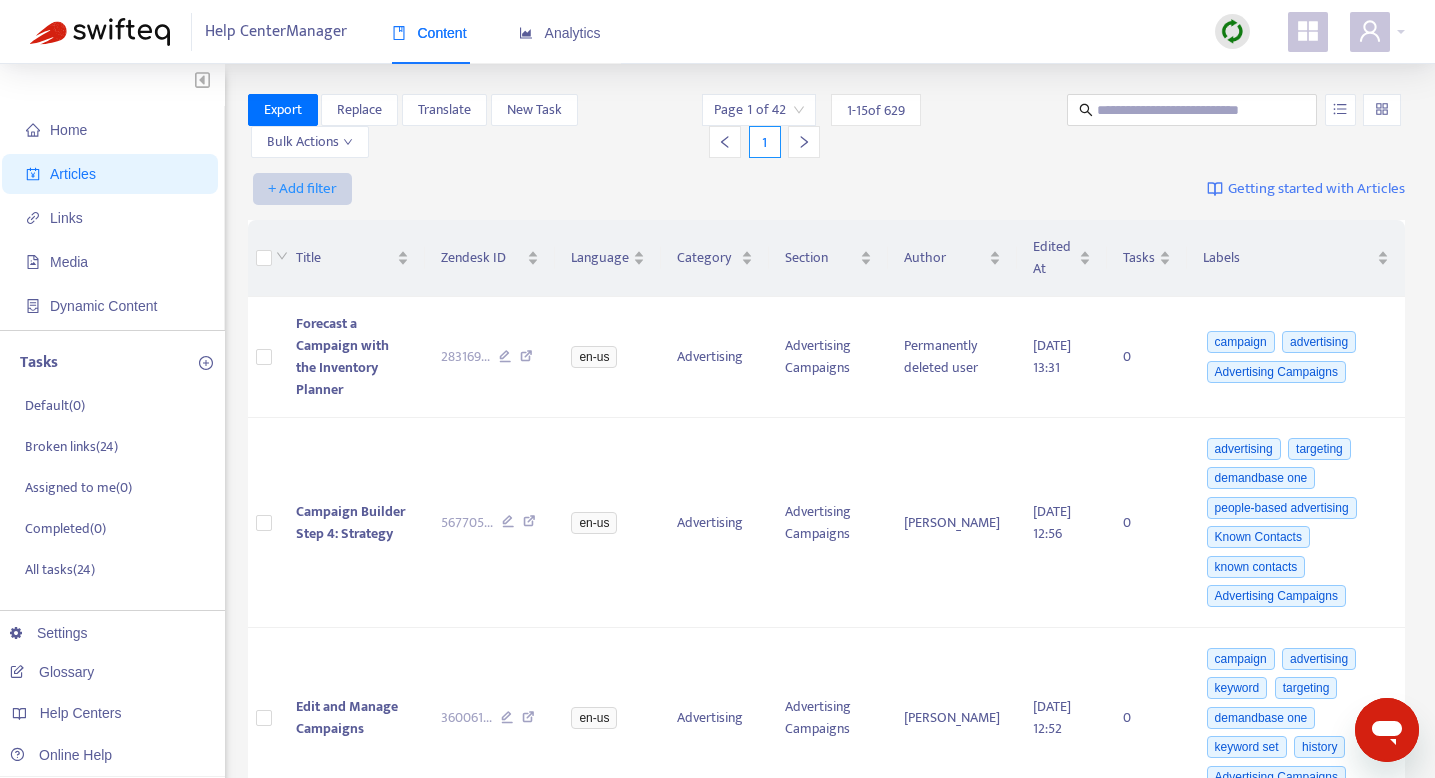 click on "+ Add filter" at bounding box center (302, 189) 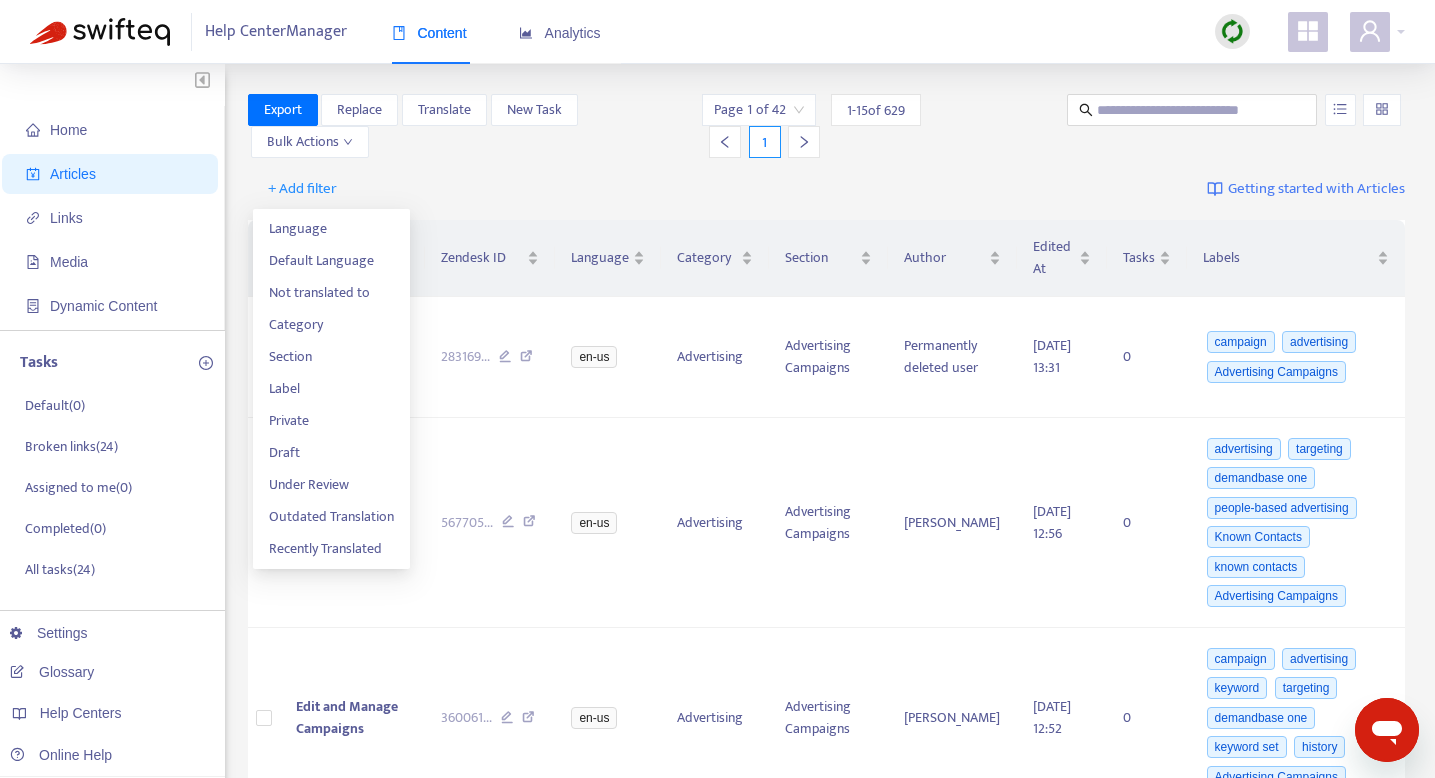 click on "+ Add filter Getting started with Articles" at bounding box center (827, 189) 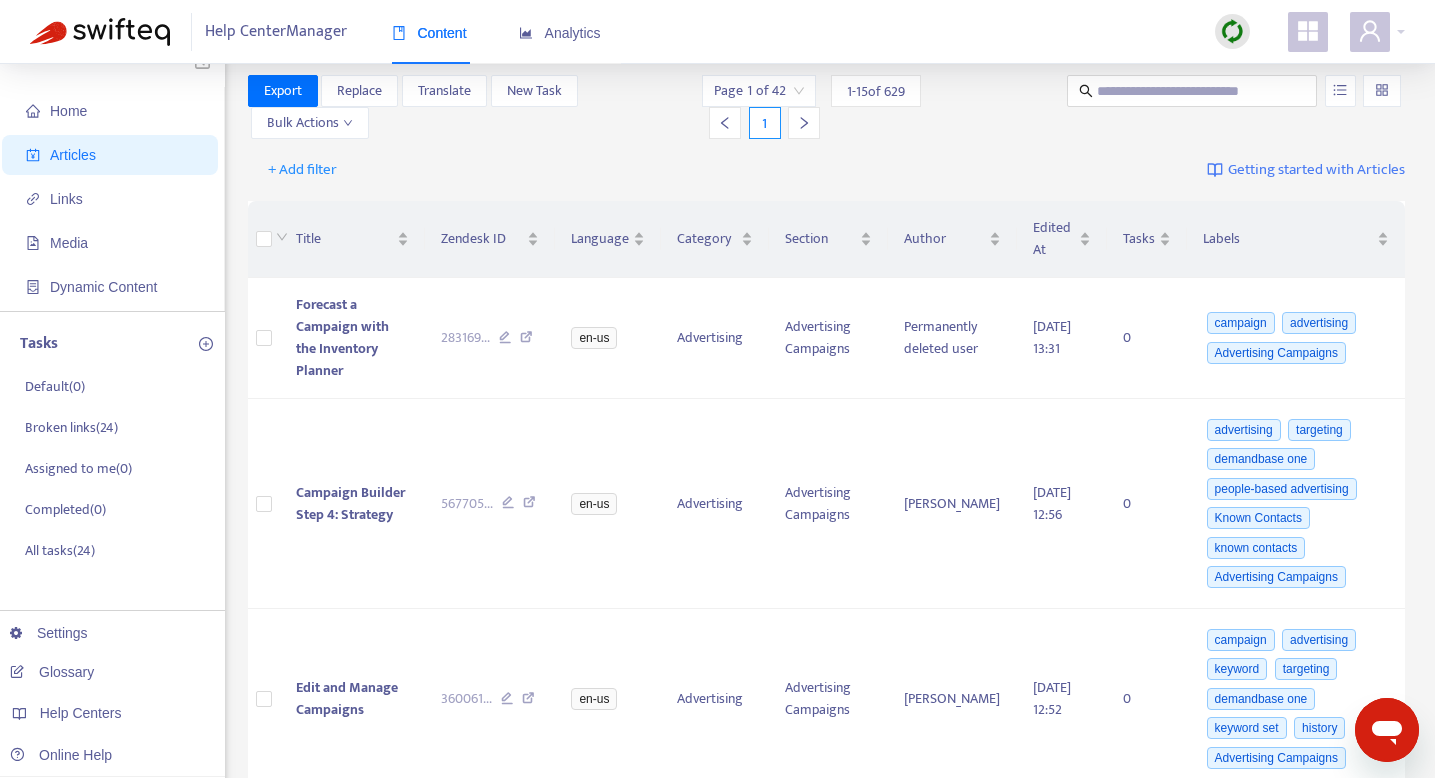 scroll, scrollTop: 21, scrollLeft: 0, axis: vertical 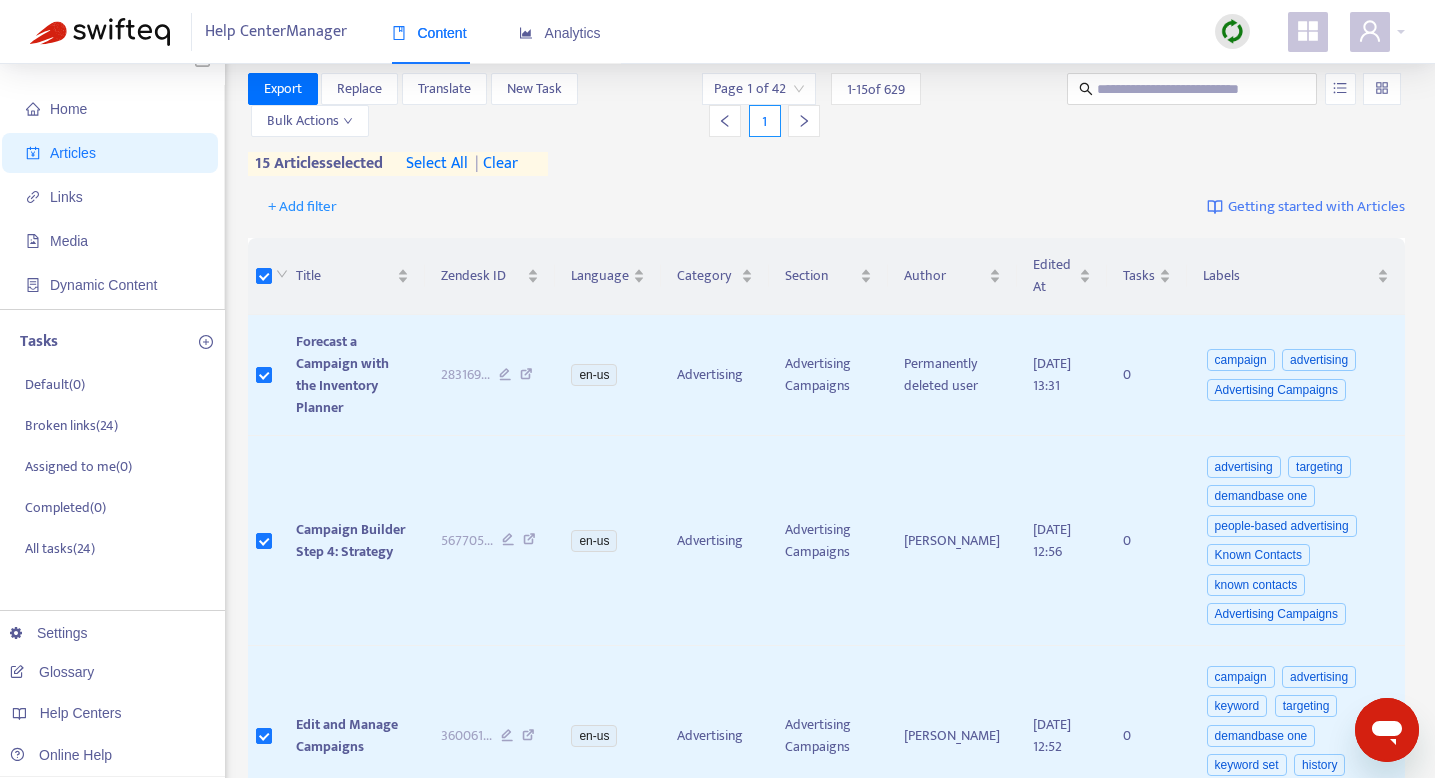click on "select all" at bounding box center (437, 164) 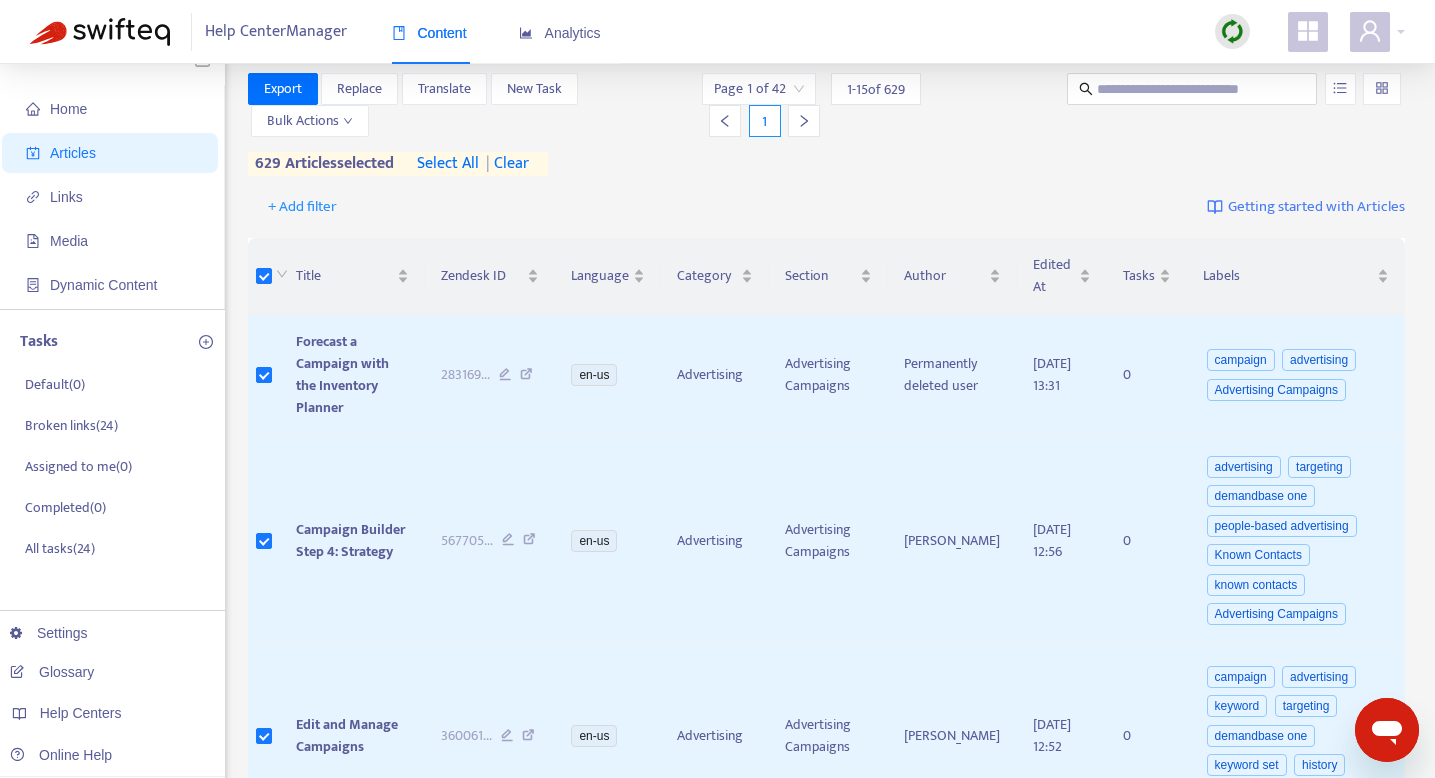 scroll, scrollTop: 0, scrollLeft: 0, axis: both 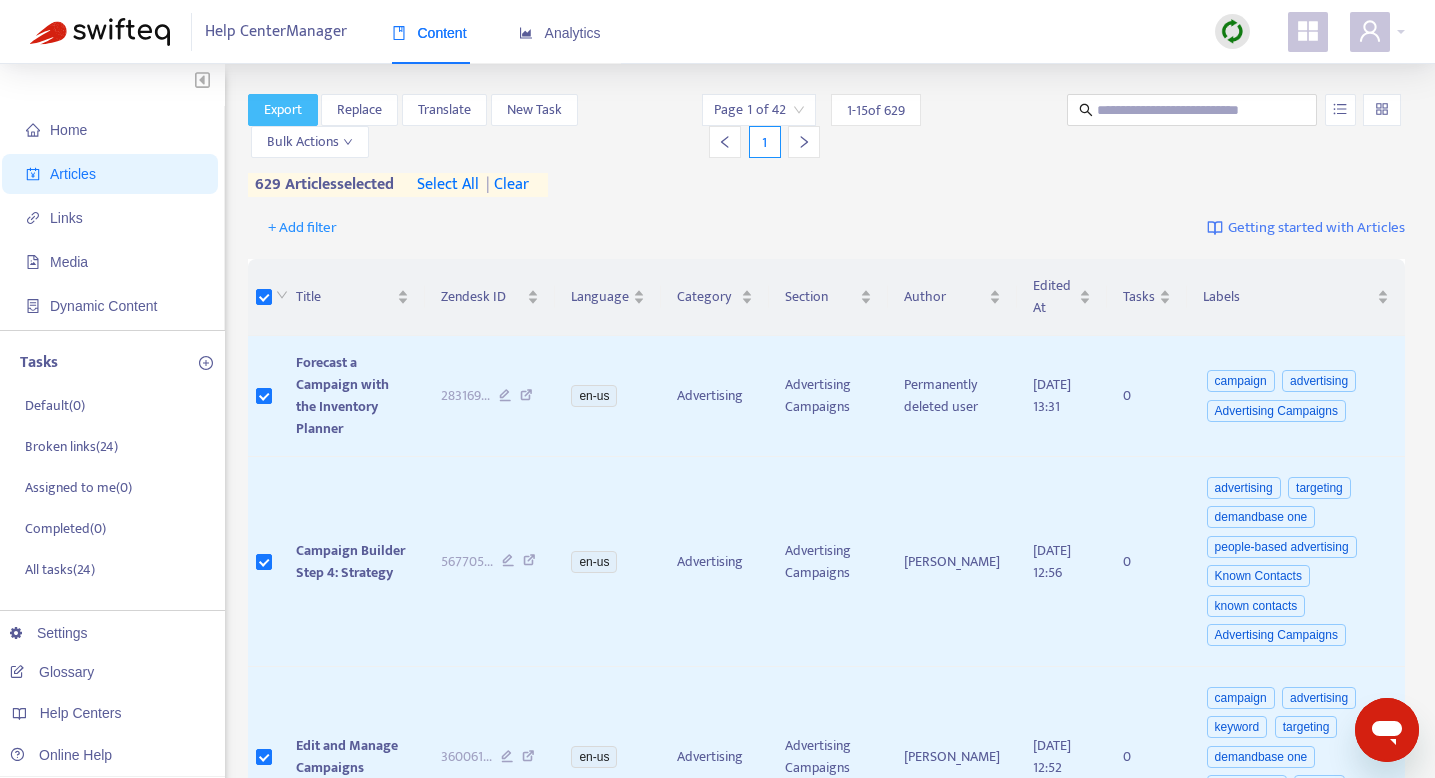 click on "Export" at bounding box center (283, 110) 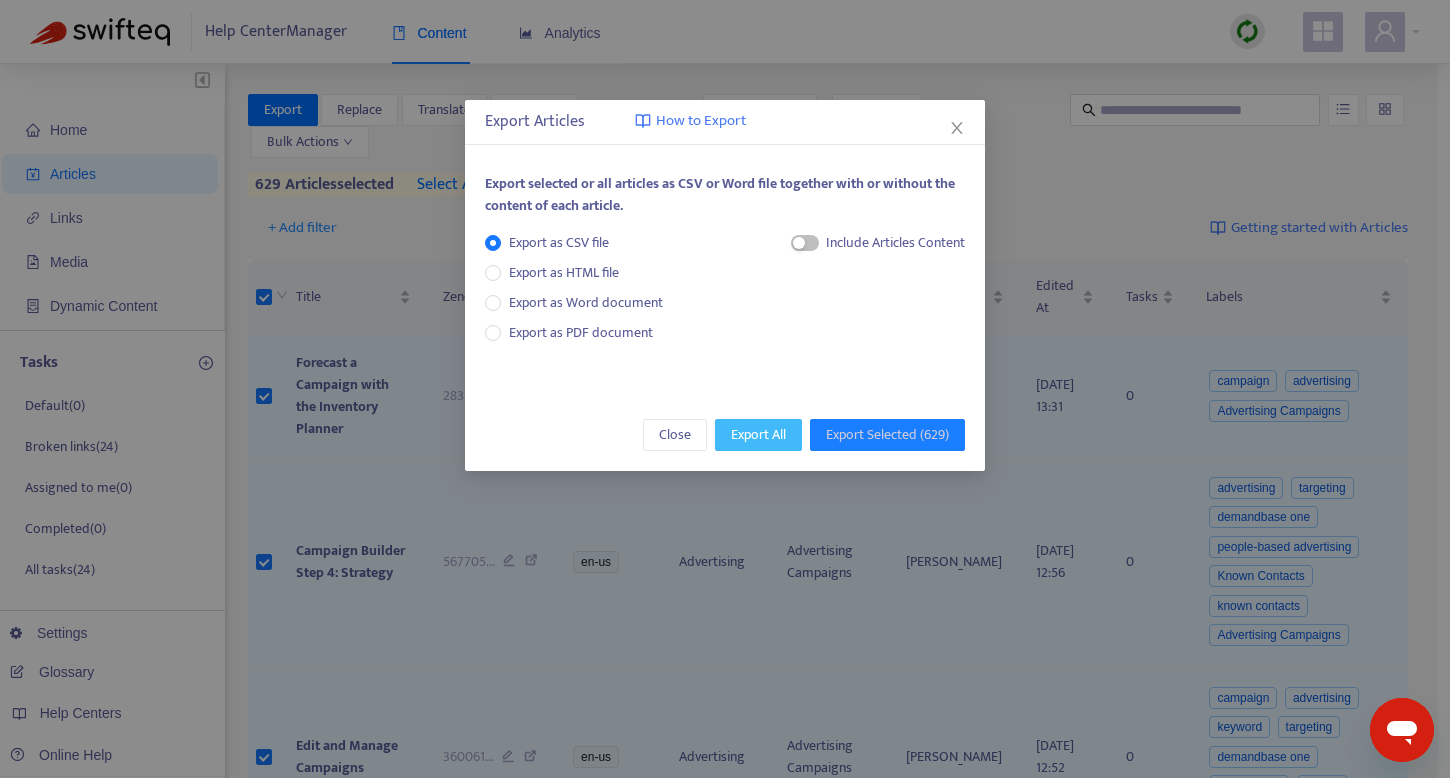 click on "Export All" at bounding box center (758, 435) 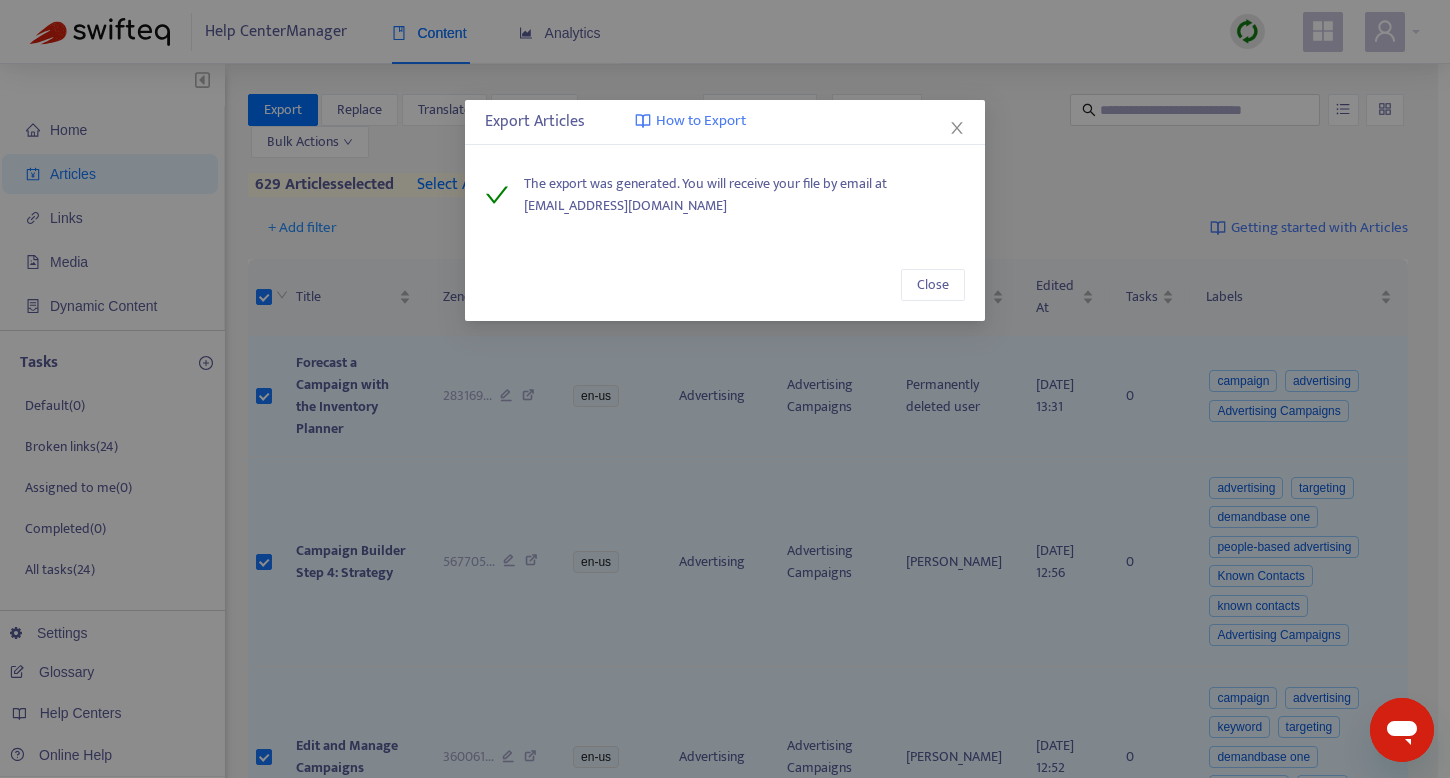 click on "Export Articles How to Export The export was generated. You will receive your file by email at   skang@demandbase.com Close" at bounding box center [725, 389] 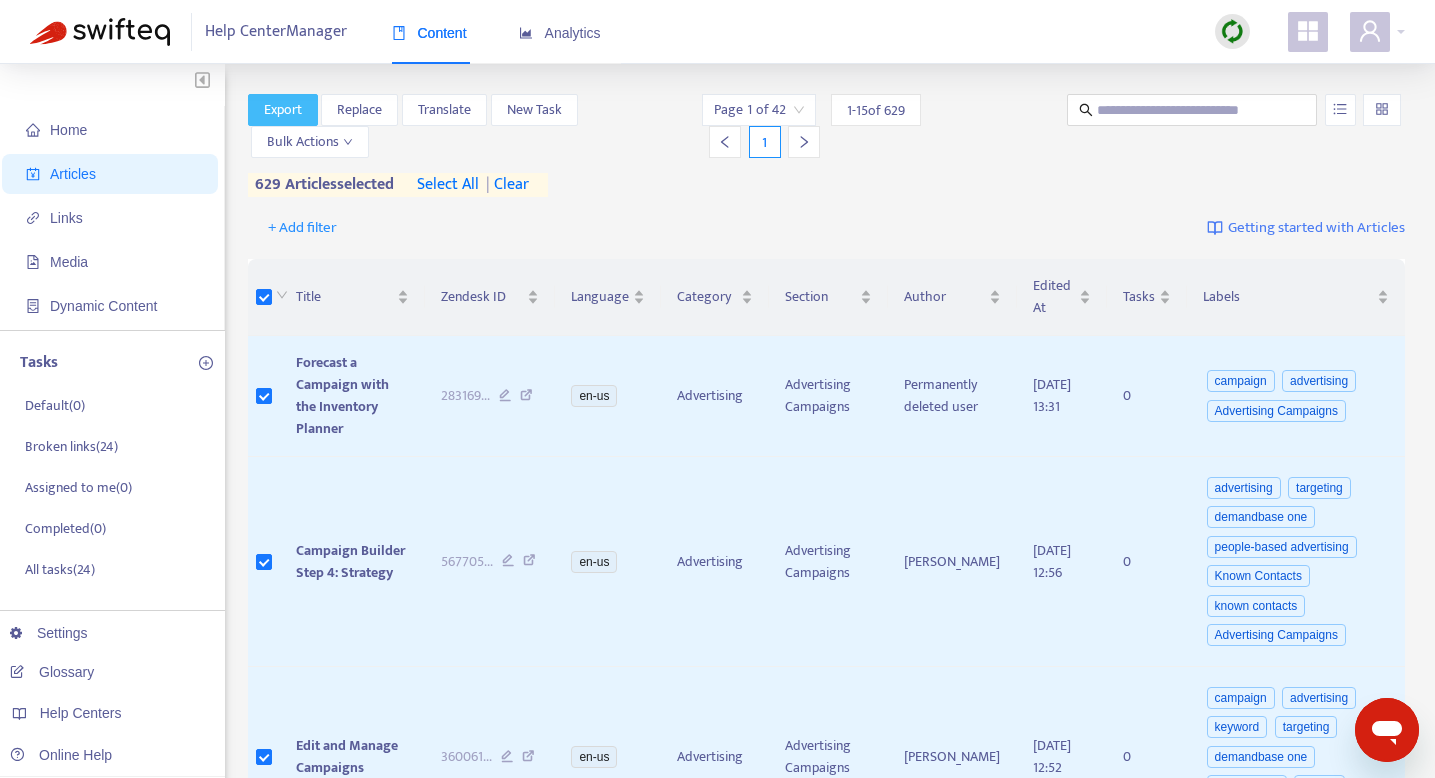 click on "Export" at bounding box center [283, 110] 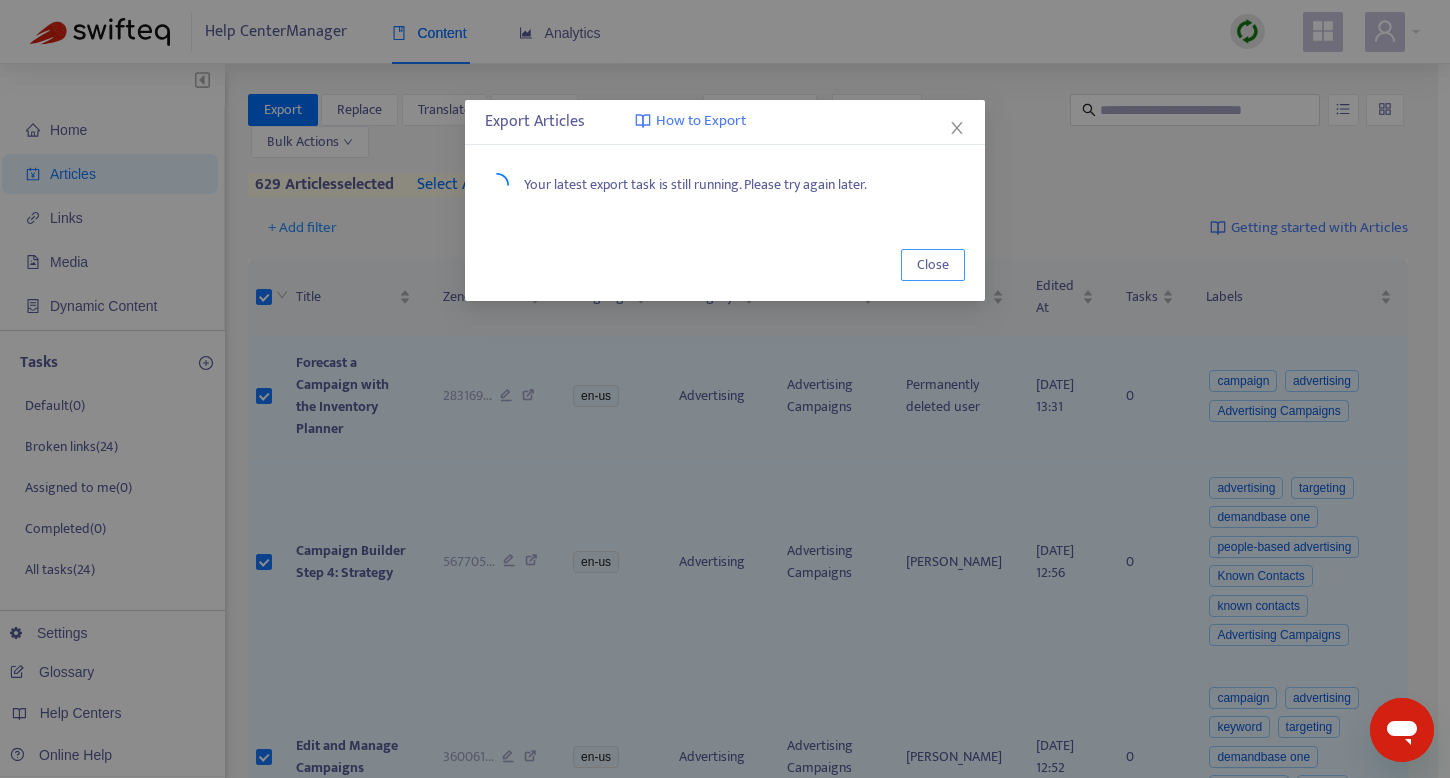 click on "Close" at bounding box center [933, 265] 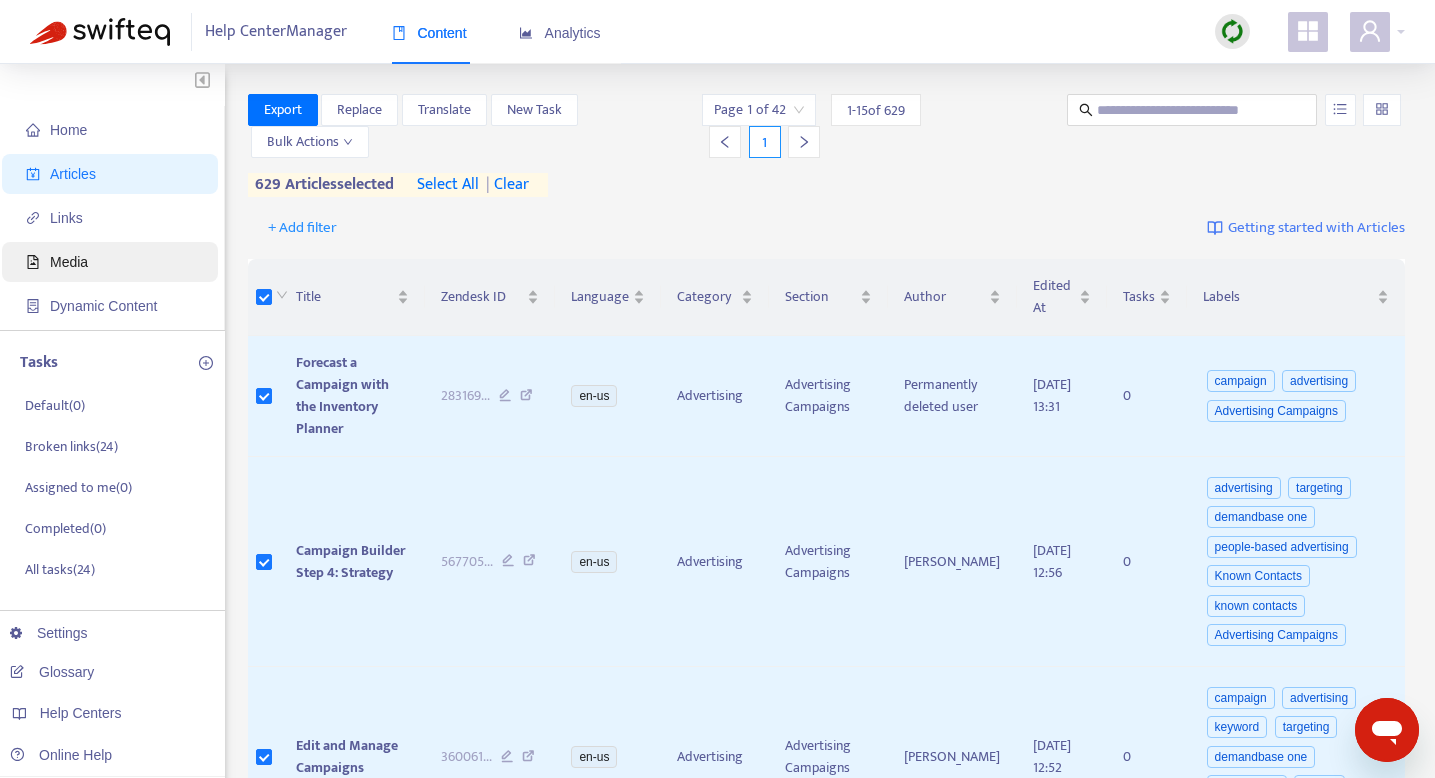 click on "Media" at bounding box center (114, 262) 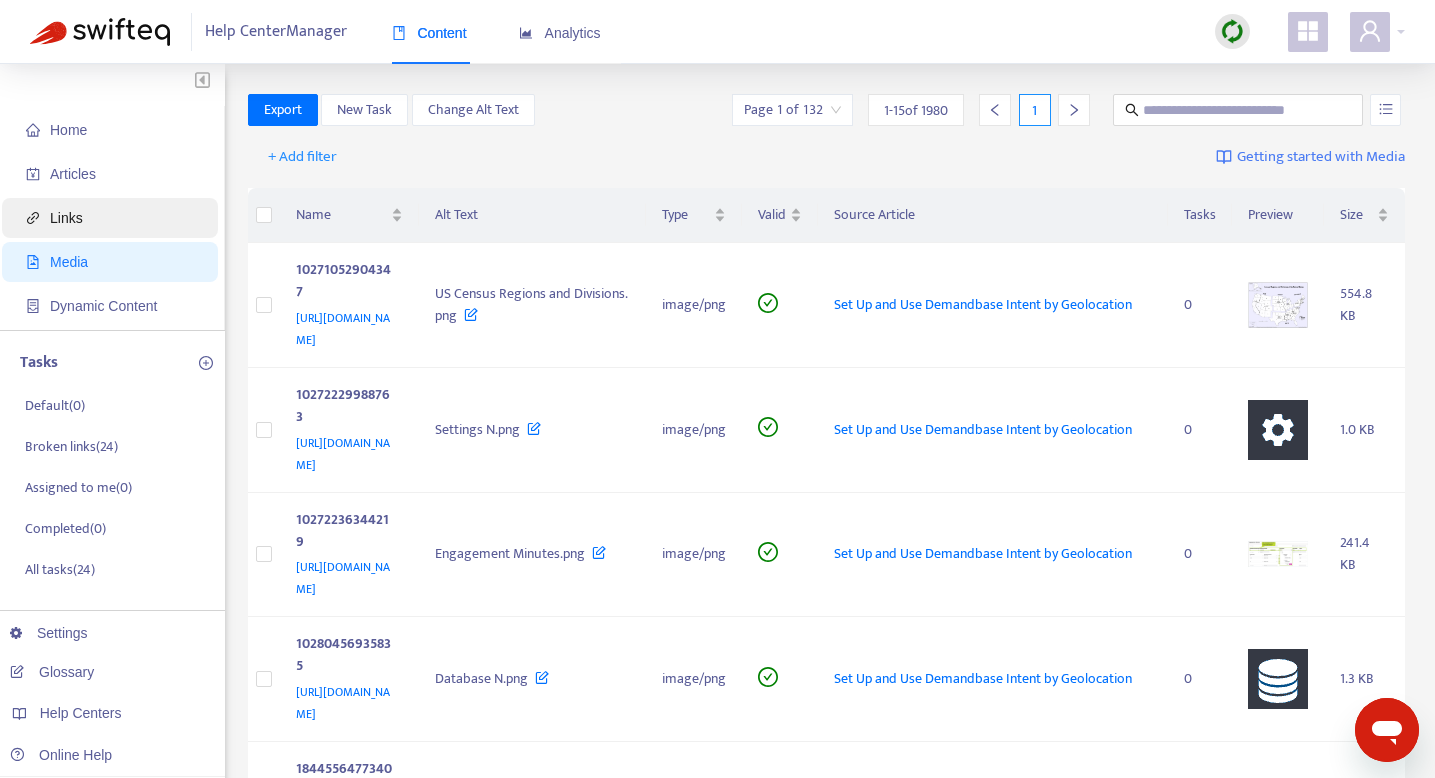 click on "Links" at bounding box center [114, 218] 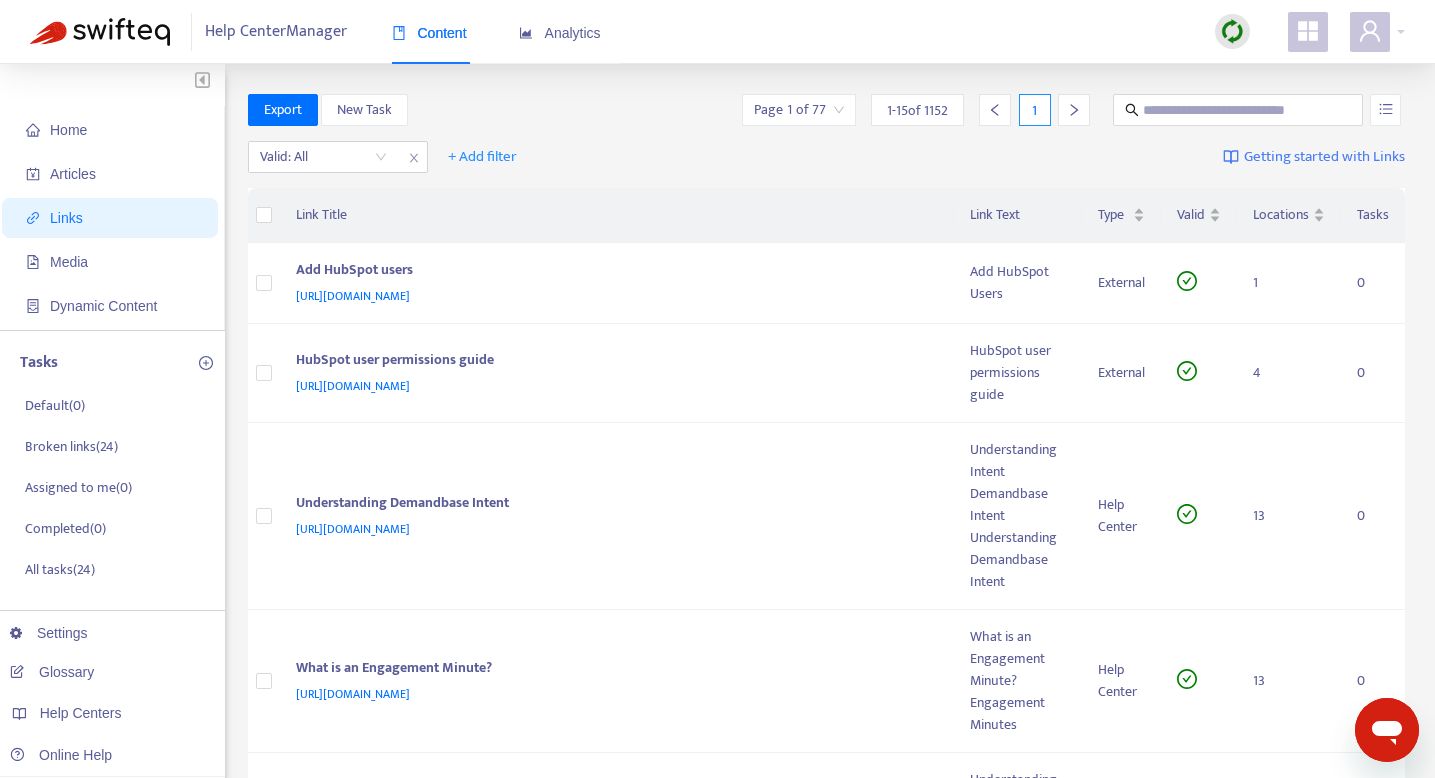 click on "Home Articles Links Media Dynamic Content" at bounding box center [112, 218] 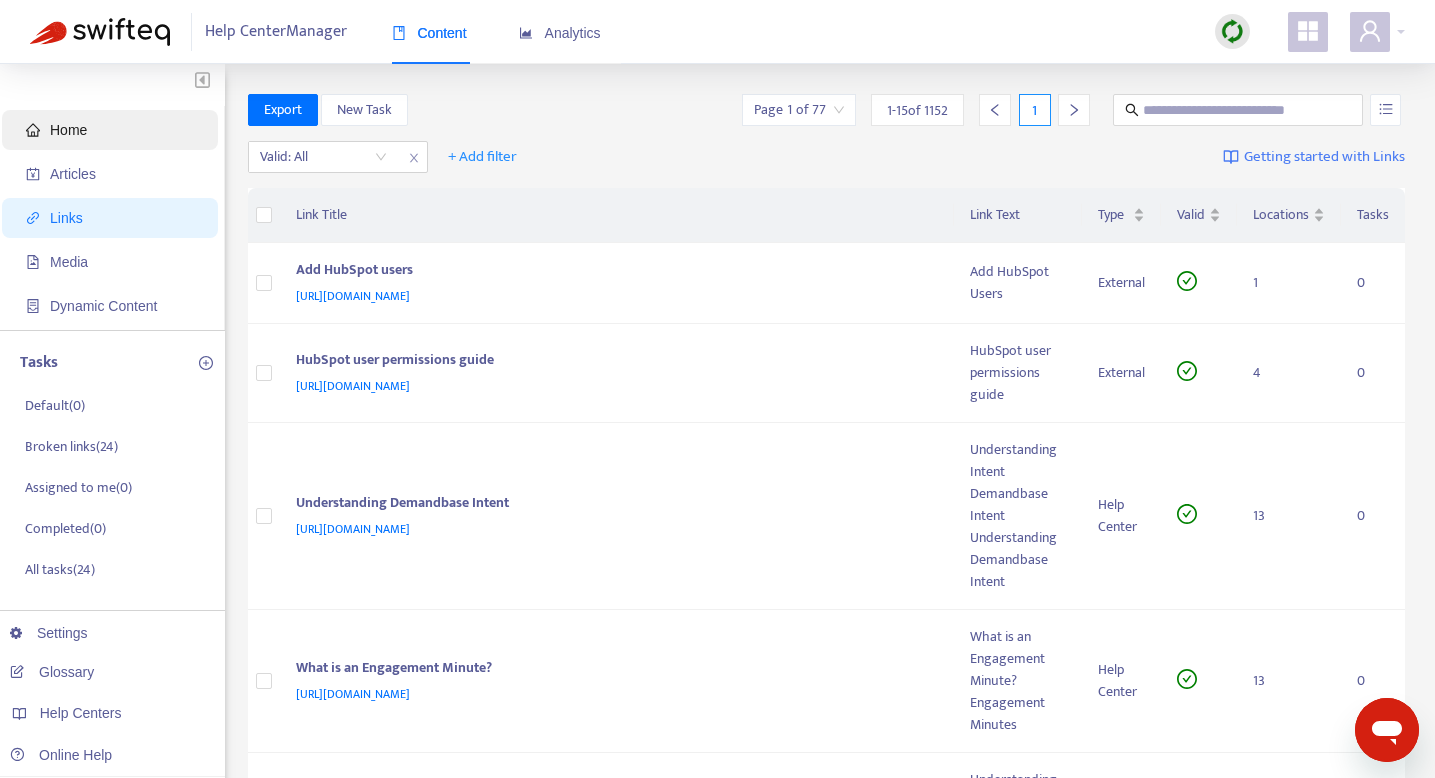 click on "Home" at bounding box center [114, 130] 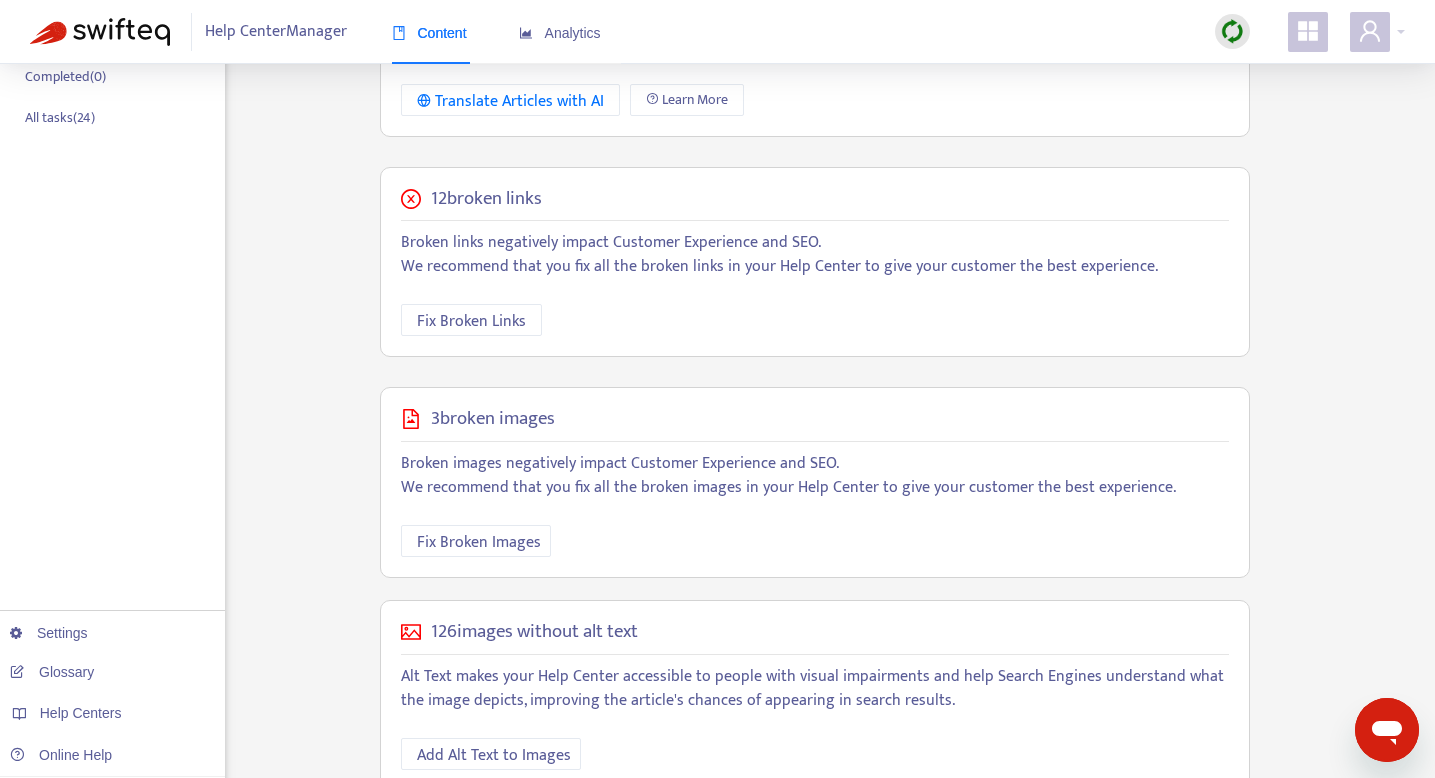 scroll, scrollTop: 494, scrollLeft: 0, axis: vertical 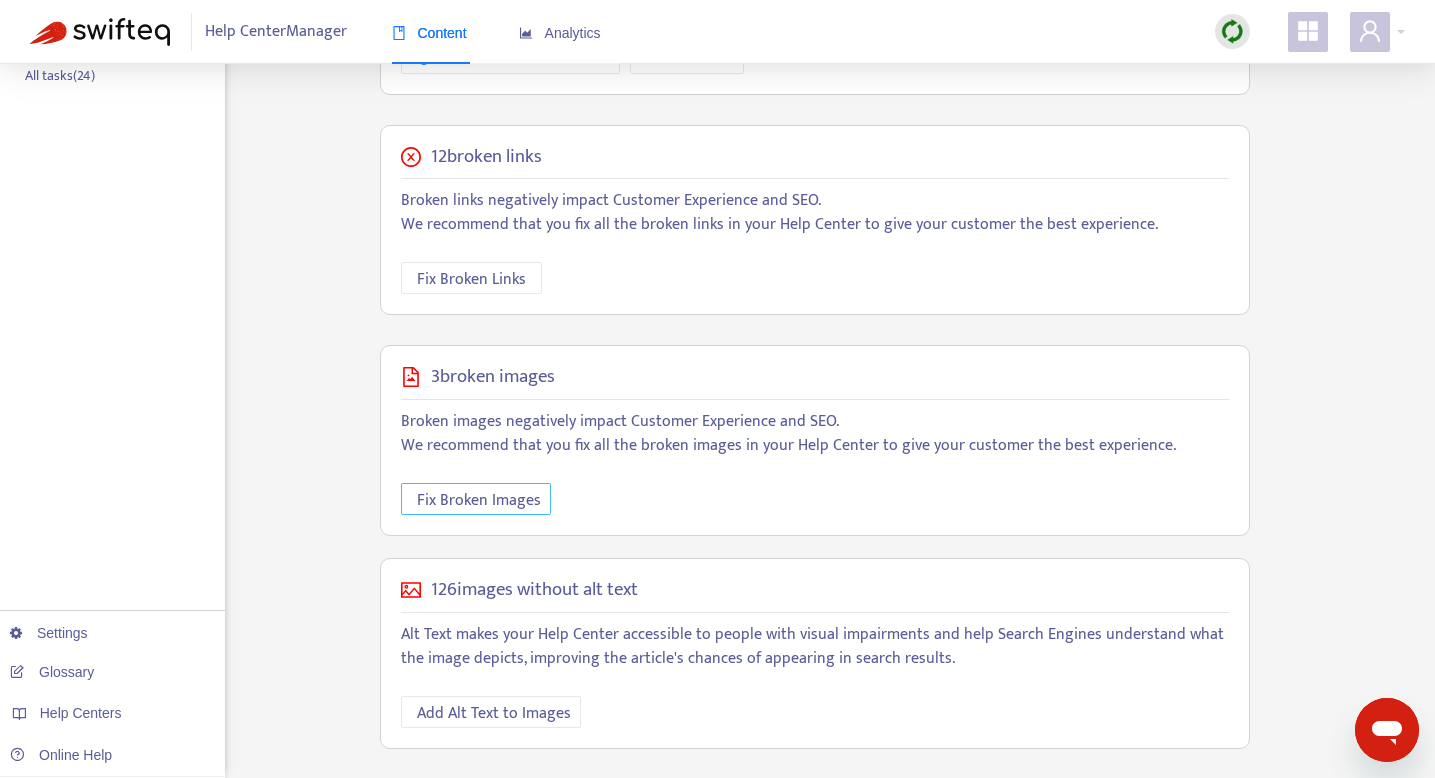 click on "Fix Broken Images" at bounding box center (476, 499) 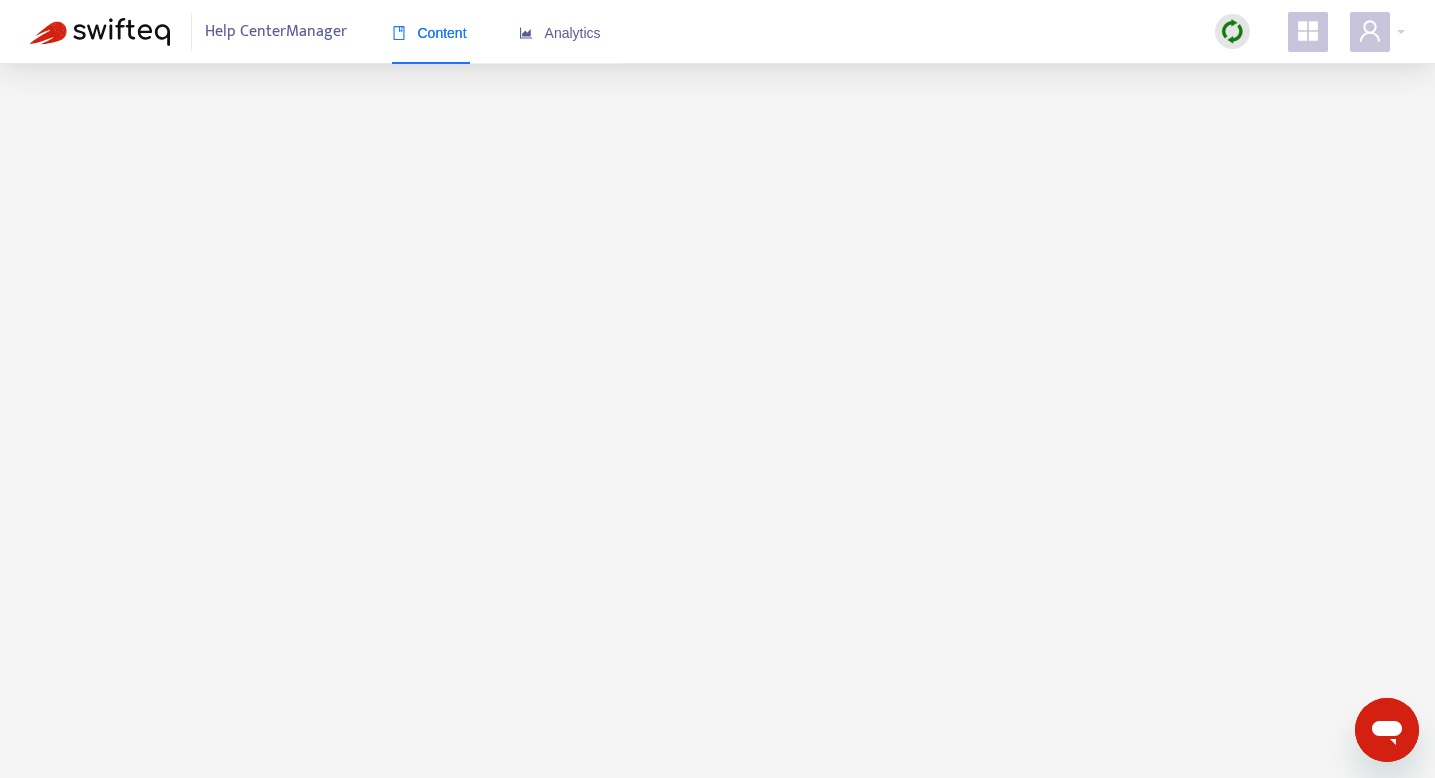scroll, scrollTop: 0, scrollLeft: 0, axis: both 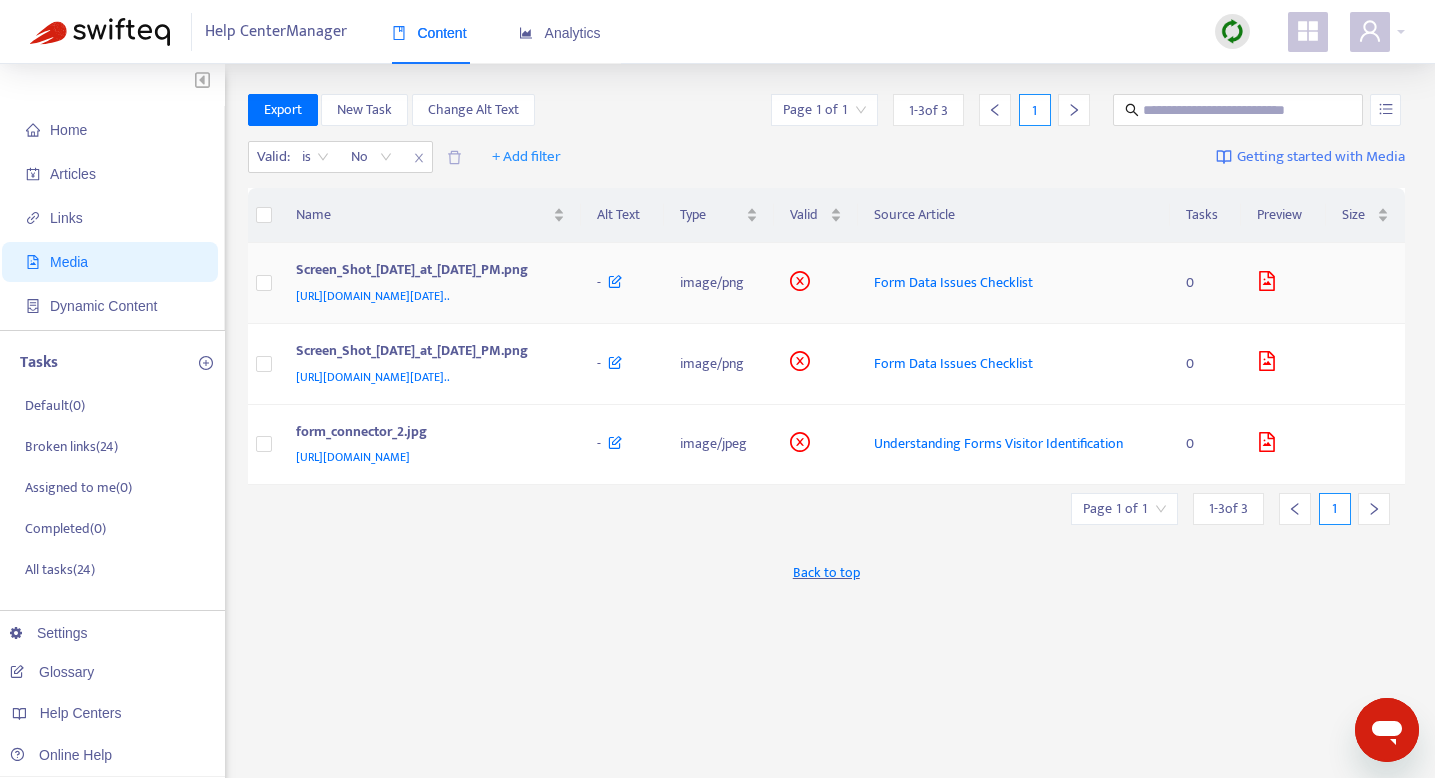 click on "https://support.demandbase.com/hc/en-us/article_attachments/115000359166/Screen_Shot_2017-01-02_at_9..." at bounding box center (373, 296) 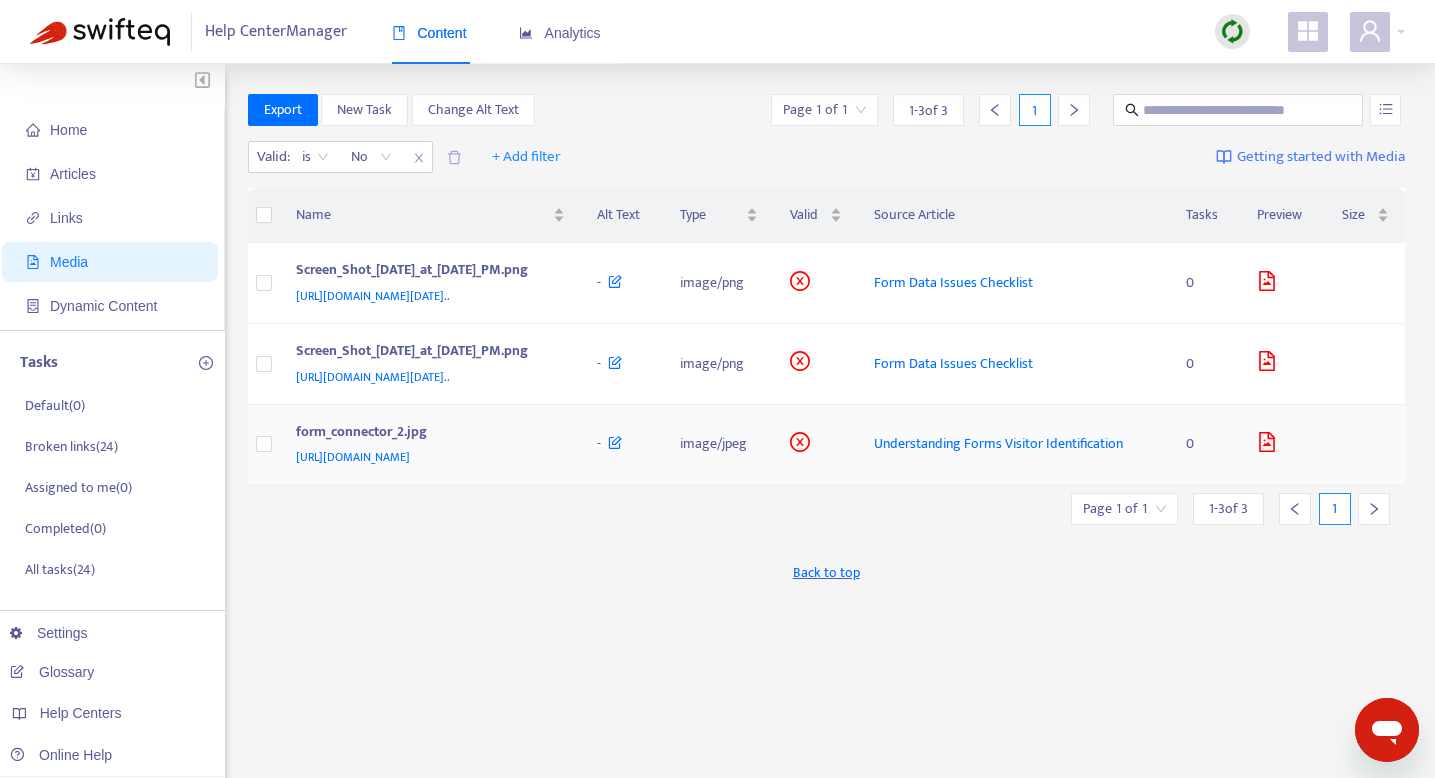 click on "Understanding Forms Visitor Identification" at bounding box center [998, 443] 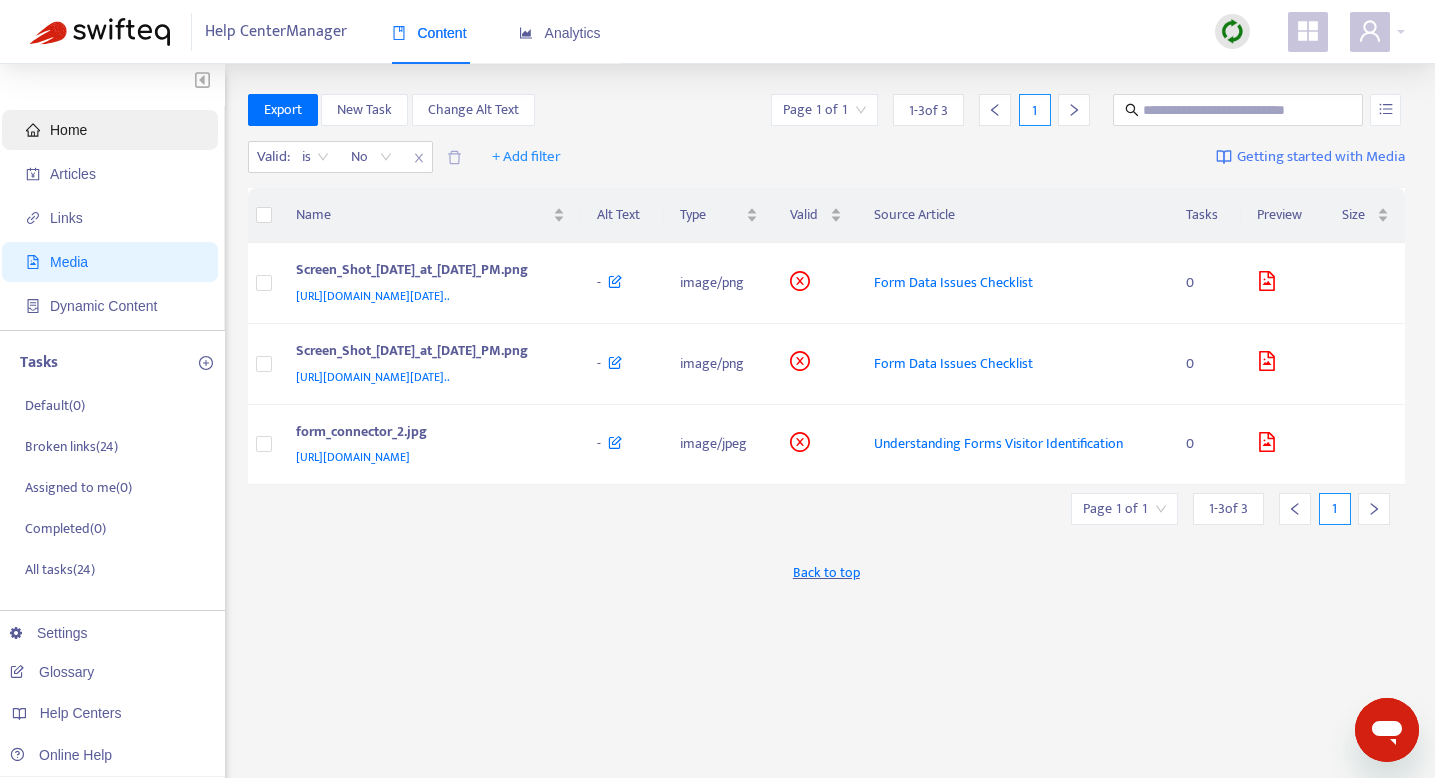 click on "Home" at bounding box center (114, 130) 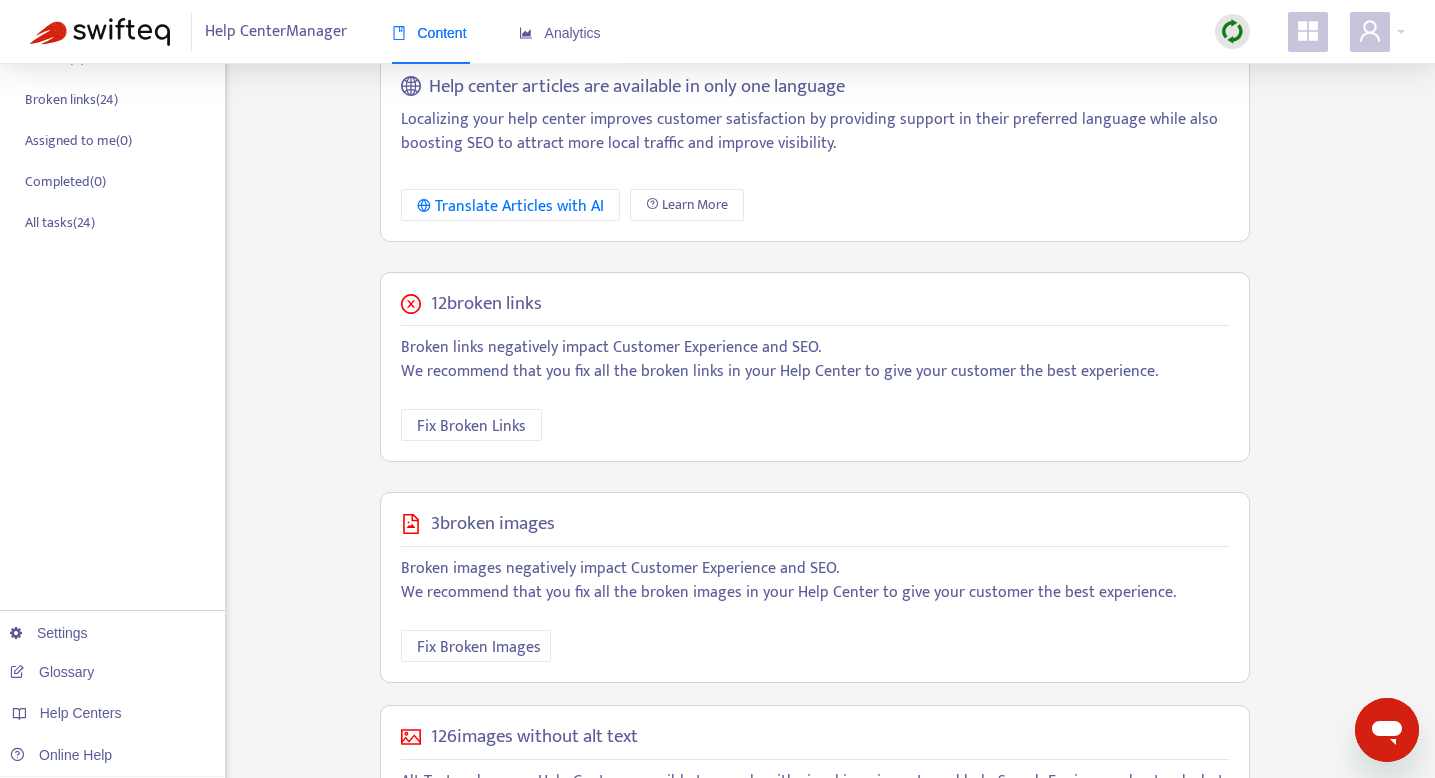 scroll, scrollTop: 386, scrollLeft: 0, axis: vertical 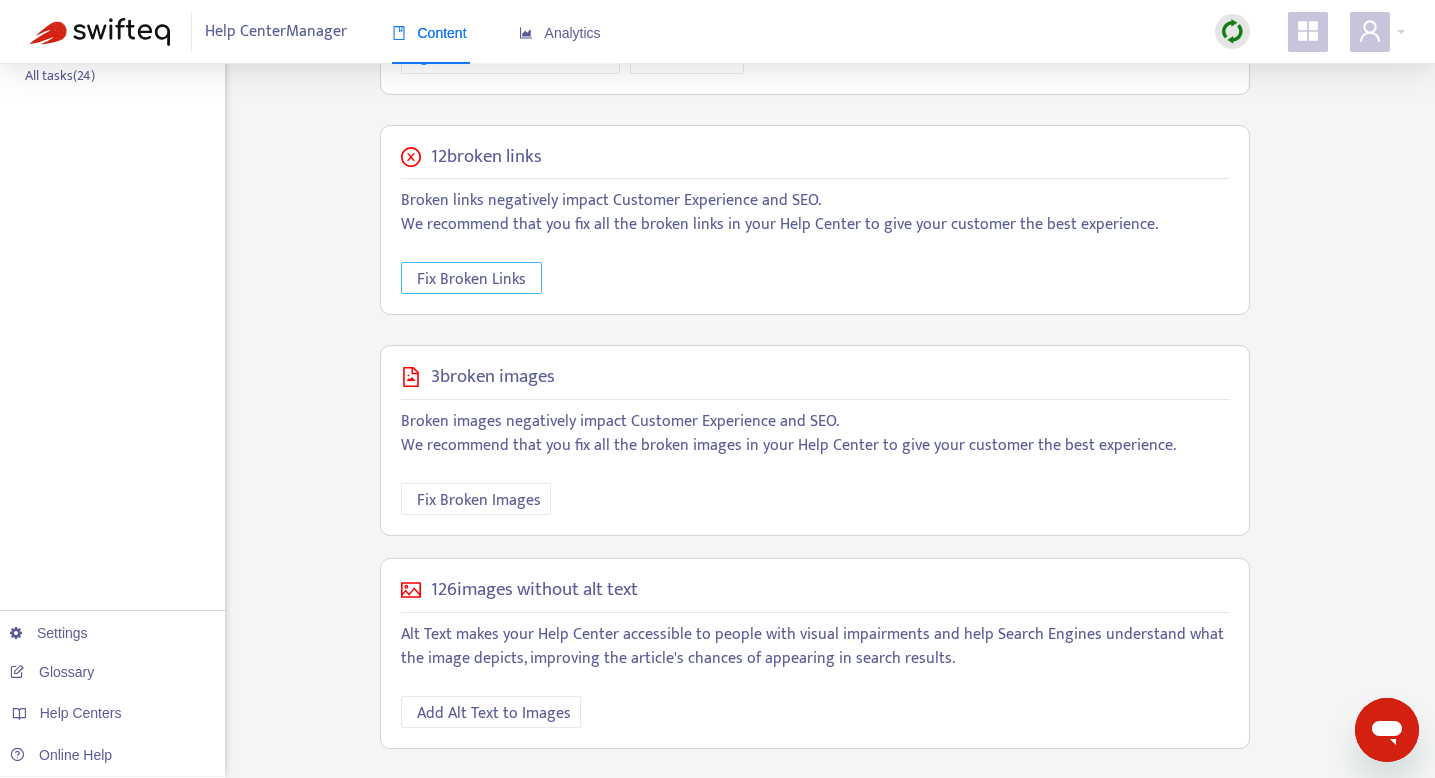 click on "Fix Broken Links" at bounding box center [471, 279] 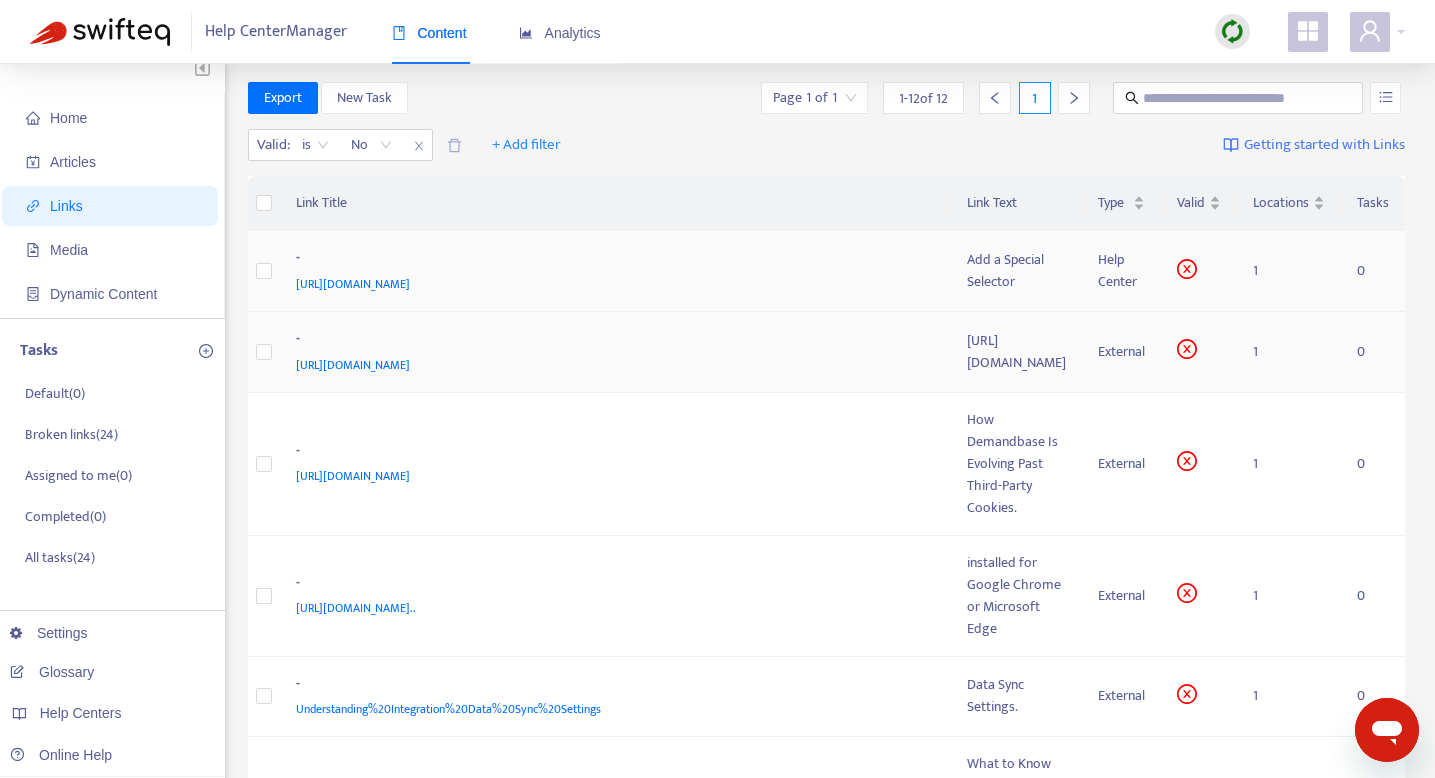 scroll, scrollTop: 0, scrollLeft: 0, axis: both 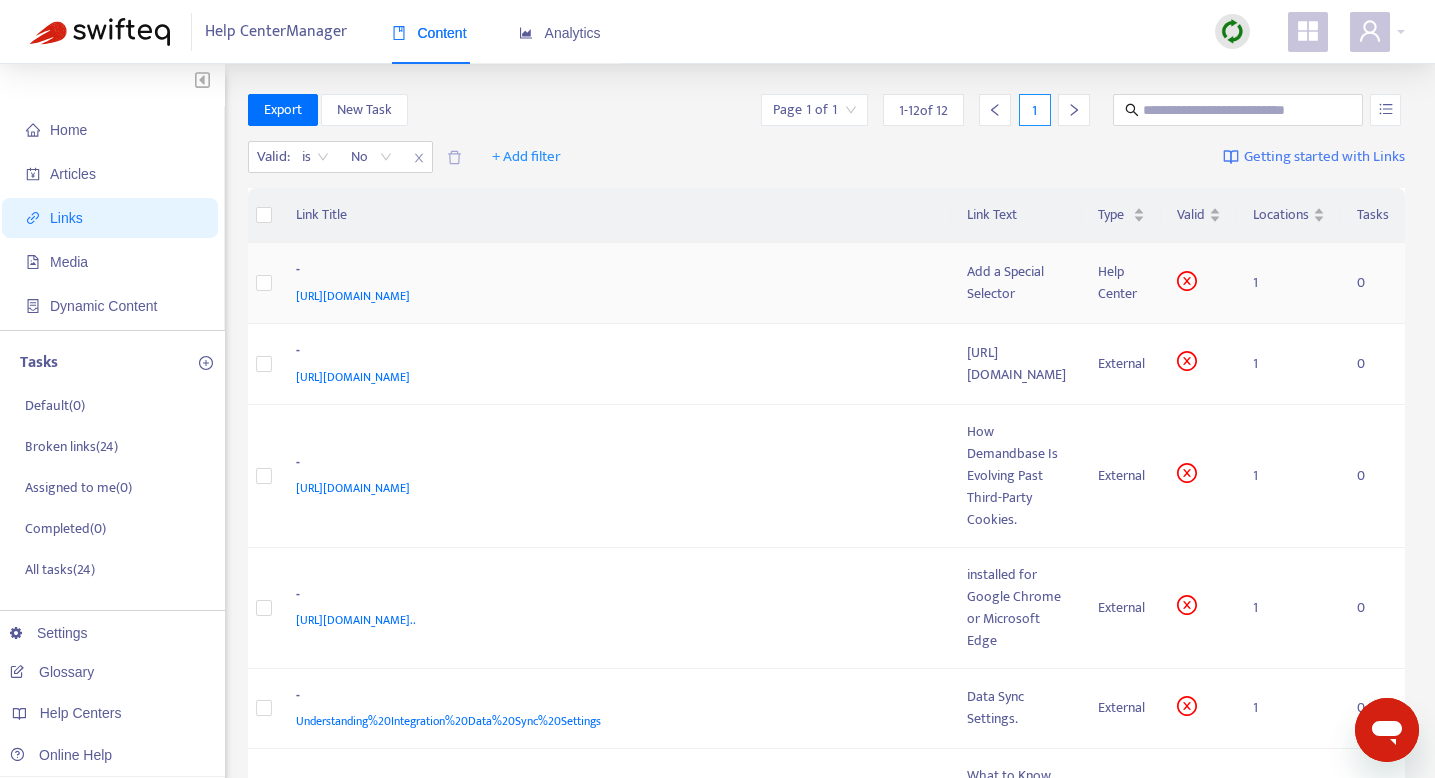 click on "- https://support.demandbase.com/hc/en-us/articles/35797828062619" at bounding box center [616, 283] 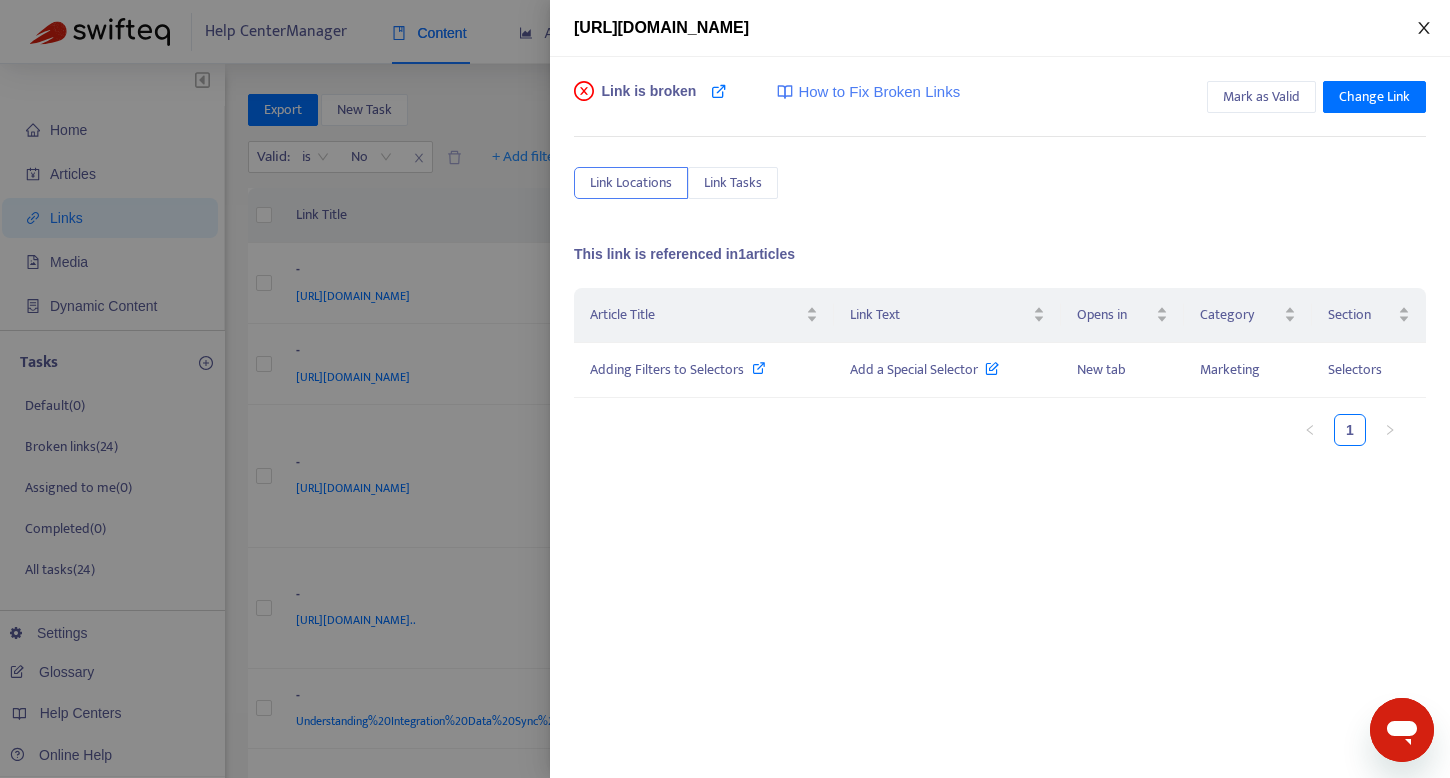 click at bounding box center (1424, 28) 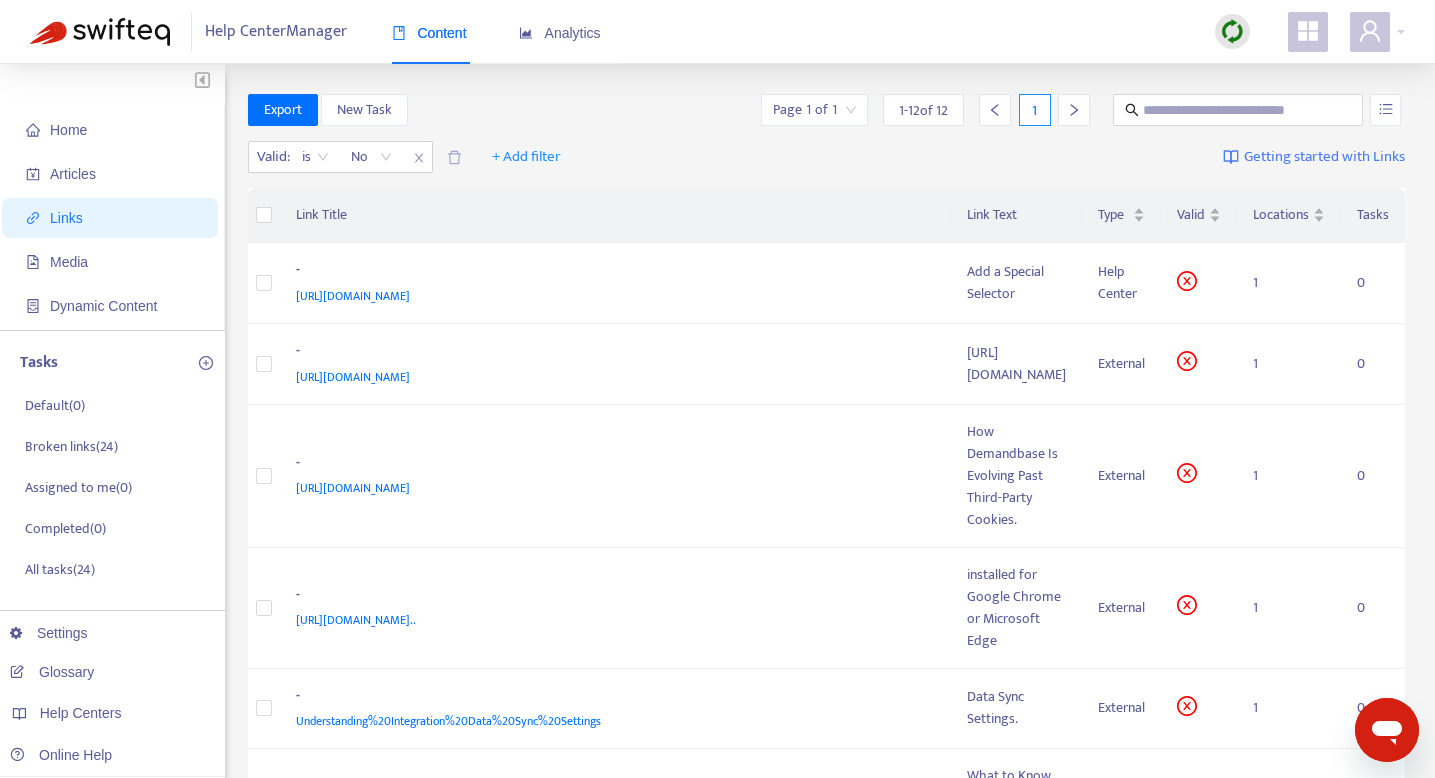 click on "Links" at bounding box center [114, 218] 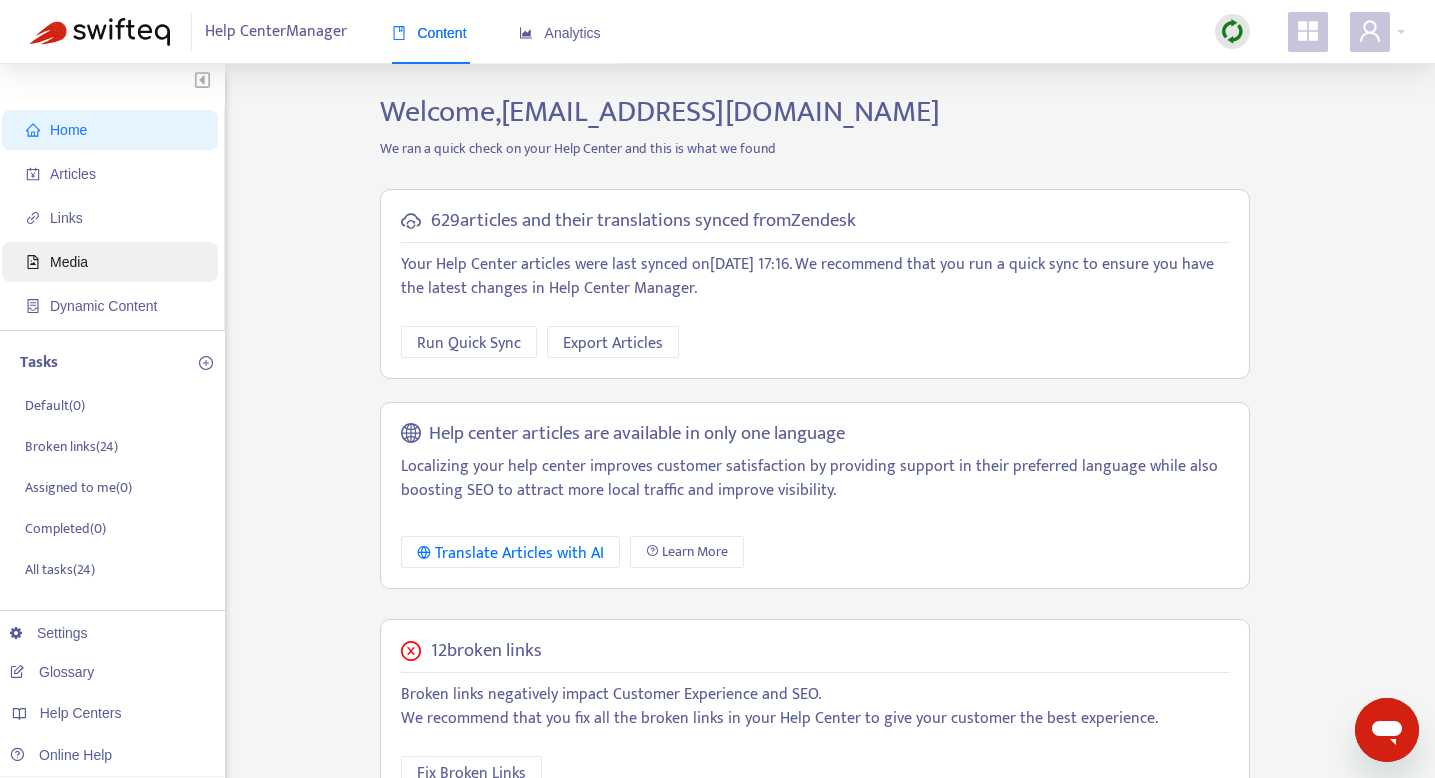 click on "Media" at bounding box center [114, 262] 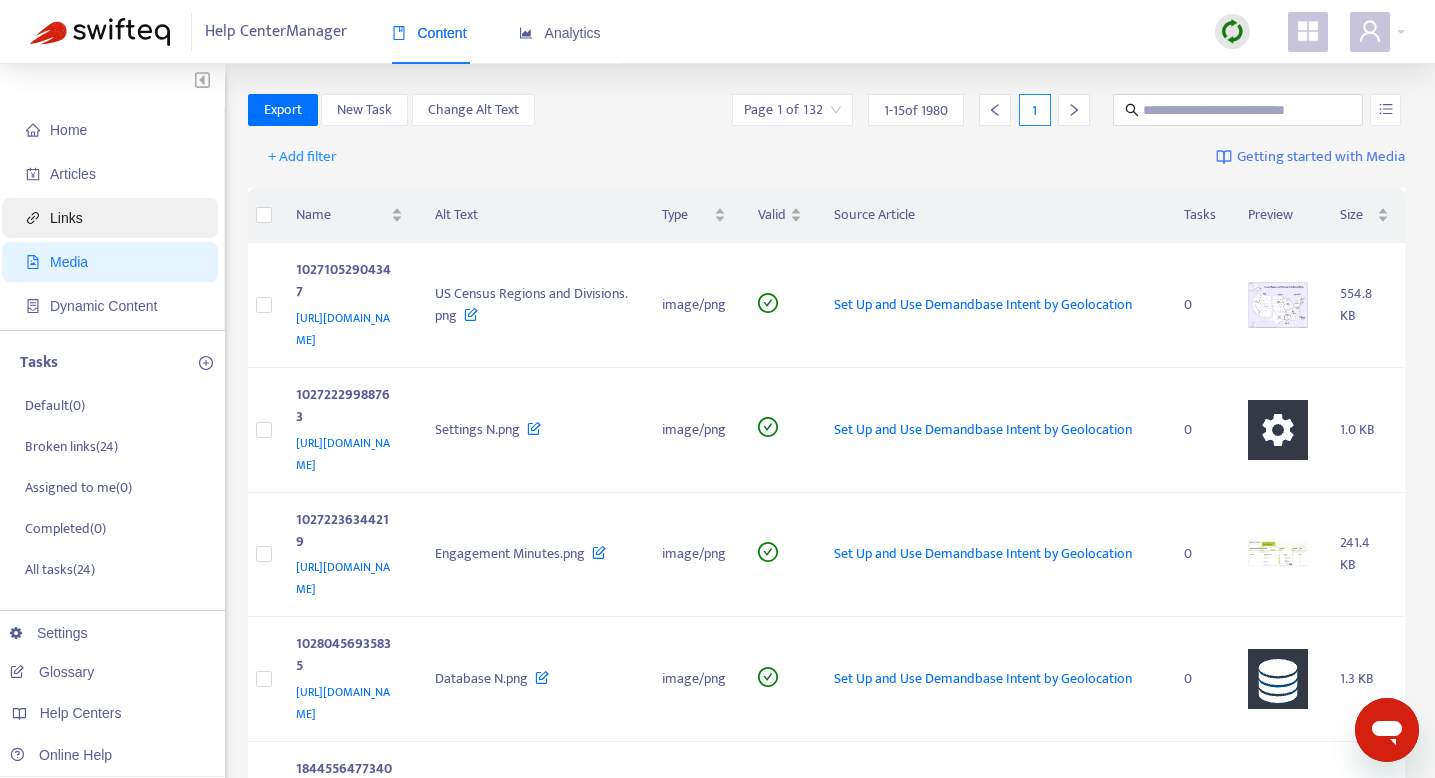 click on "Links" at bounding box center [114, 218] 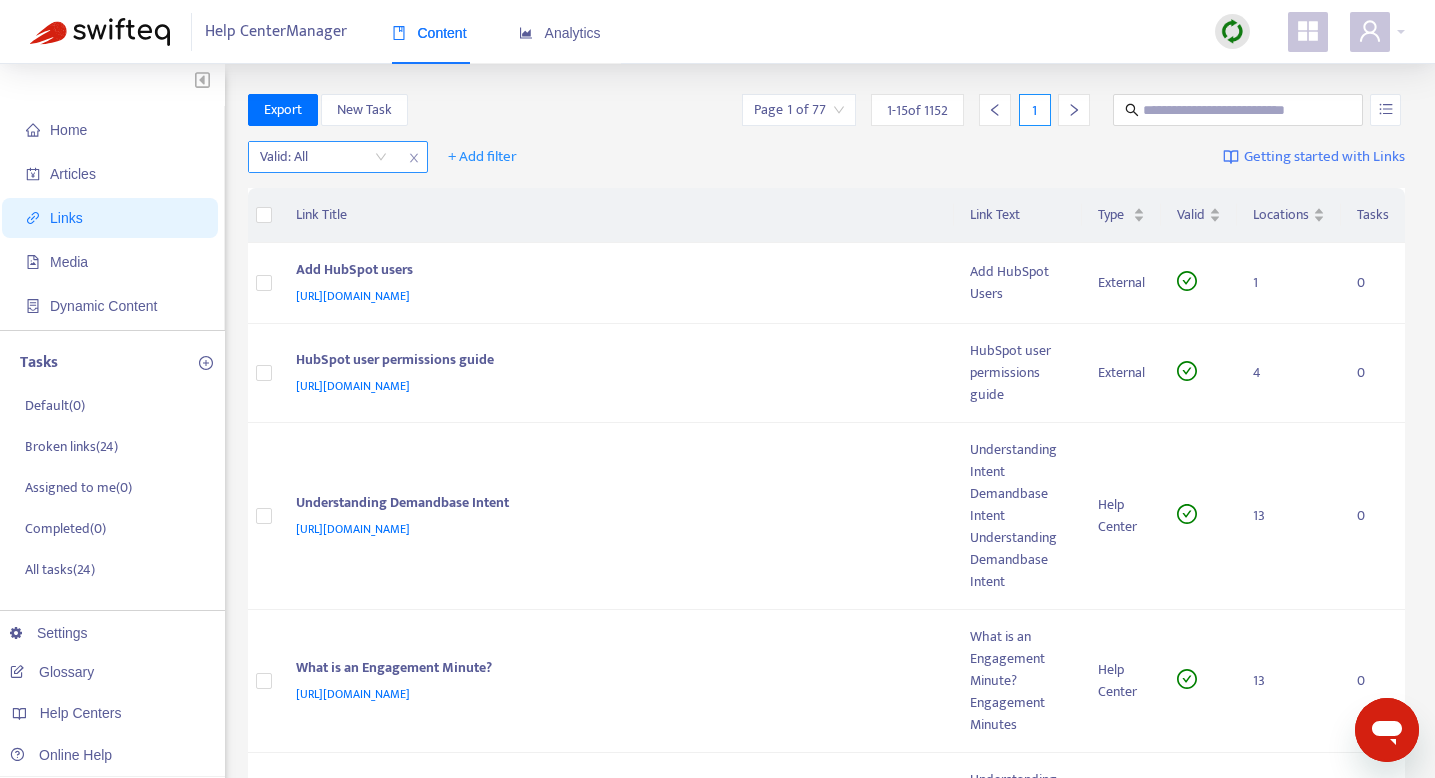 click at bounding box center (323, 157) 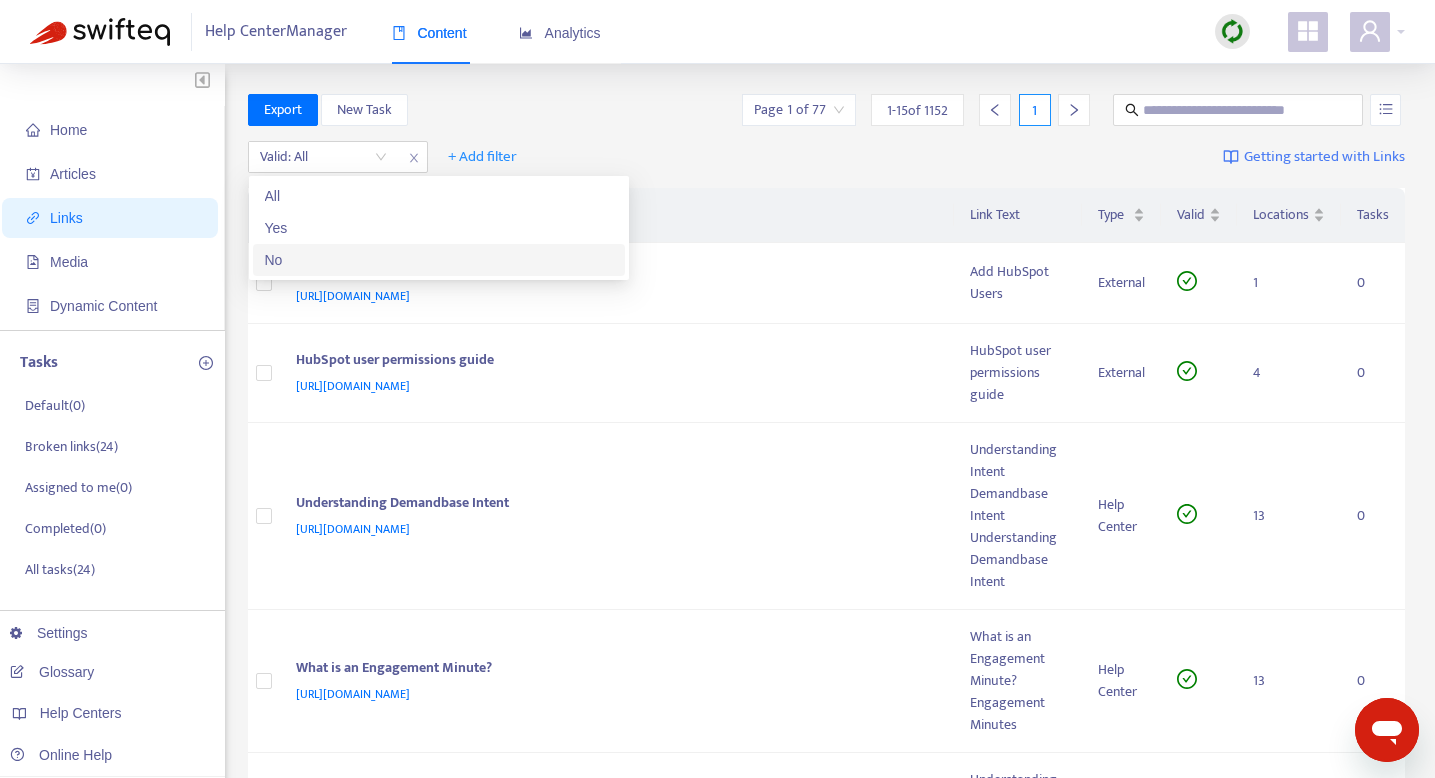 click on "No" at bounding box center (439, 260) 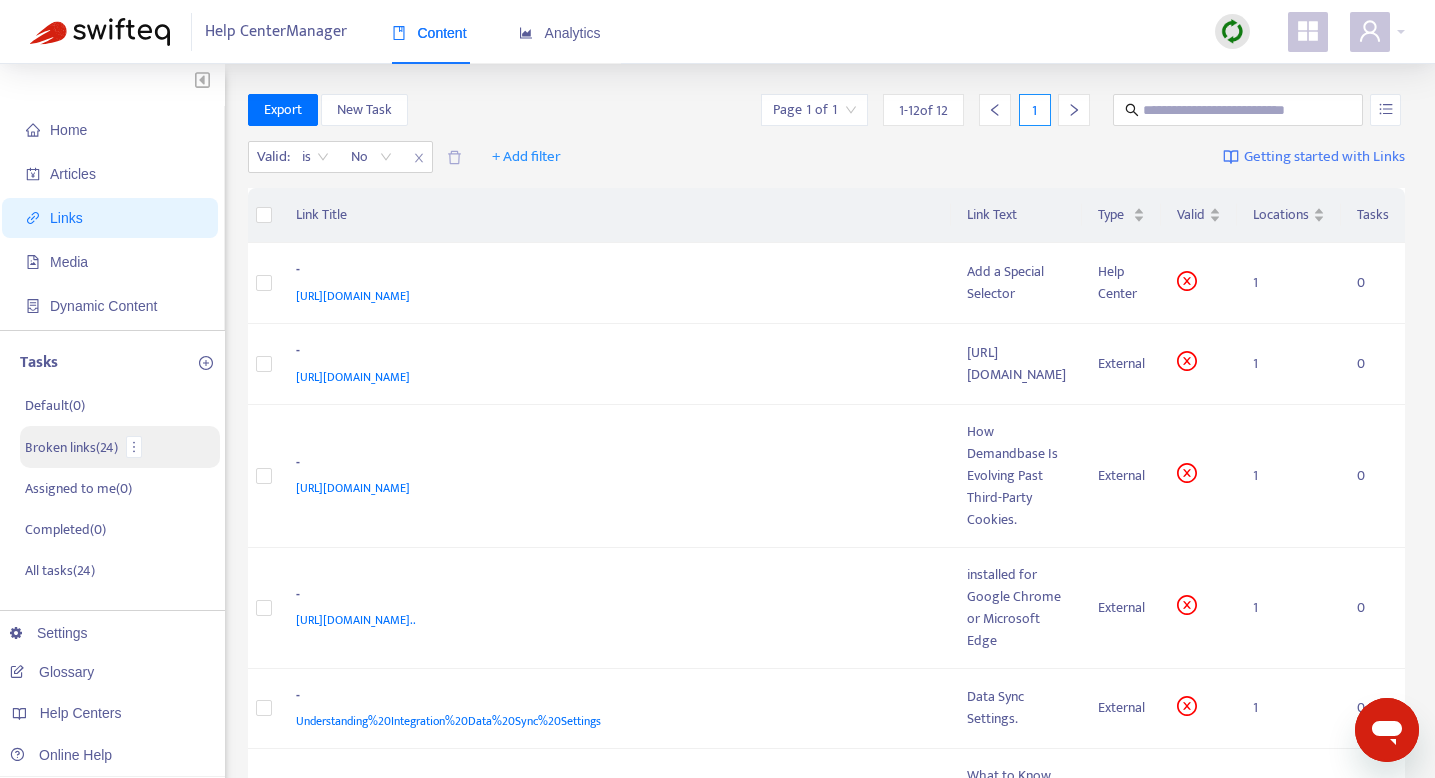 click on "Broken links  ( 24 )" at bounding box center [71, 447] 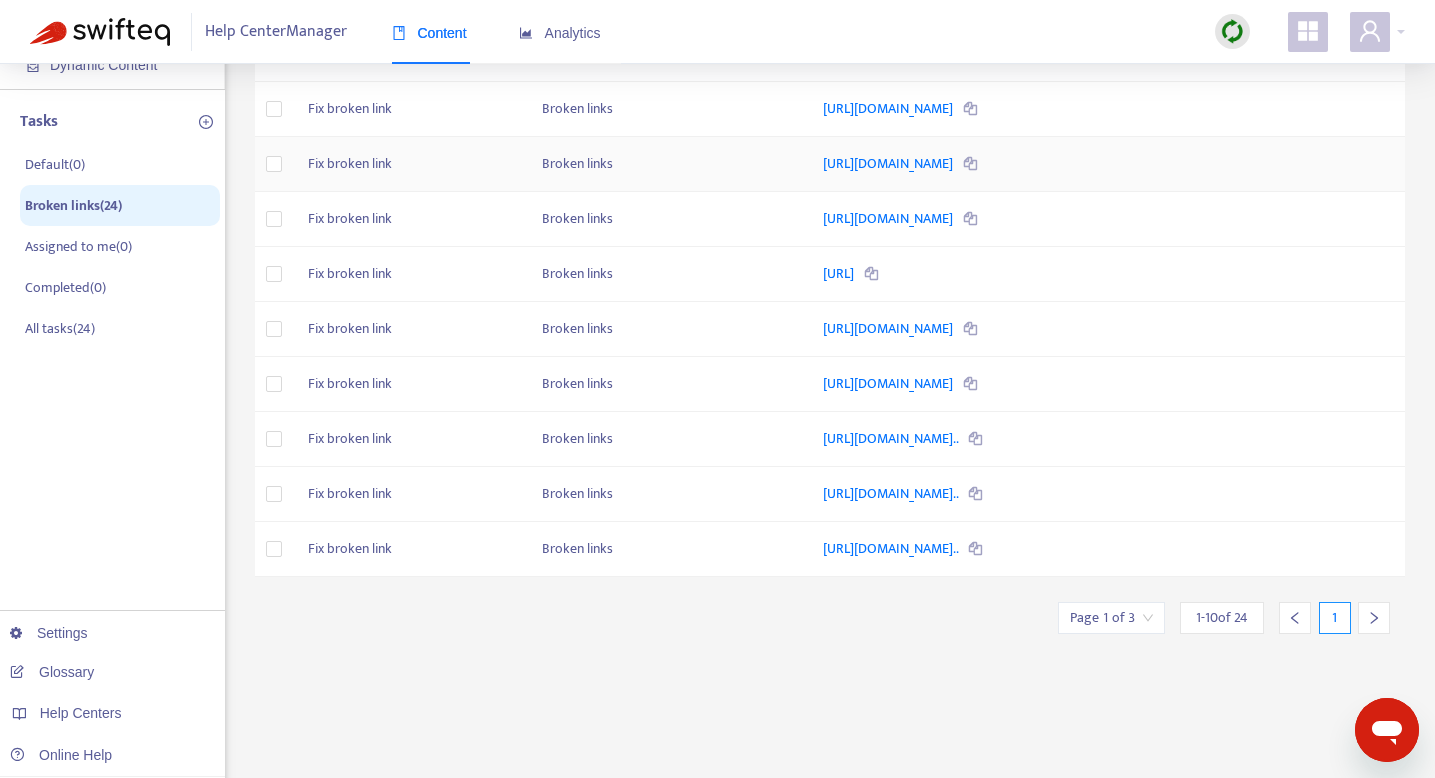 scroll, scrollTop: 486, scrollLeft: 0, axis: vertical 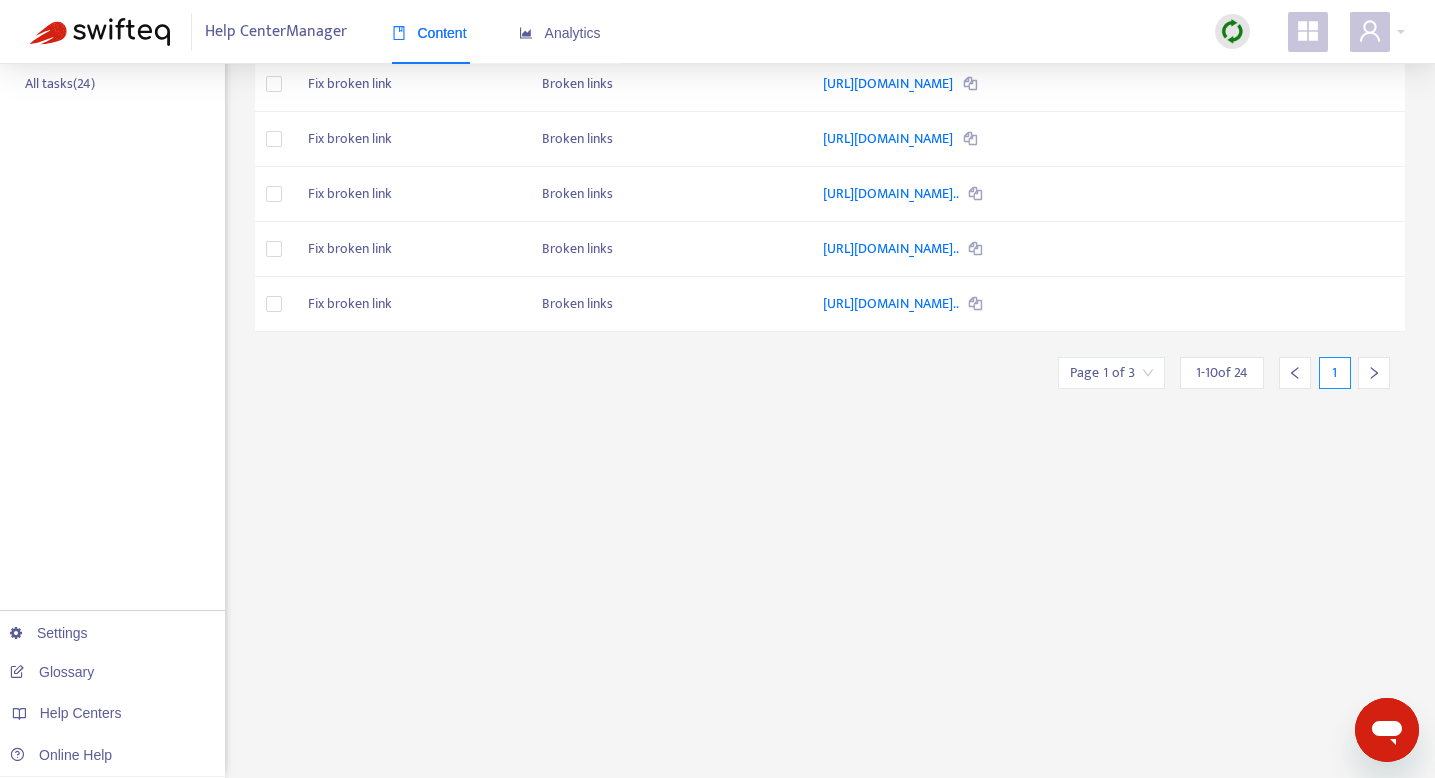 click at bounding box center (1111, 373) 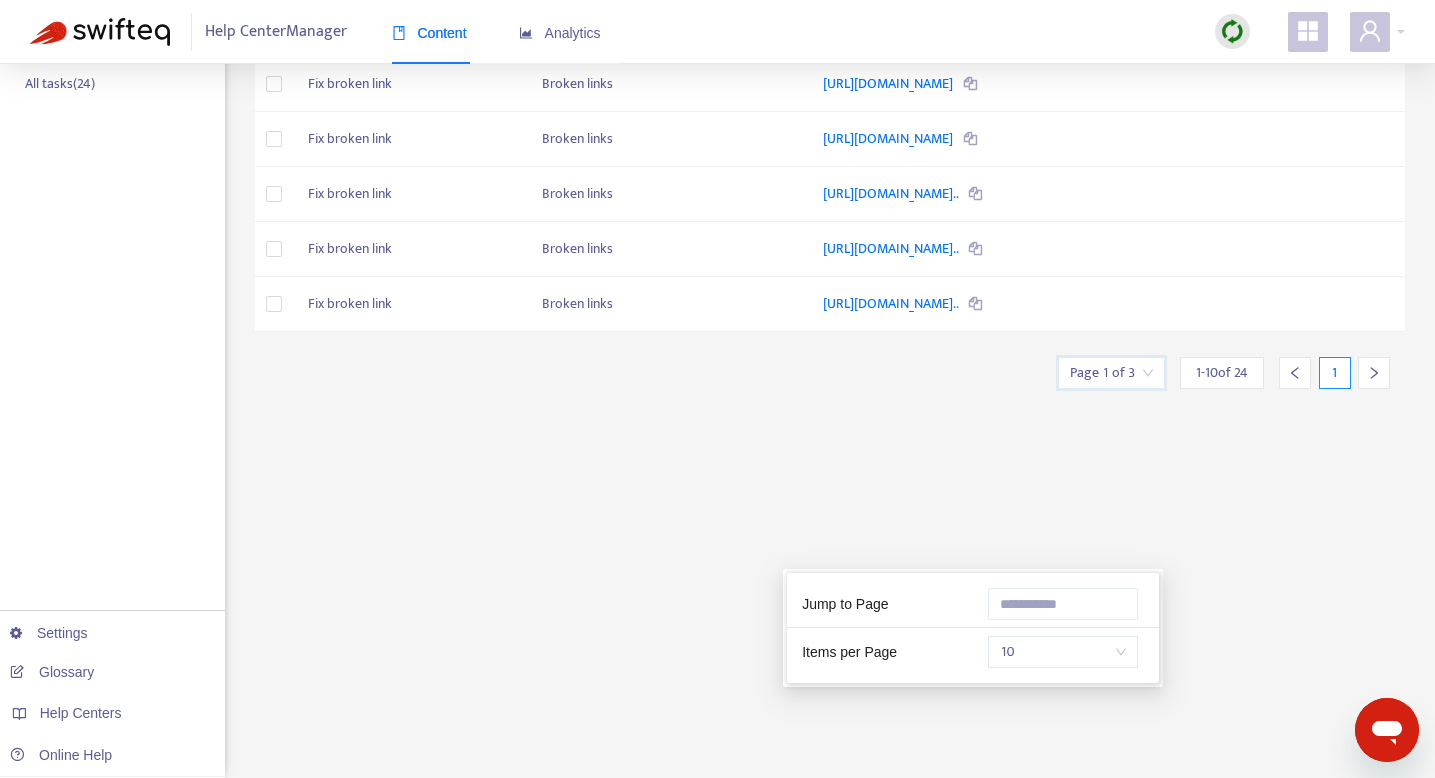 click on "10" at bounding box center [1063, 652] 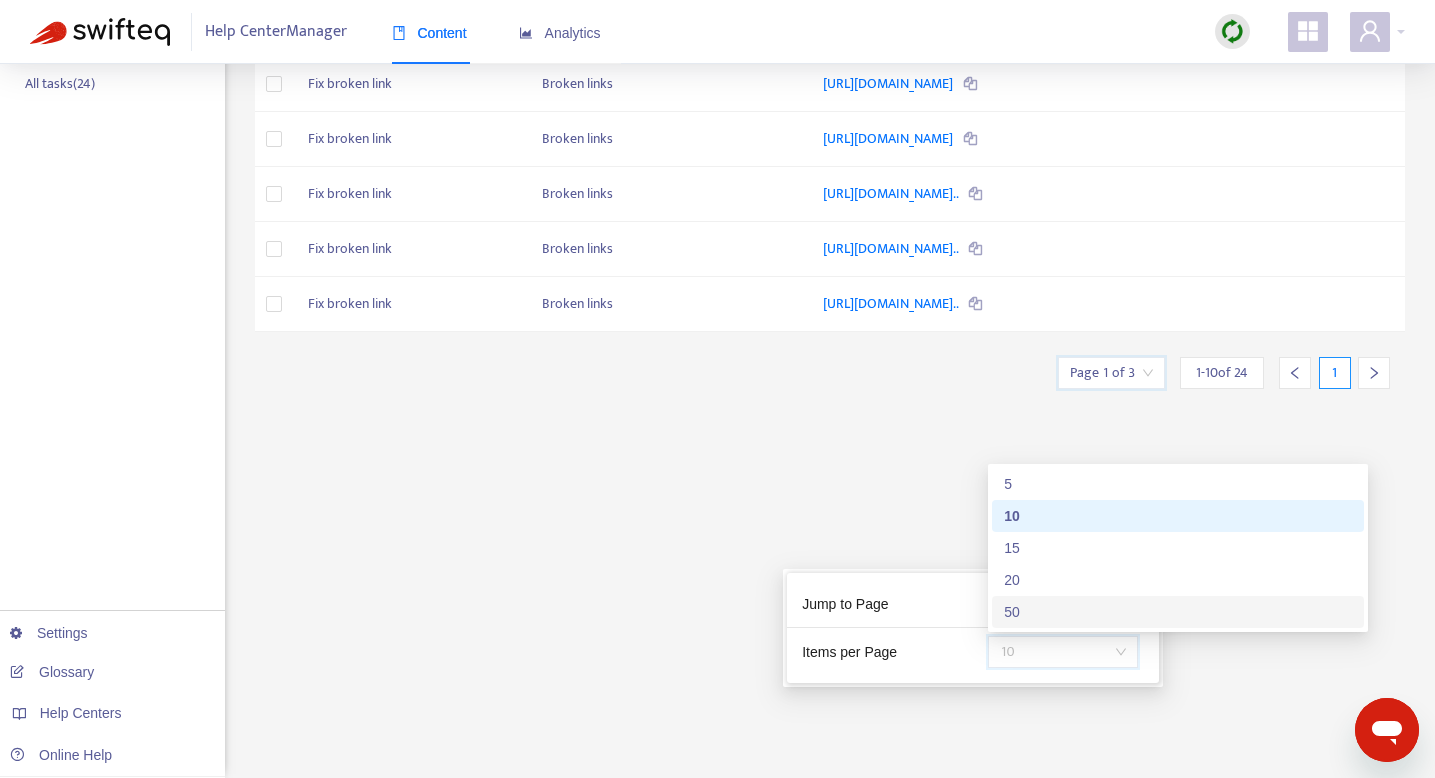 click on "50" at bounding box center (1178, 612) 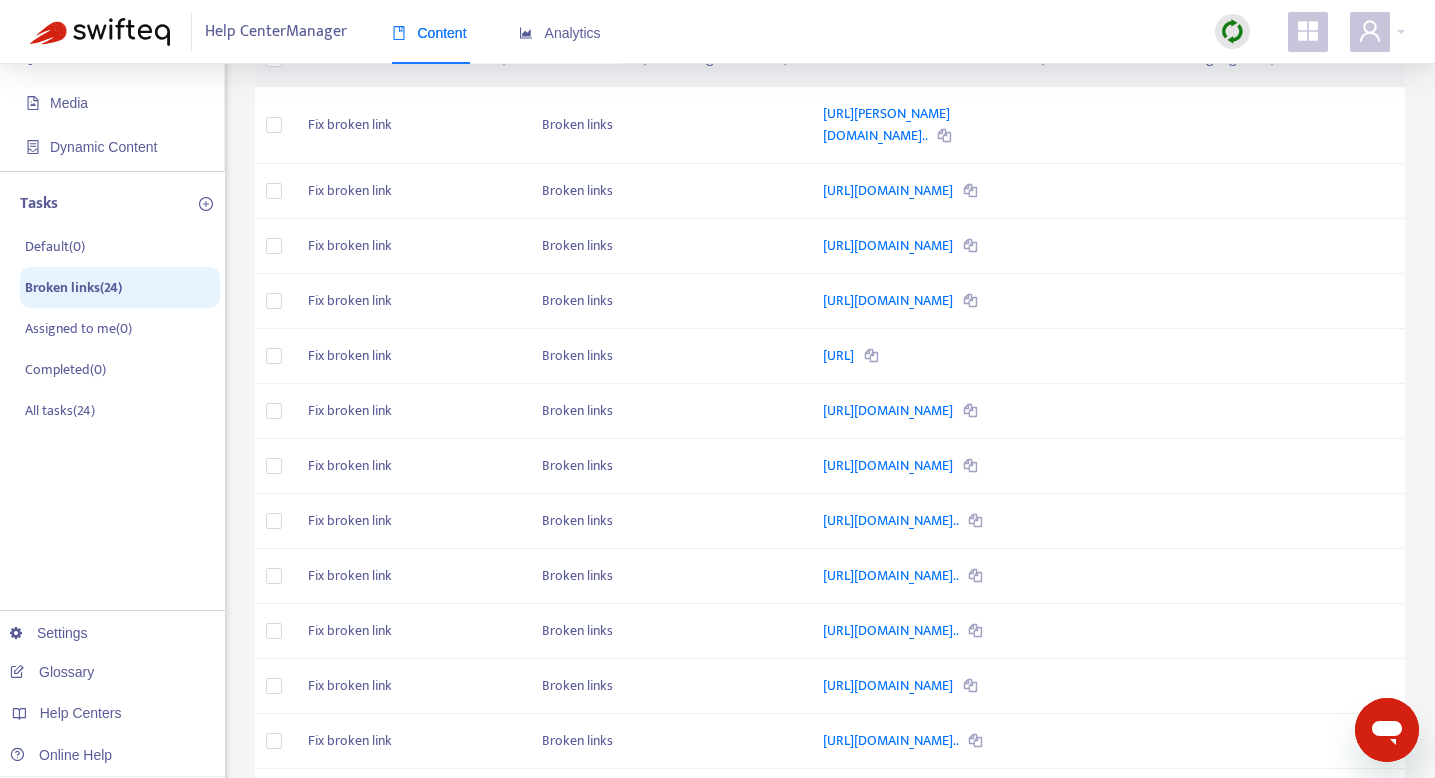 scroll, scrollTop: 0, scrollLeft: 0, axis: both 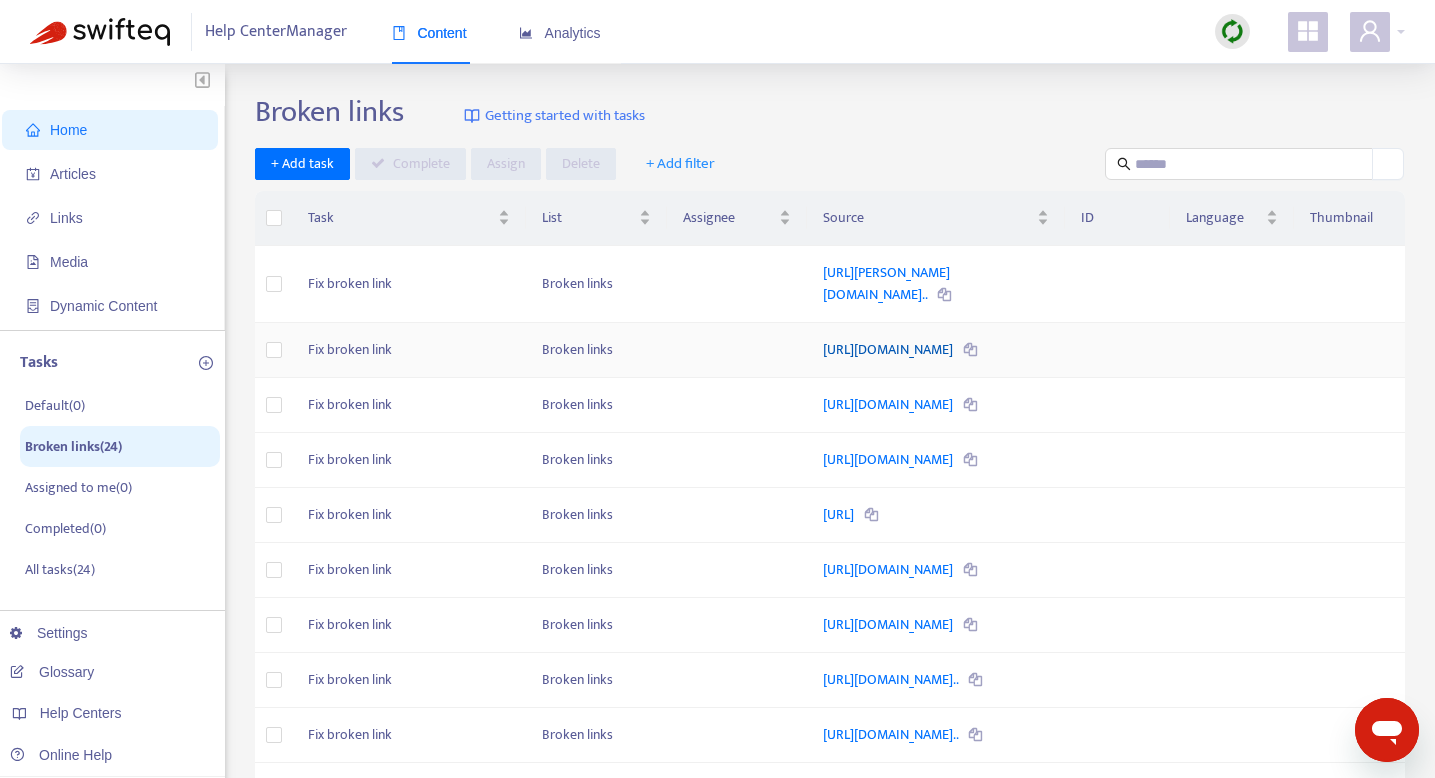 click on "[URL][DOMAIN_NAME]" at bounding box center [889, 349] 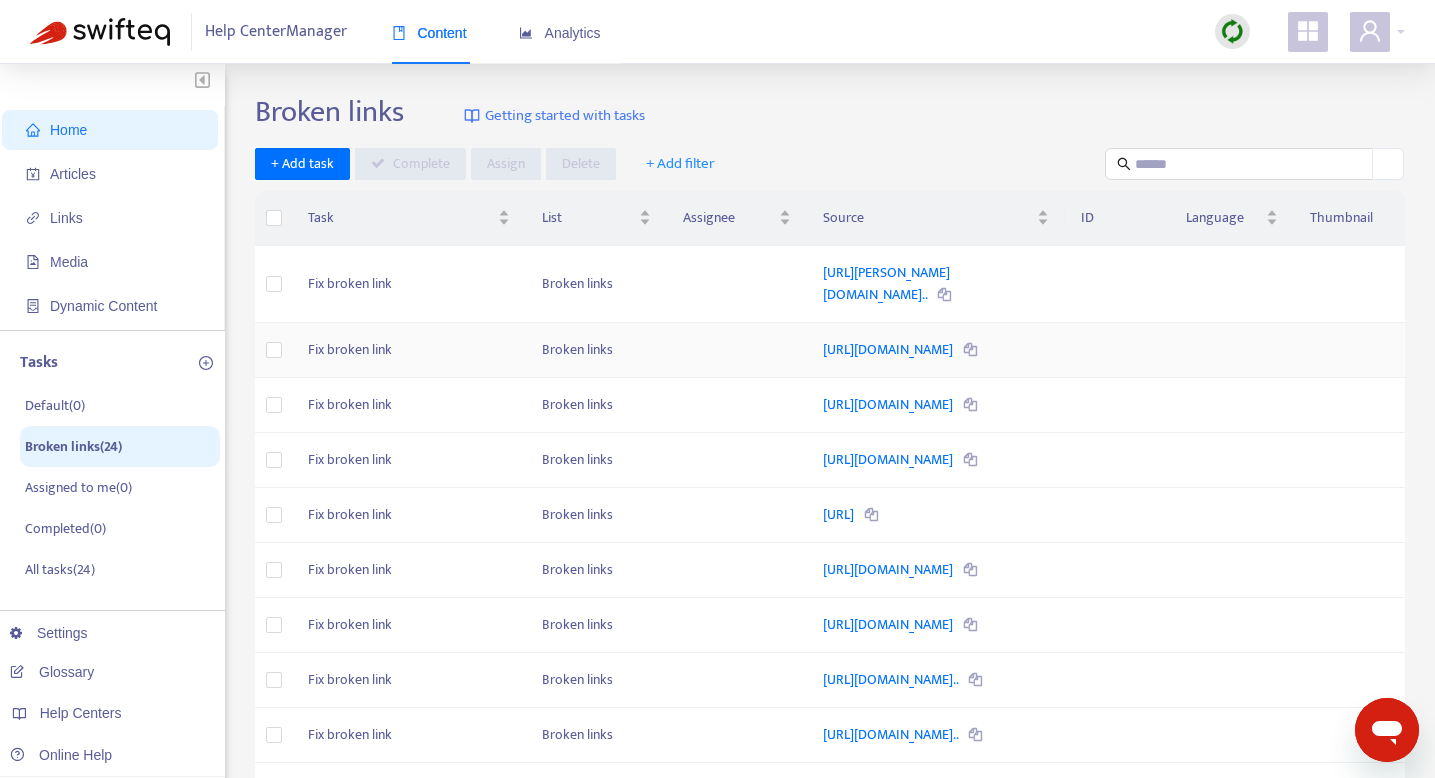 click at bounding box center [970, 350] 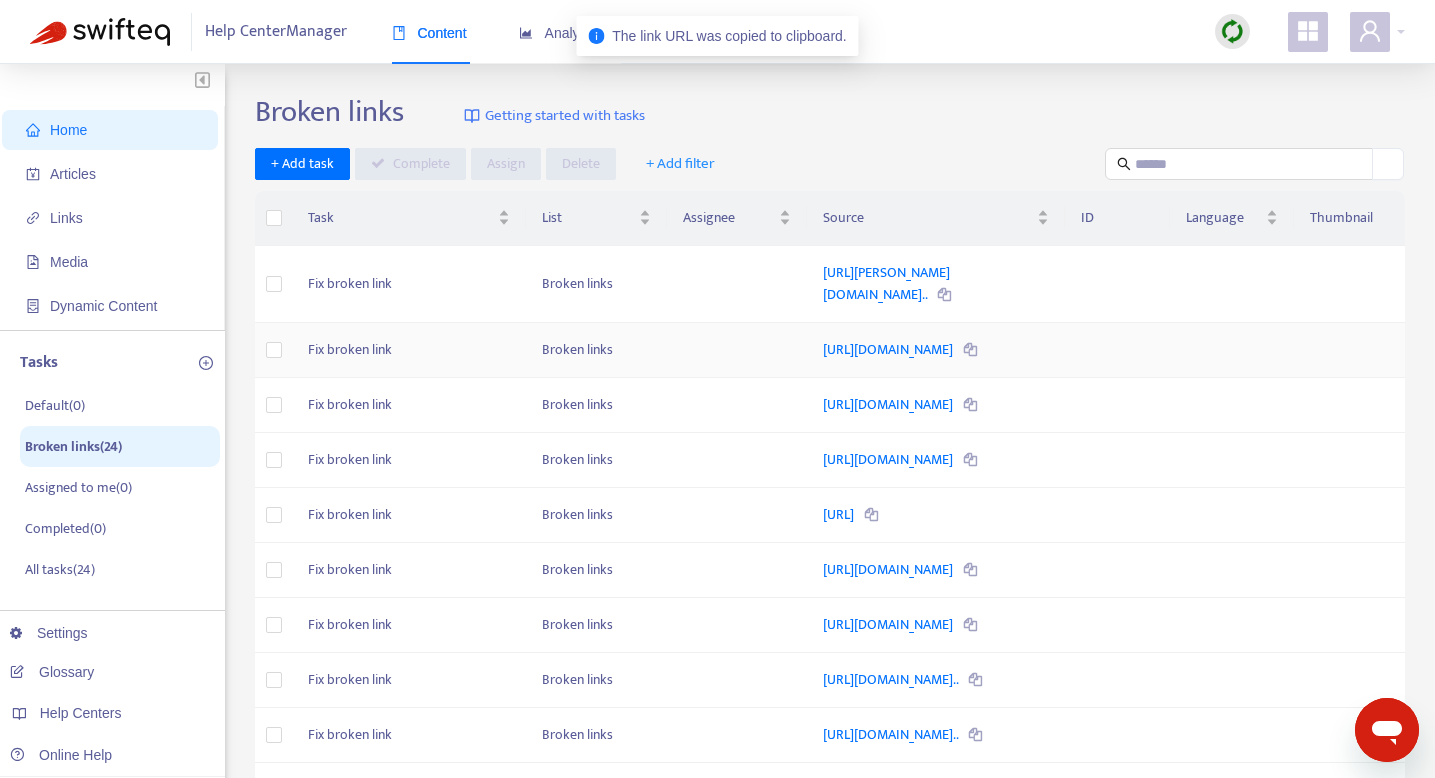 click at bounding box center [970, 350] 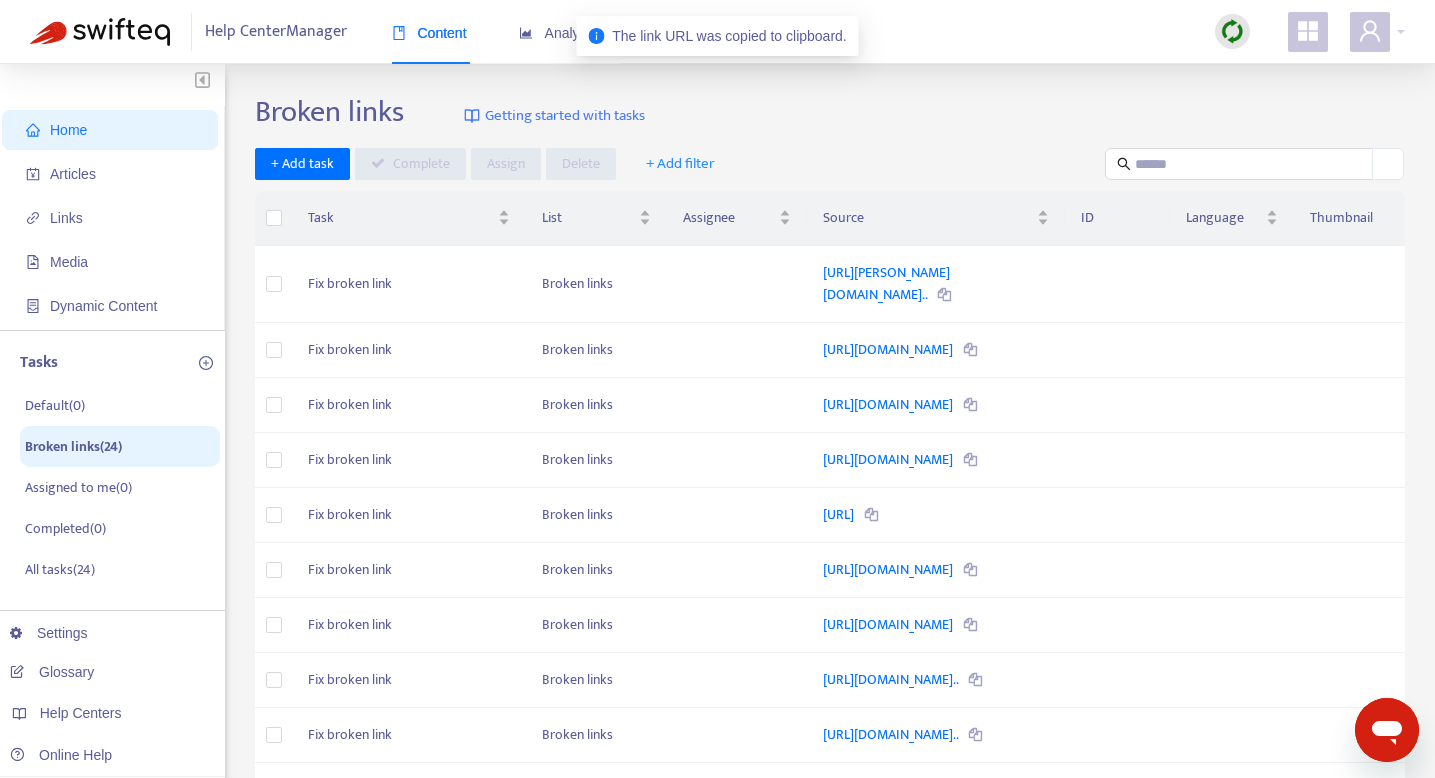 click on "Broken links Getting started with tasks + Add task Complete Assign Delete + Add filter Task List Assignee Source ID Language Thumbnail Fix broken link Broken links http://cutroni.com/blog/2011/05/18/mastering-google-analytics-cu...   Fix broken link Broken links https://support.demandbase.com/hc/en-us/articles/360000794803   Fix broken link Broken links https://support.demandbase.com/hc/en-us/articles/4403390946701   Fix broken link Broken links https://support.demandbase.com/hc/en-us/articles/4403345234573   Fix broken link Broken links https://web.demandbase.con   Fix broken link Broken links https://demandbase.stoplight.io/docs/data-export-api   Fix broken link Broken links https://demandbase.stoplight.io/docs/data-import-api   Fix broken link Broken links https://support.demandbase.com/hc/en-us/articles/360051975511-Co...   Fix broken link Broken links https://support.demandbase.com/hc/en-us/articles/360004023092-Se...   Fix broken link Broken links   Fix broken link Broken links   Fix broken link" at bounding box center [830, 880] 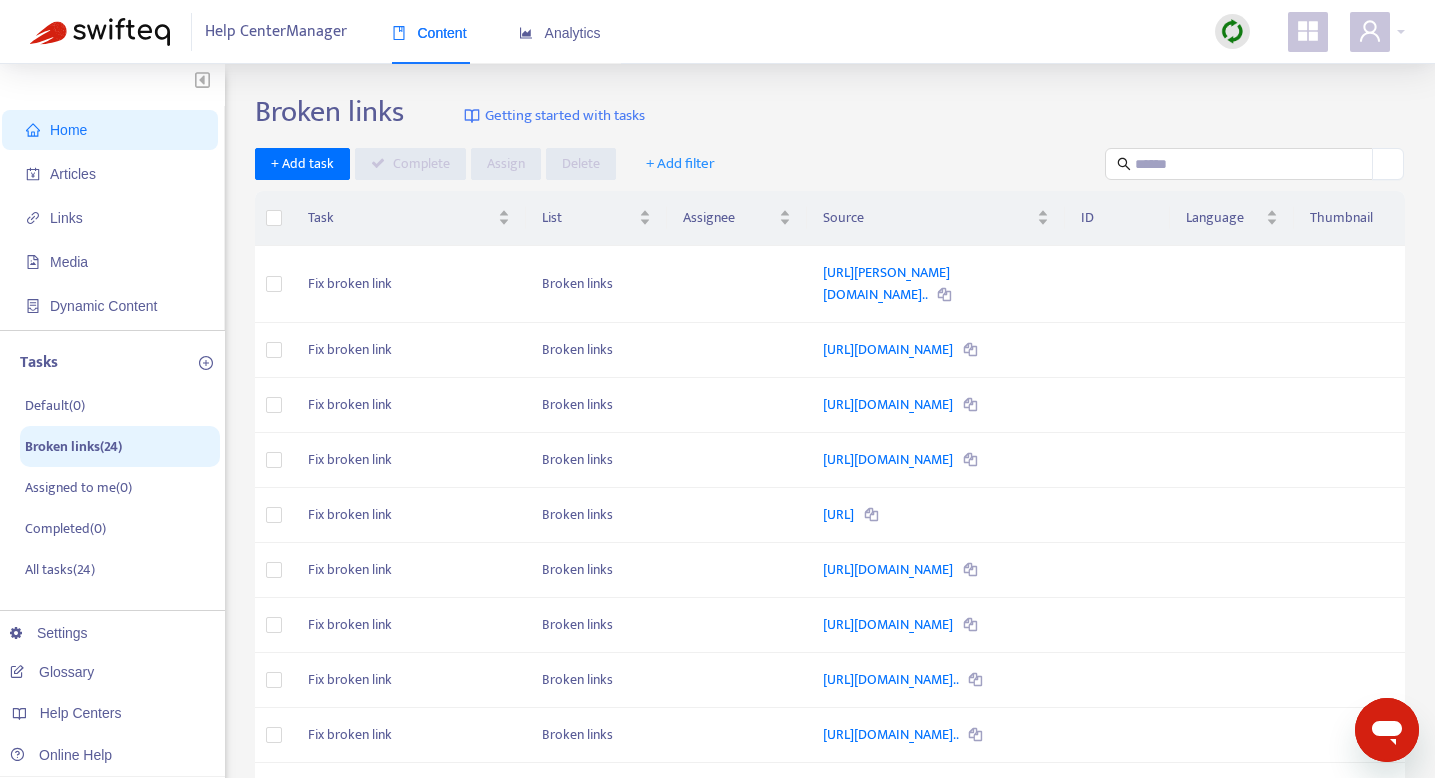 click on "Home" at bounding box center (114, 130) 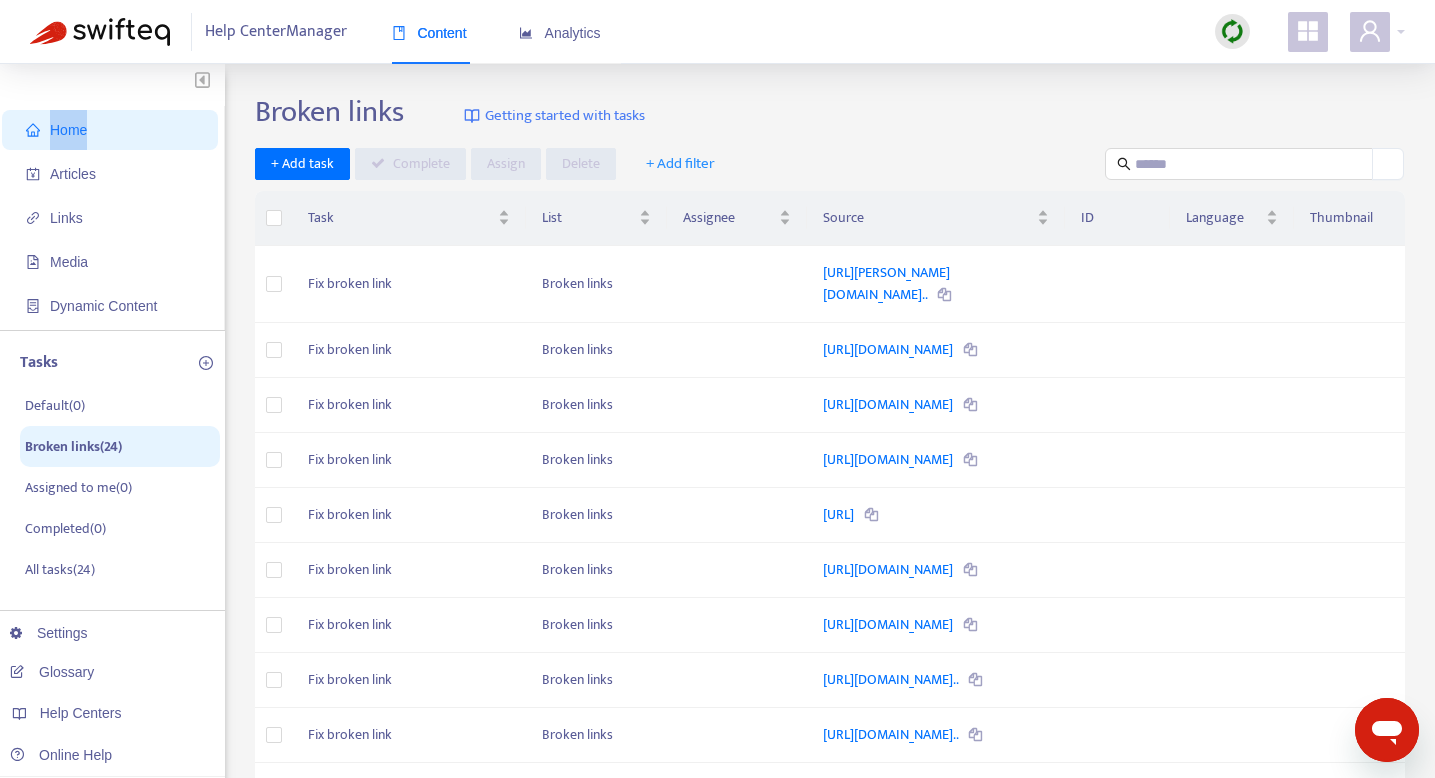 click on "Home" at bounding box center (114, 130) 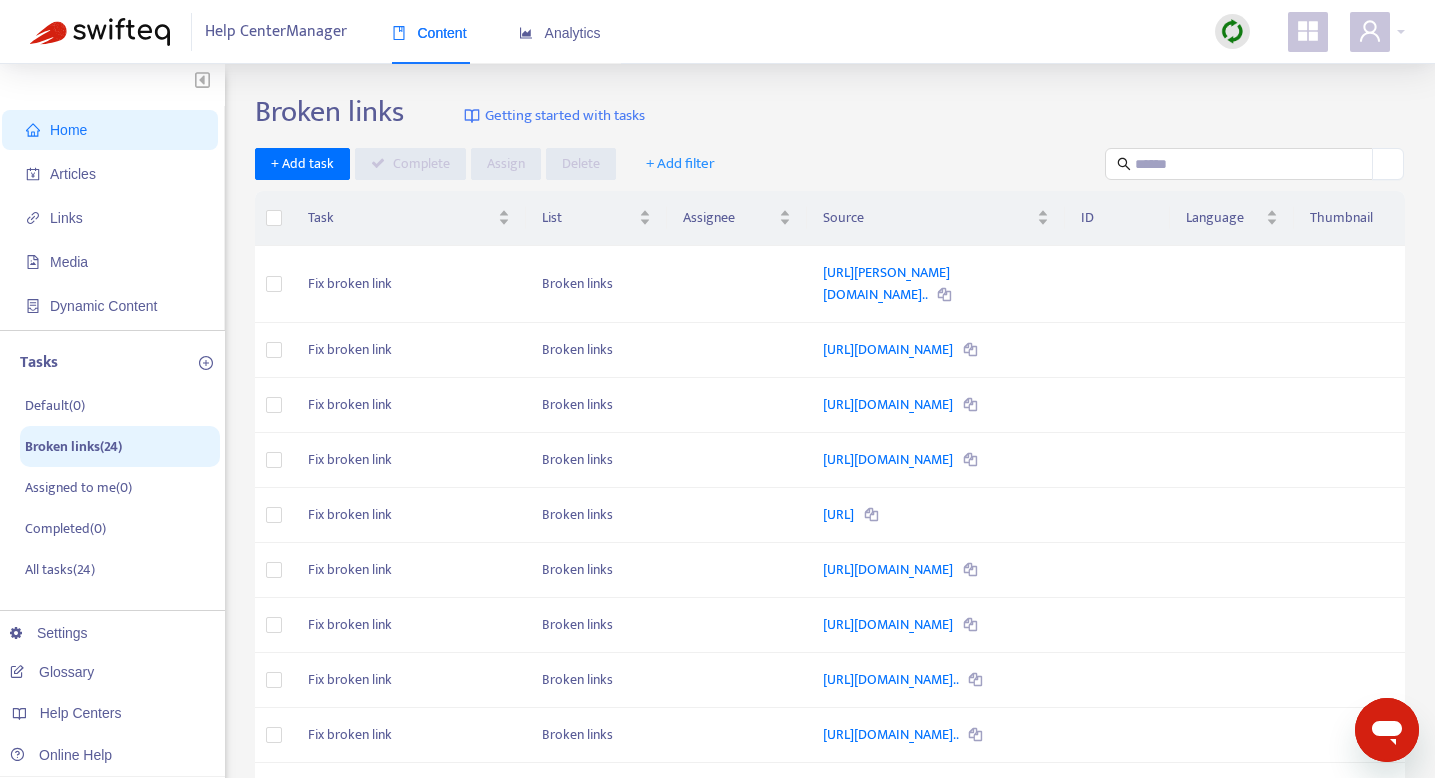 click on "Home" at bounding box center (68, 130) 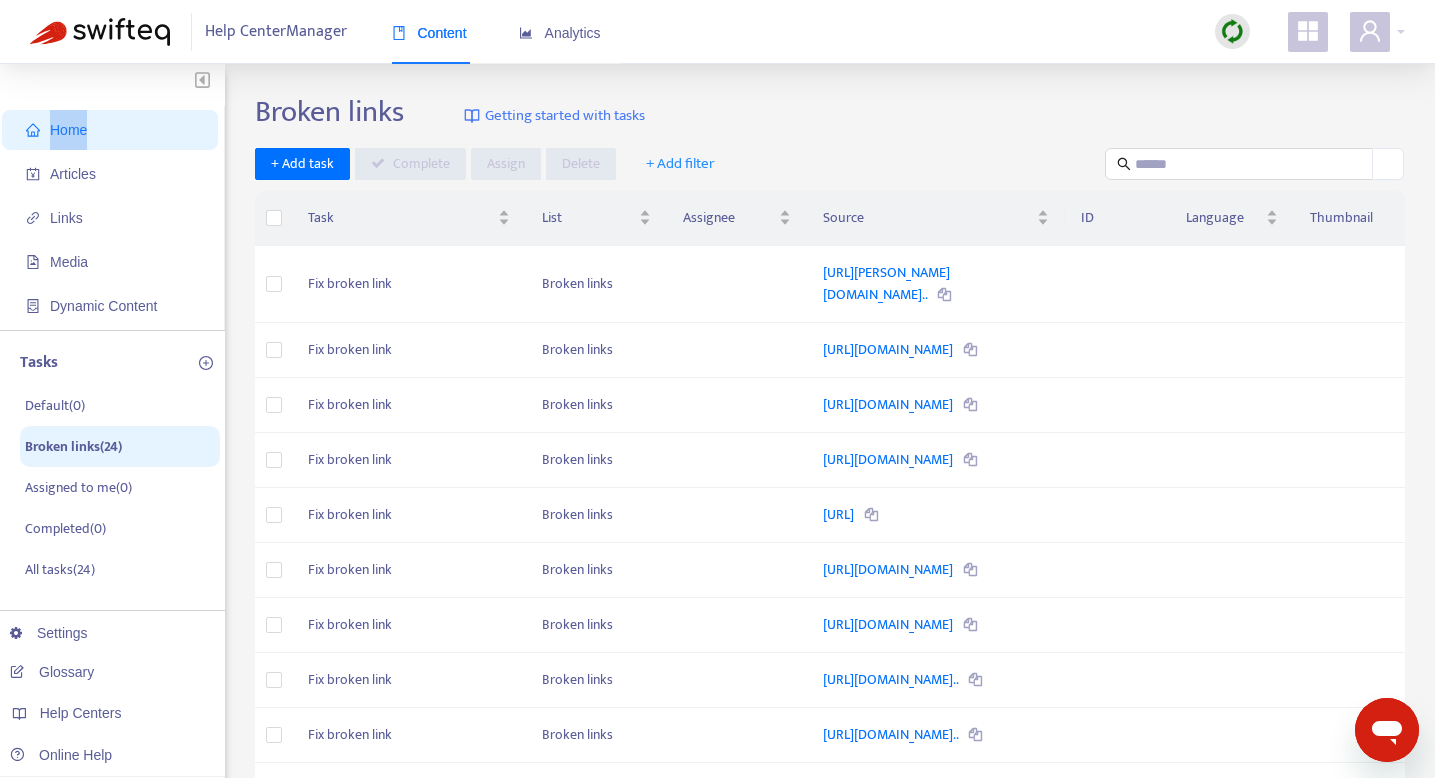 click on "Home" at bounding box center [114, 130] 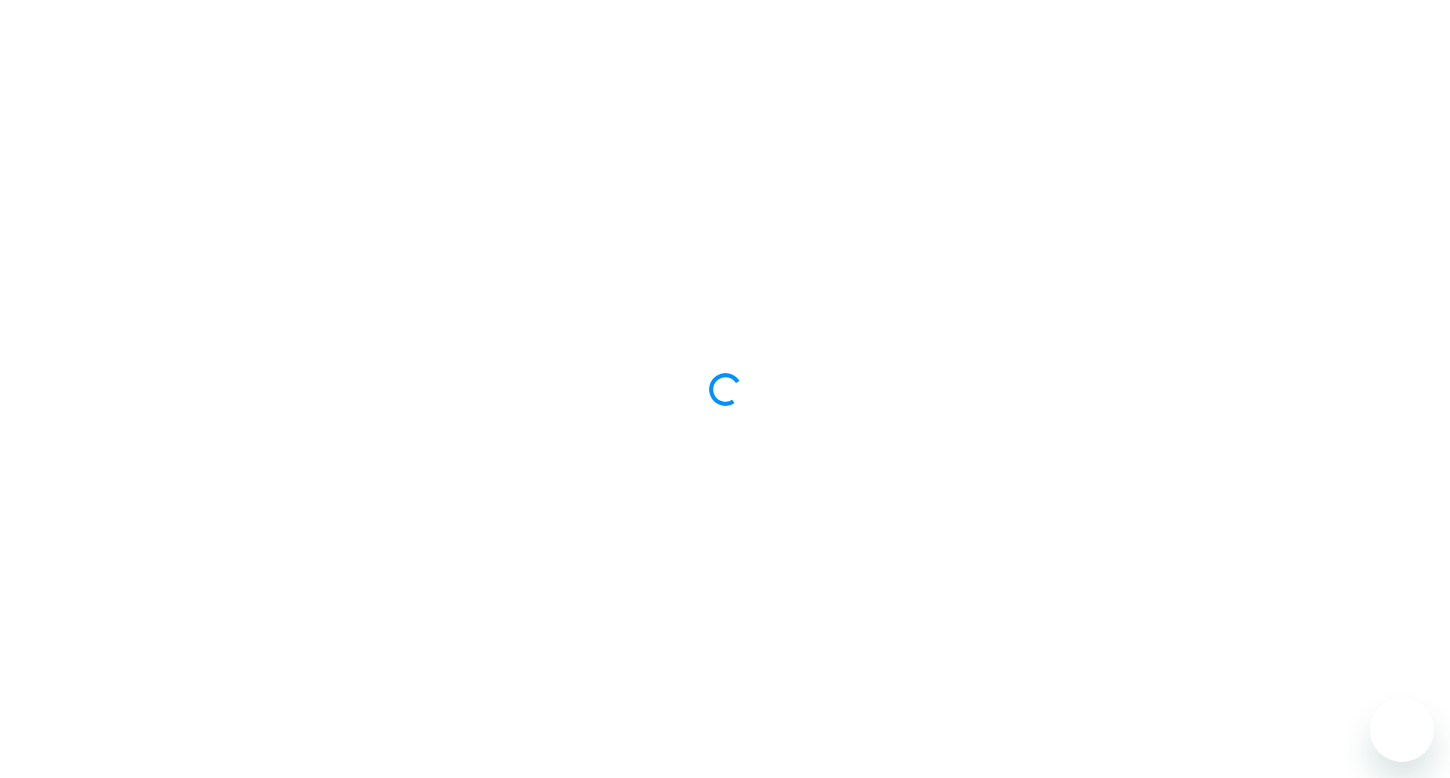 scroll, scrollTop: 0, scrollLeft: 0, axis: both 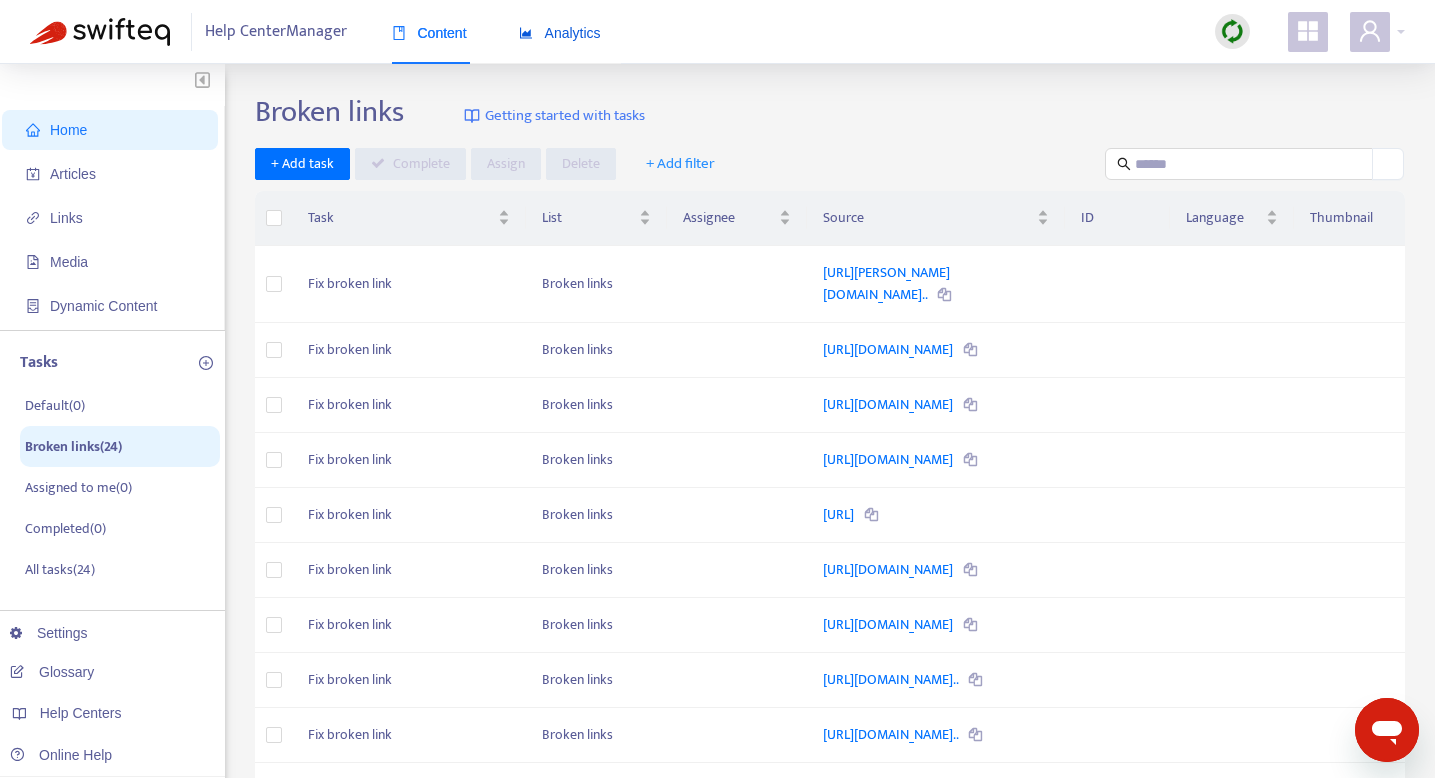 click on "Analytics" at bounding box center [560, 33] 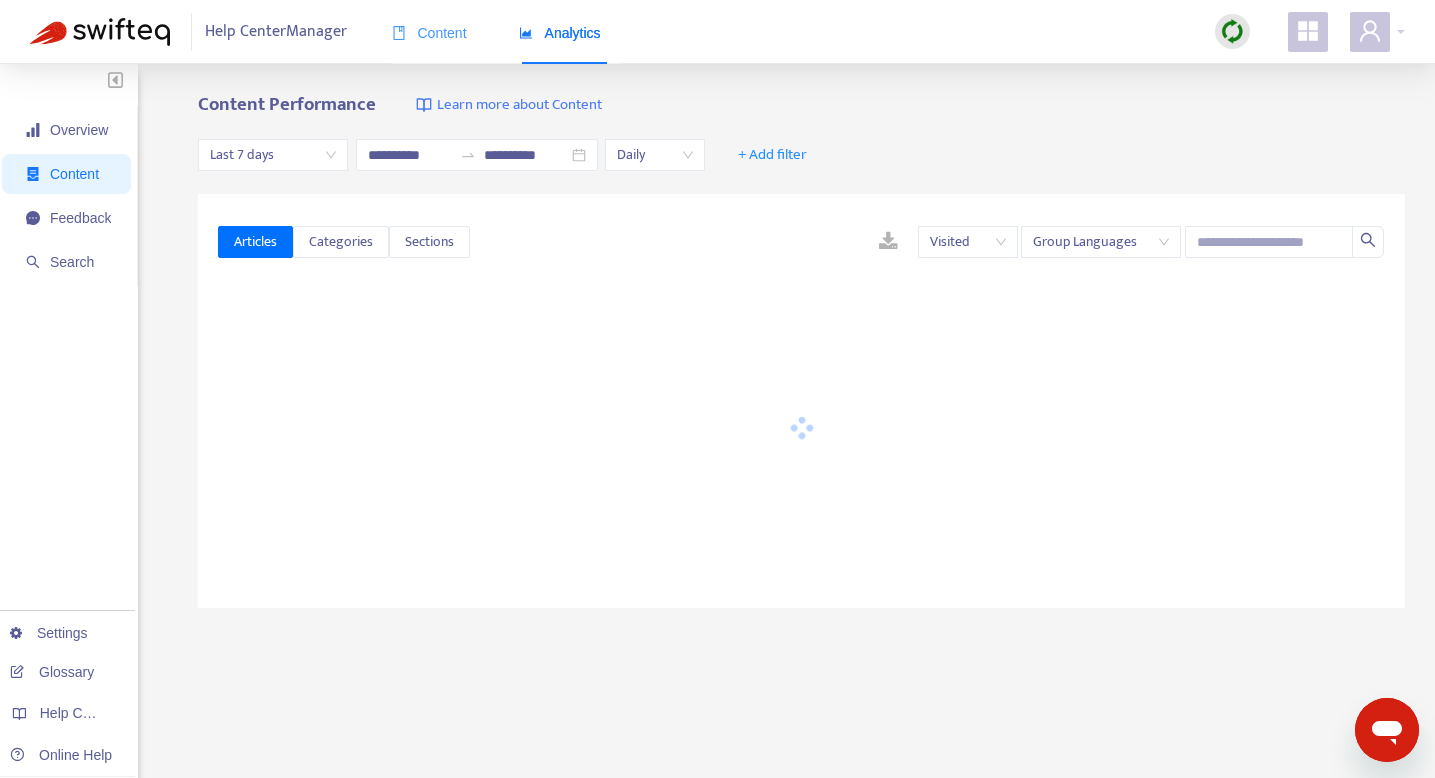 click on "Content" at bounding box center (429, 33) 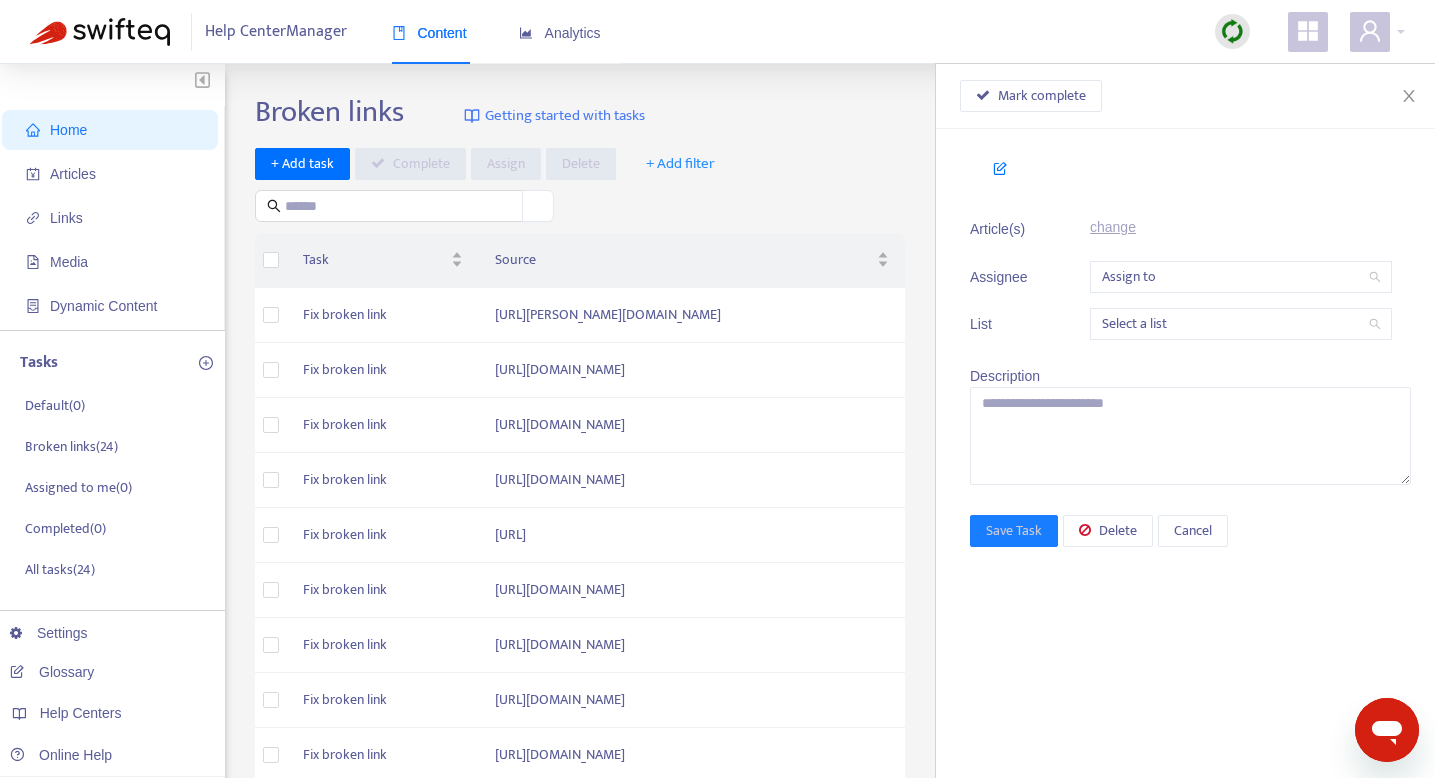click on "Home" at bounding box center (114, 130) 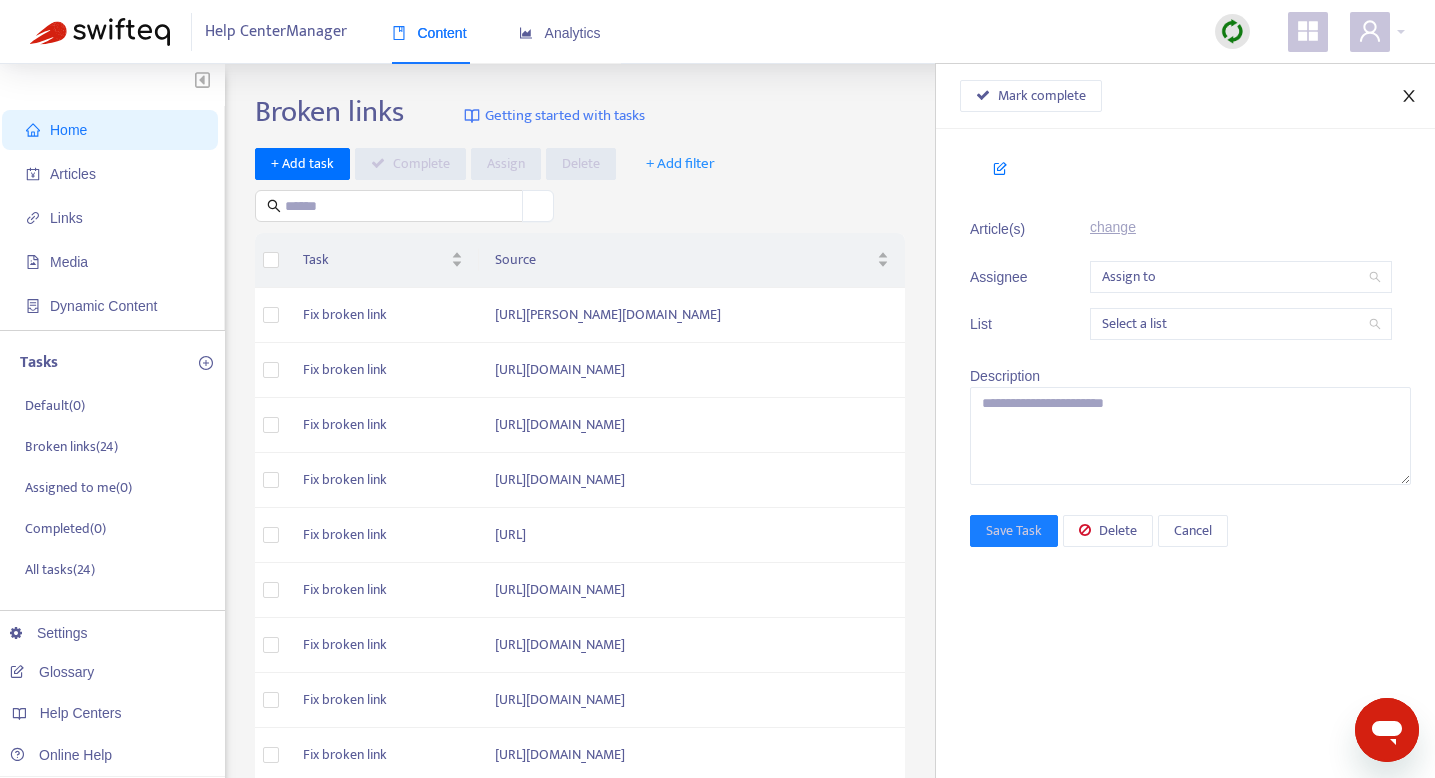 click at bounding box center [1409, 96] 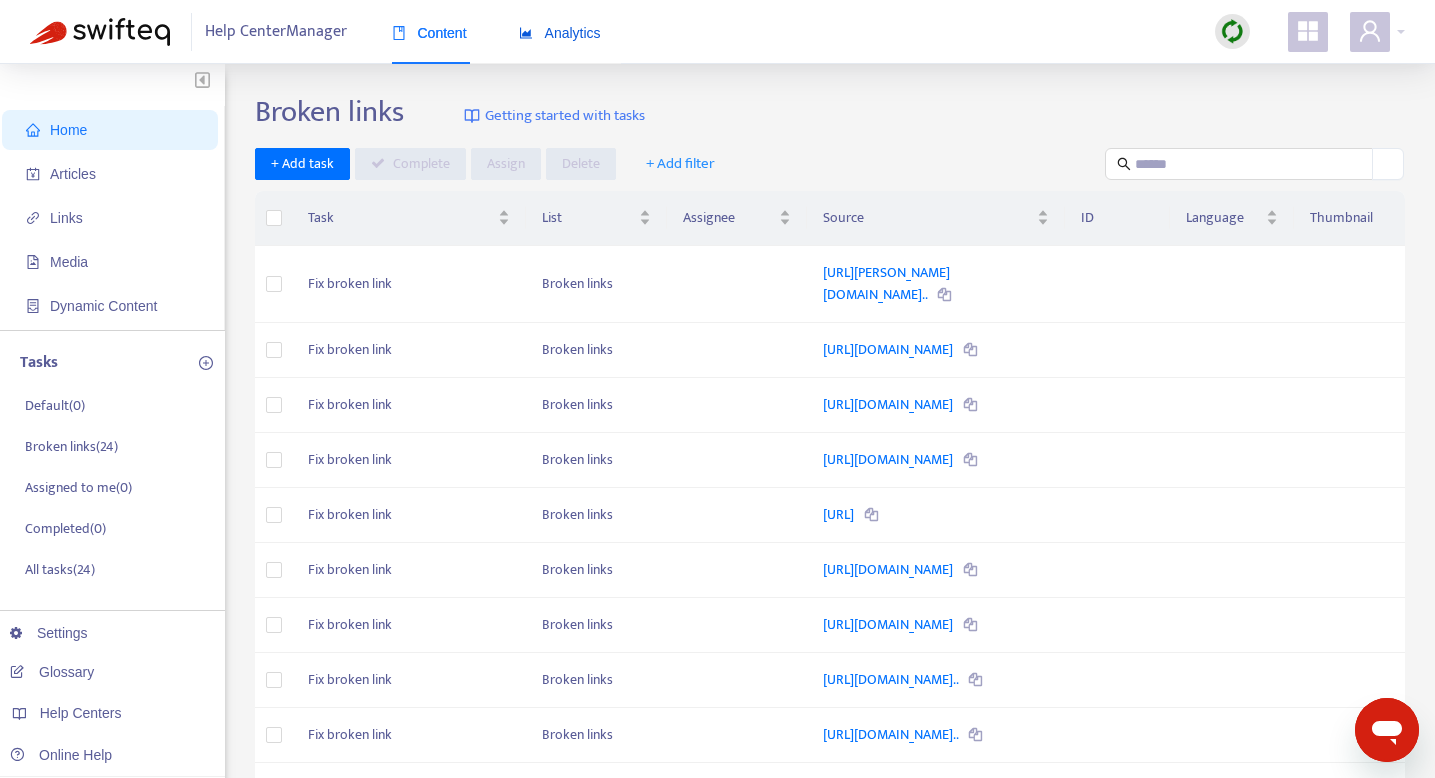 click on "Analytics" at bounding box center [560, 33] 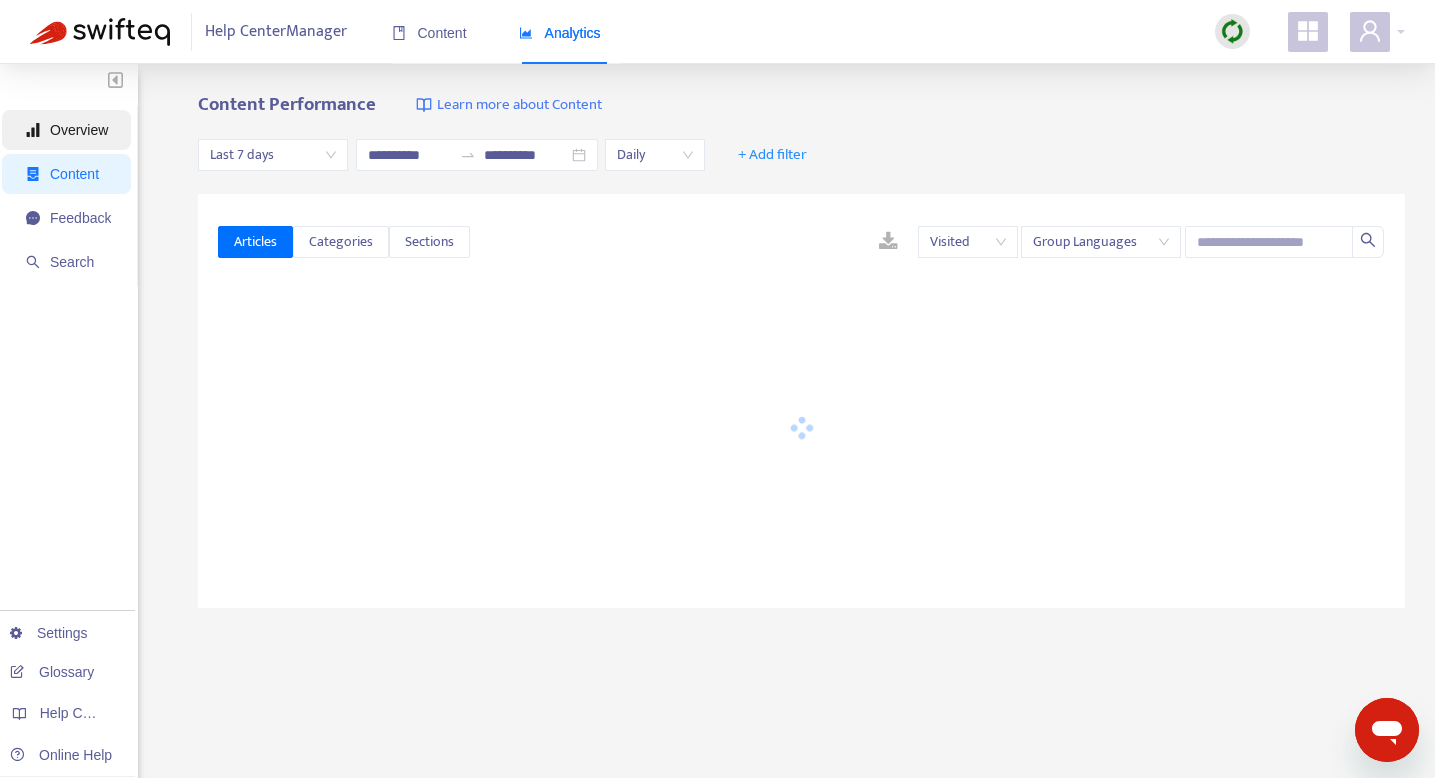 click on "Overview" at bounding box center (68, 130) 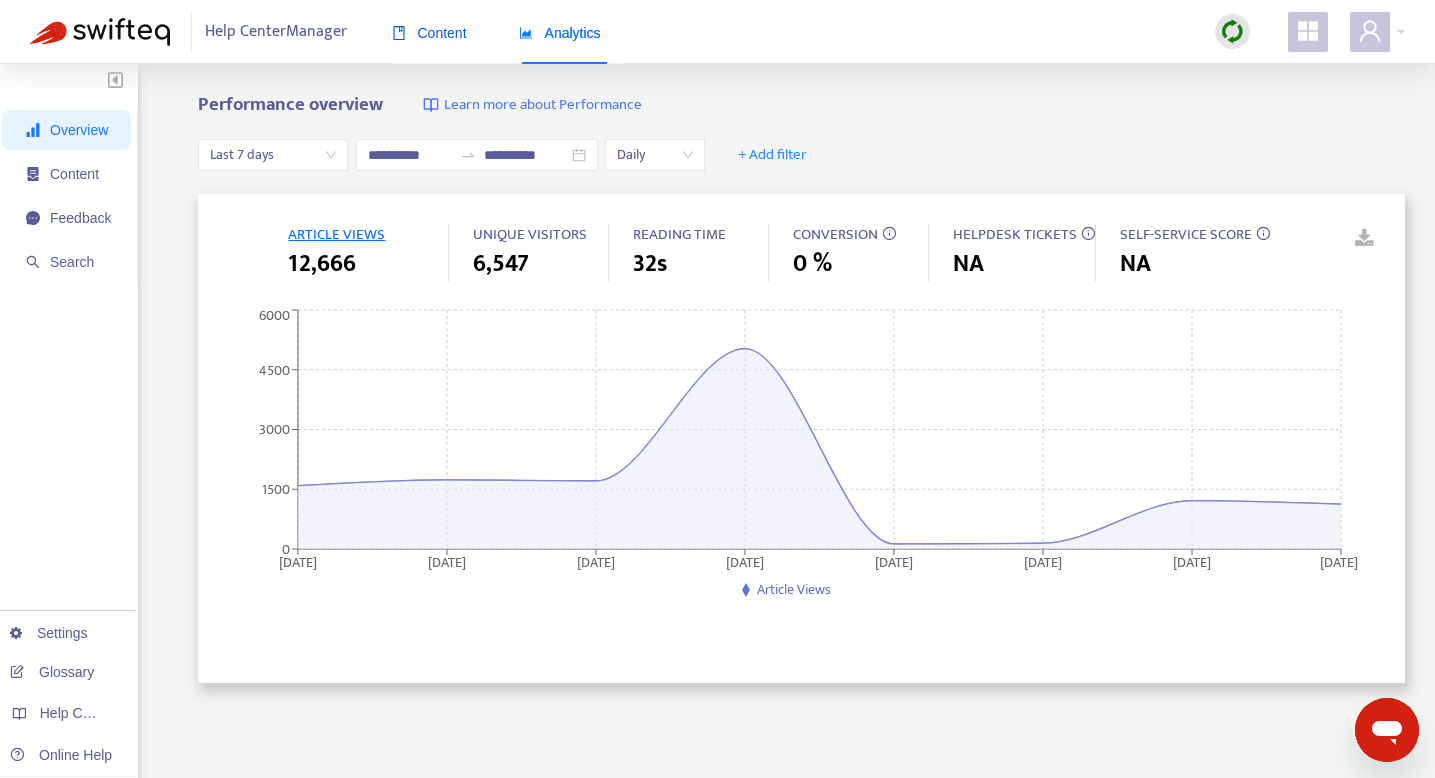 click on "Content" at bounding box center [429, 33] 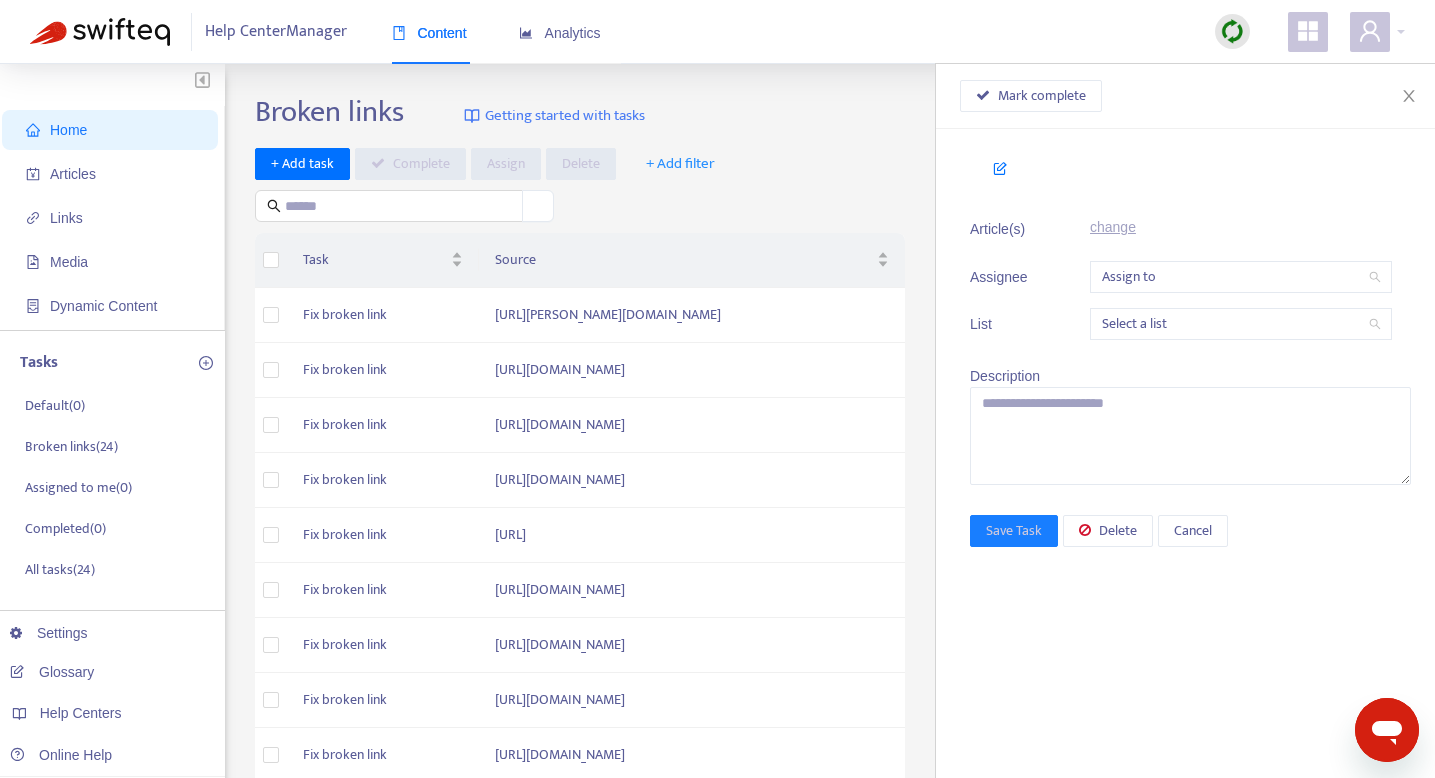 click on "Mark complete" at bounding box center [1185, 96] 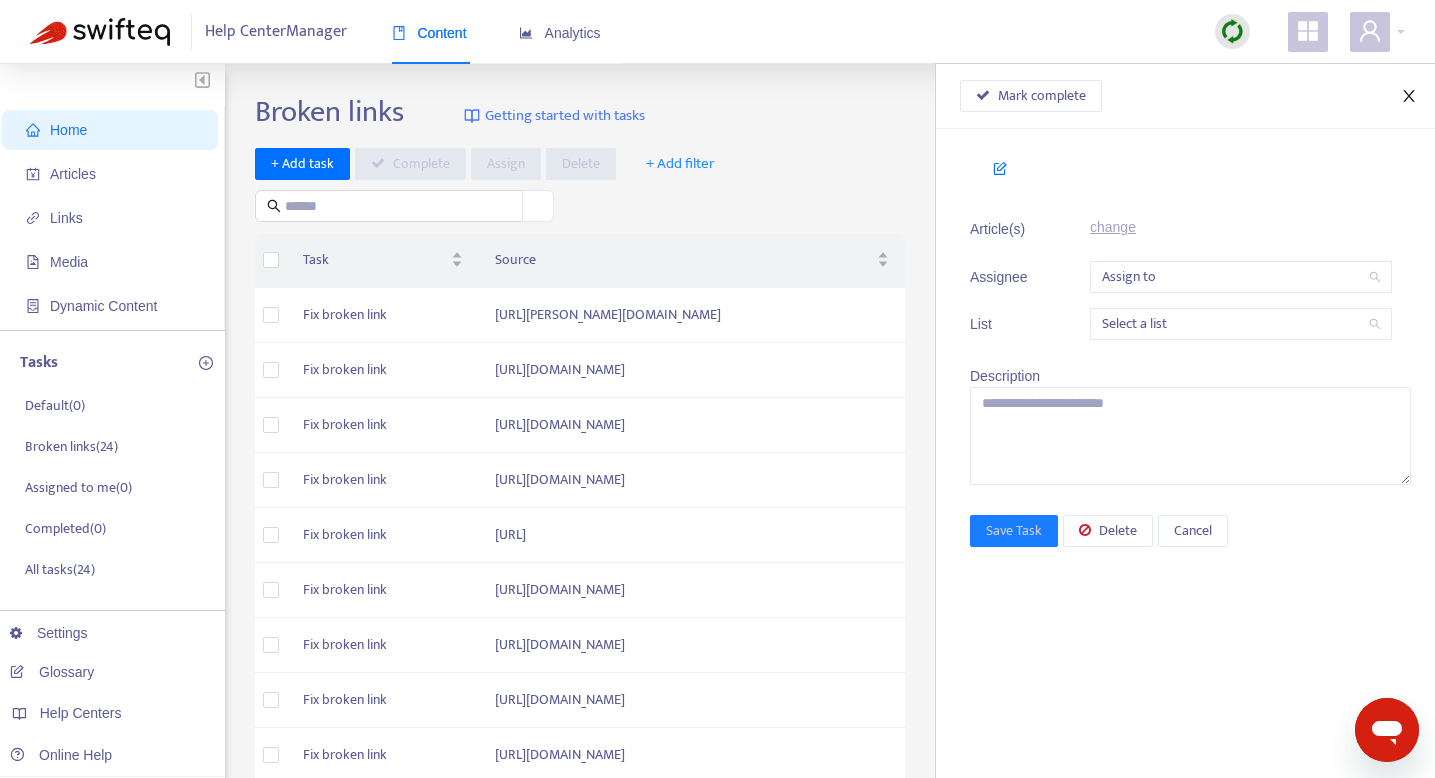 click 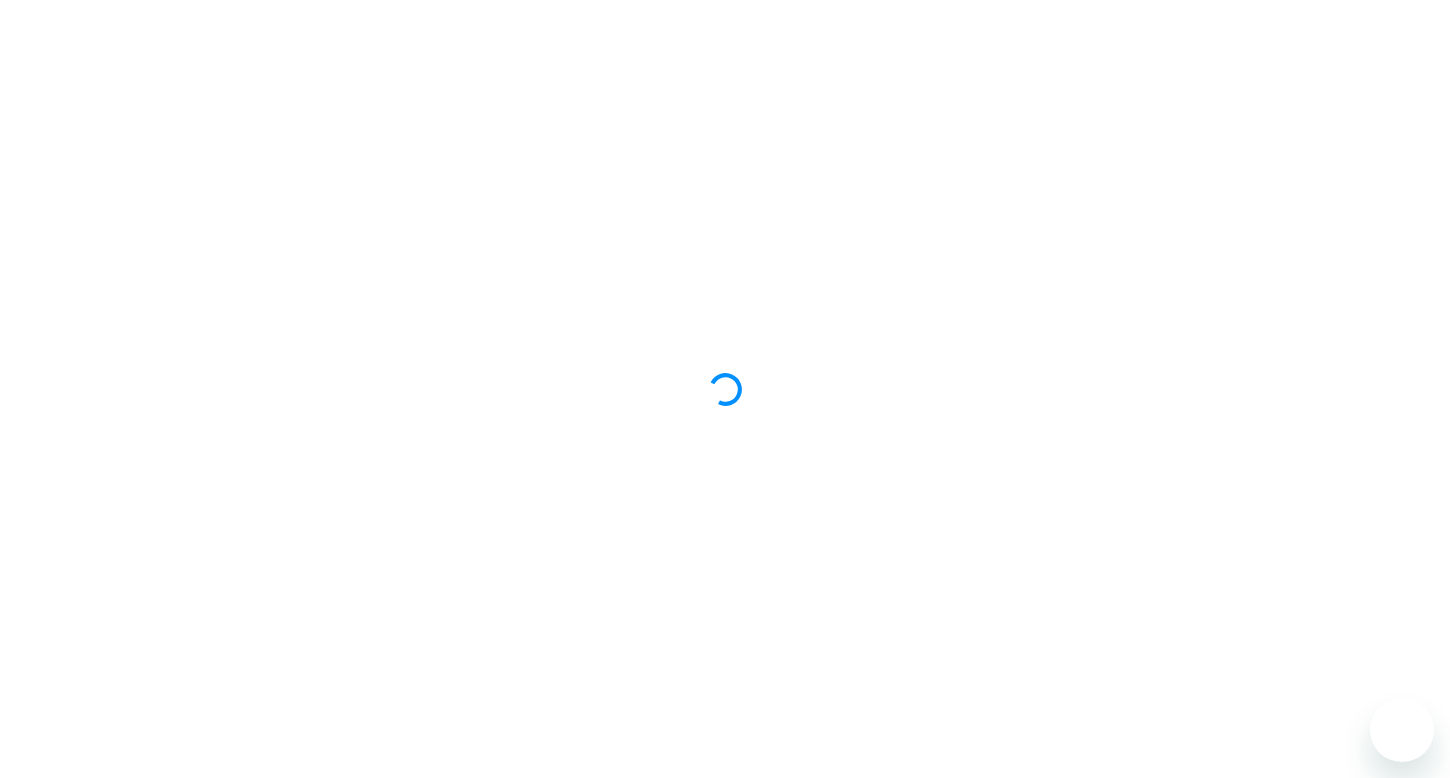 scroll, scrollTop: 0, scrollLeft: 0, axis: both 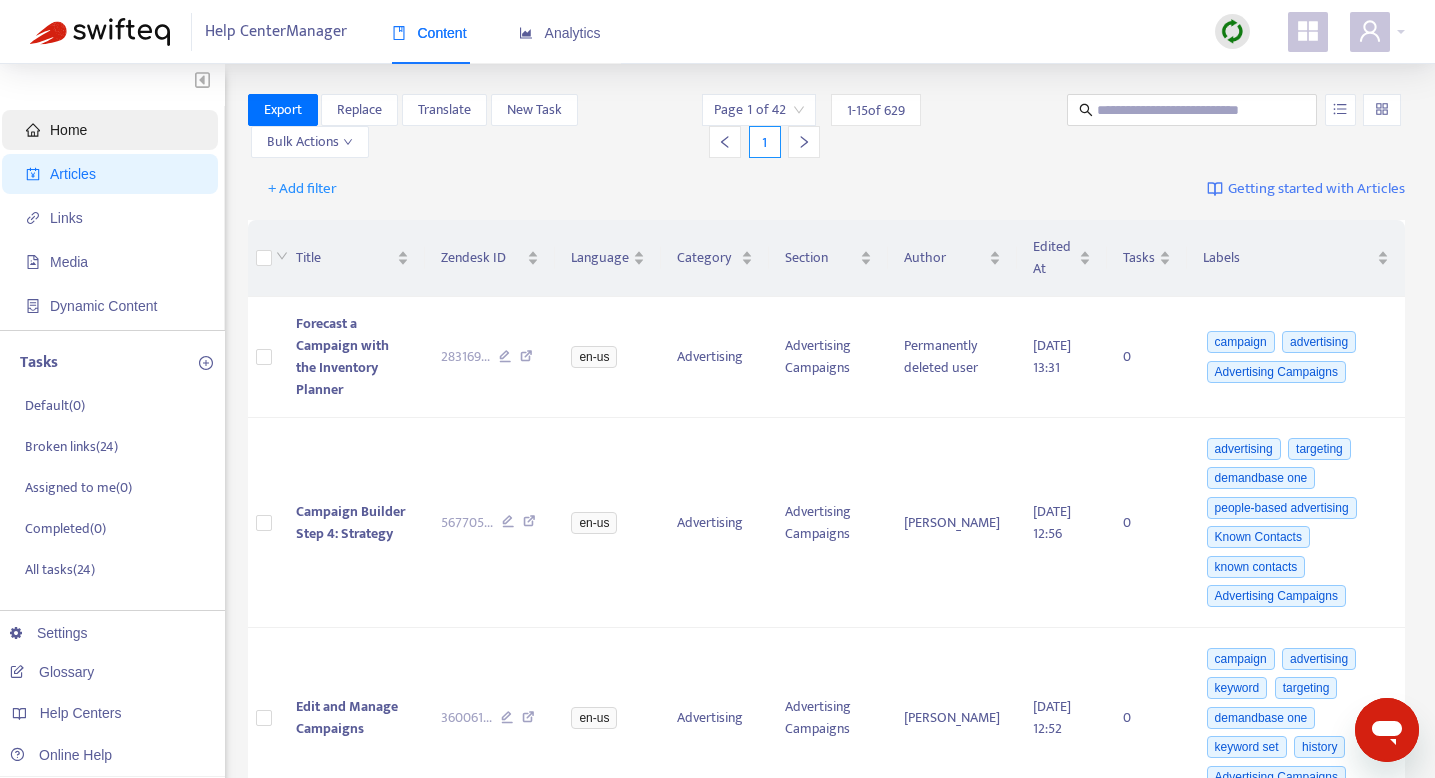 click on "Home" at bounding box center (114, 130) 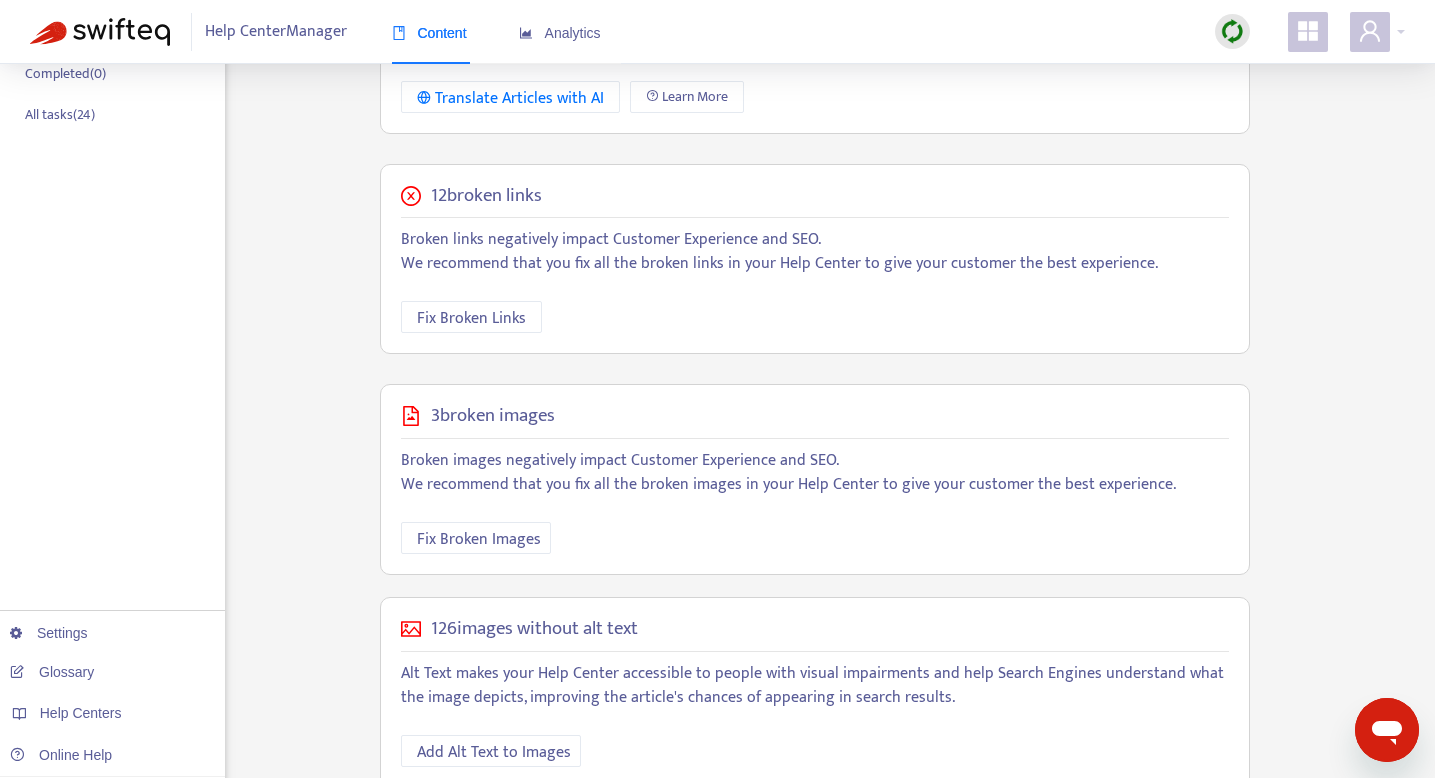 scroll, scrollTop: 494, scrollLeft: 0, axis: vertical 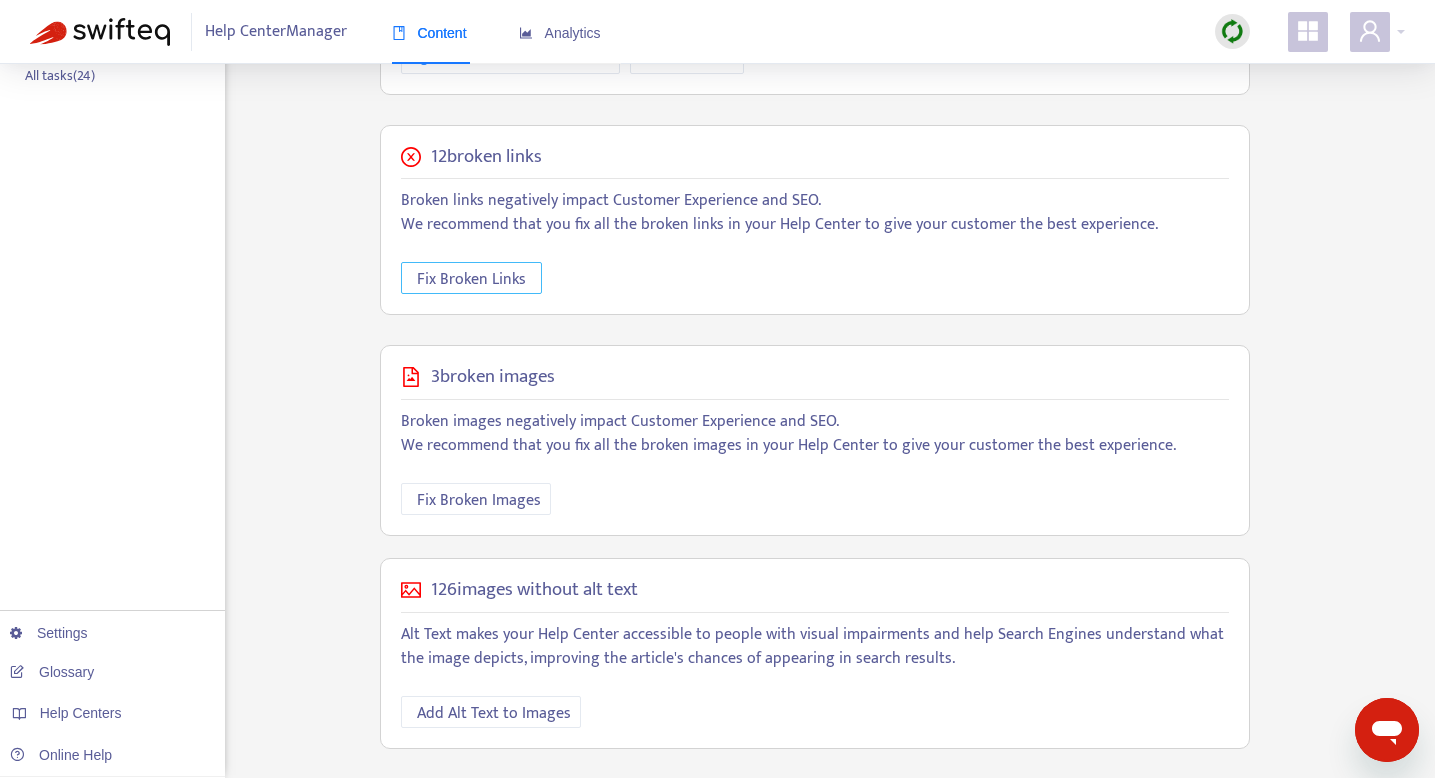 click on "Fix Broken Links" at bounding box center (471, 279) 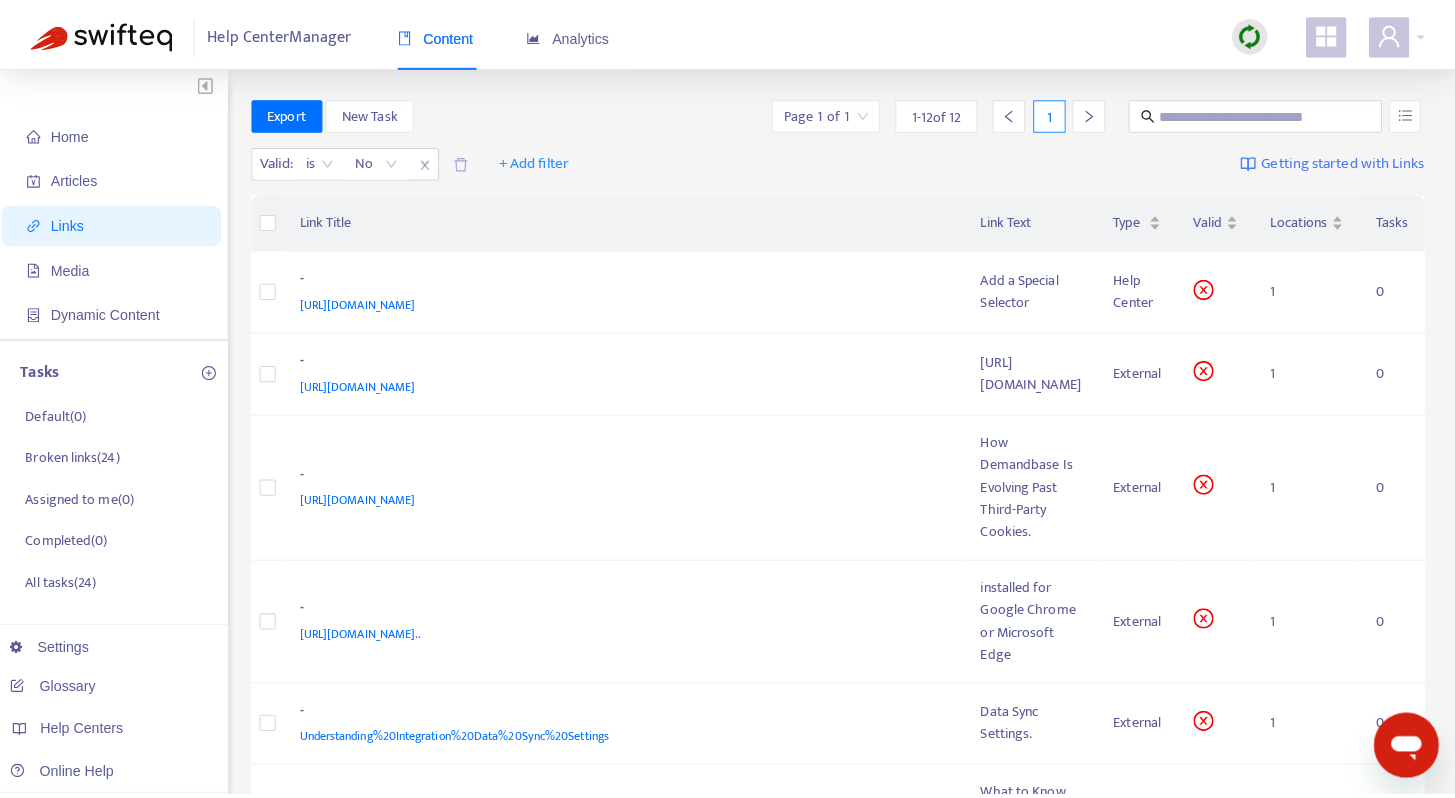 scroll, scrollTop: 25, scrollLeft: 0, axis: vertical 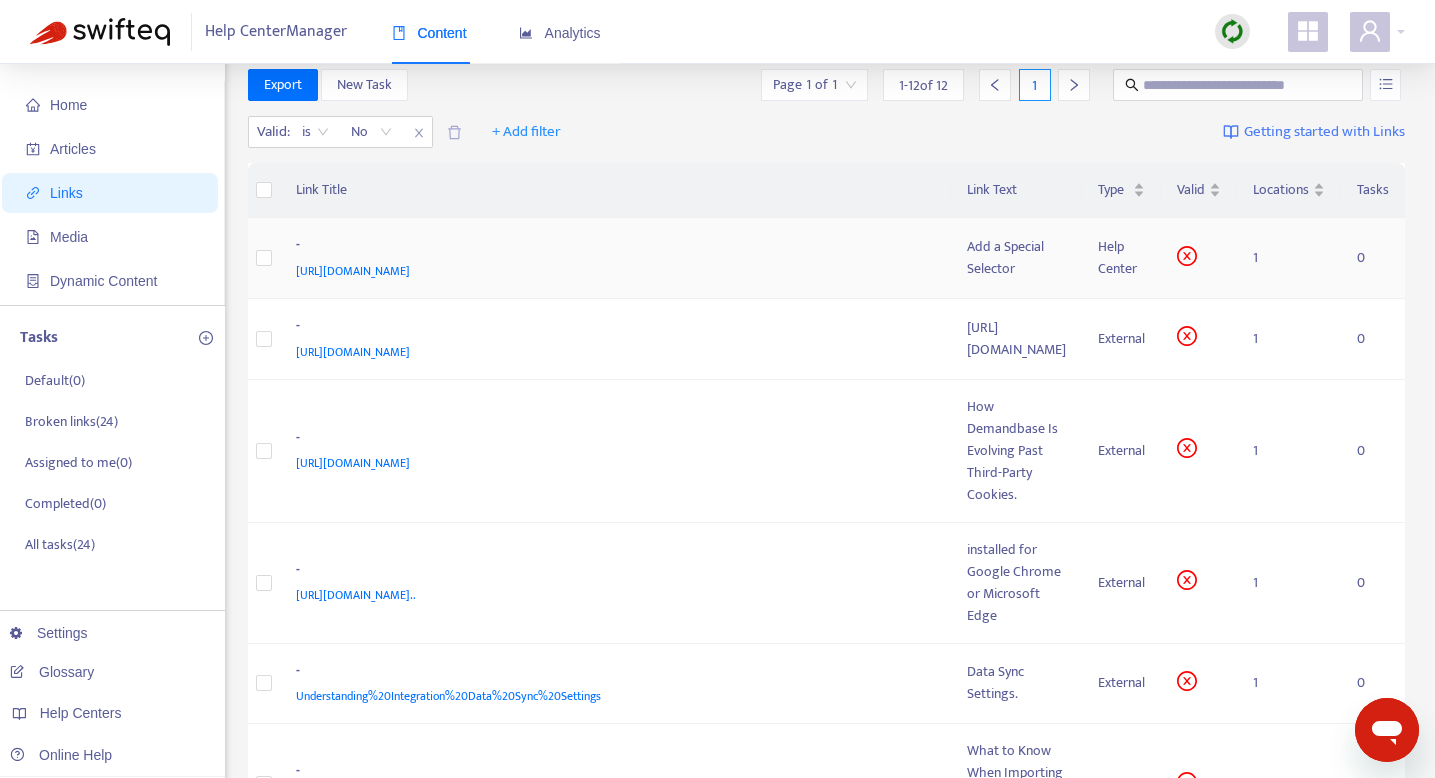 click on "[URL][DOMAIN_NAME]" at bounding box center (353, 271) 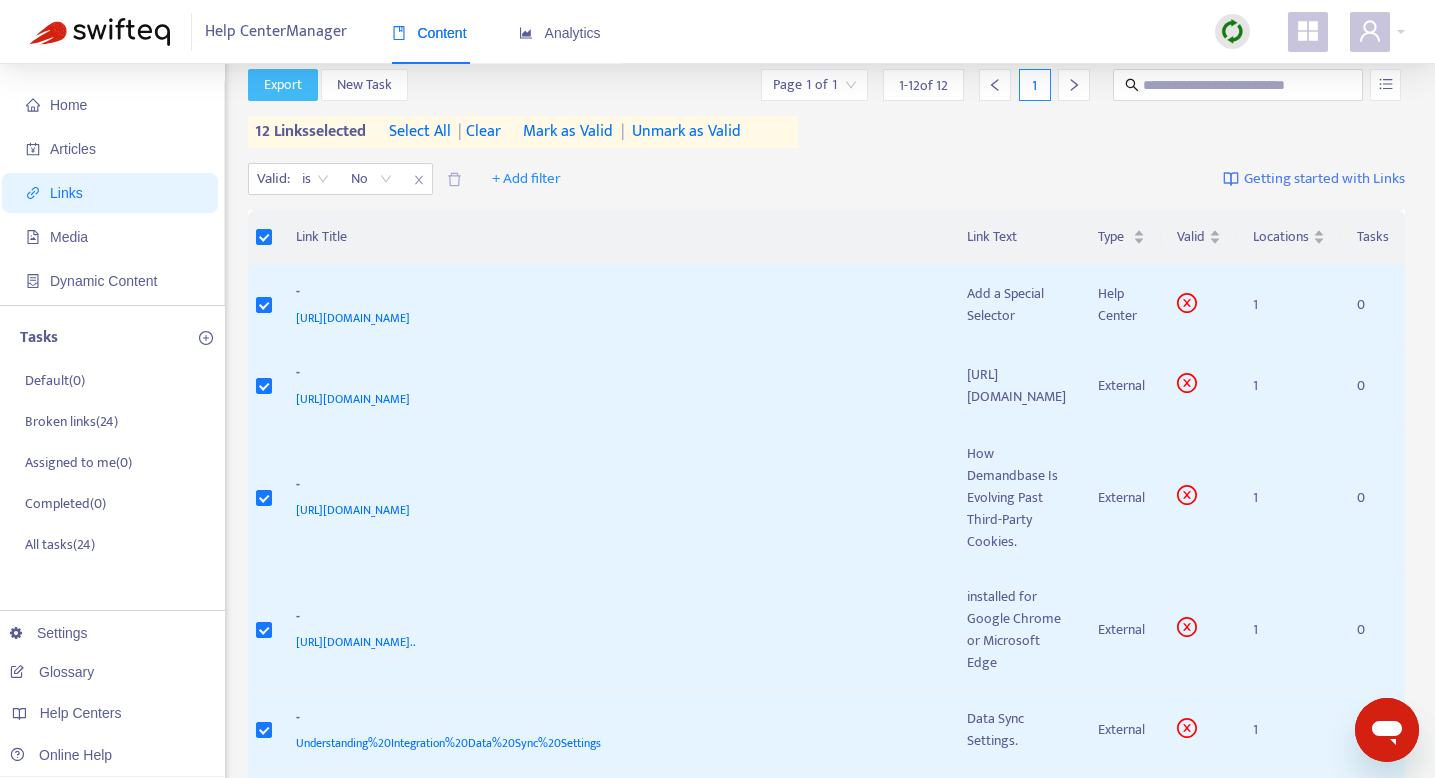 click on "Export" at bounding box center [283, 85] 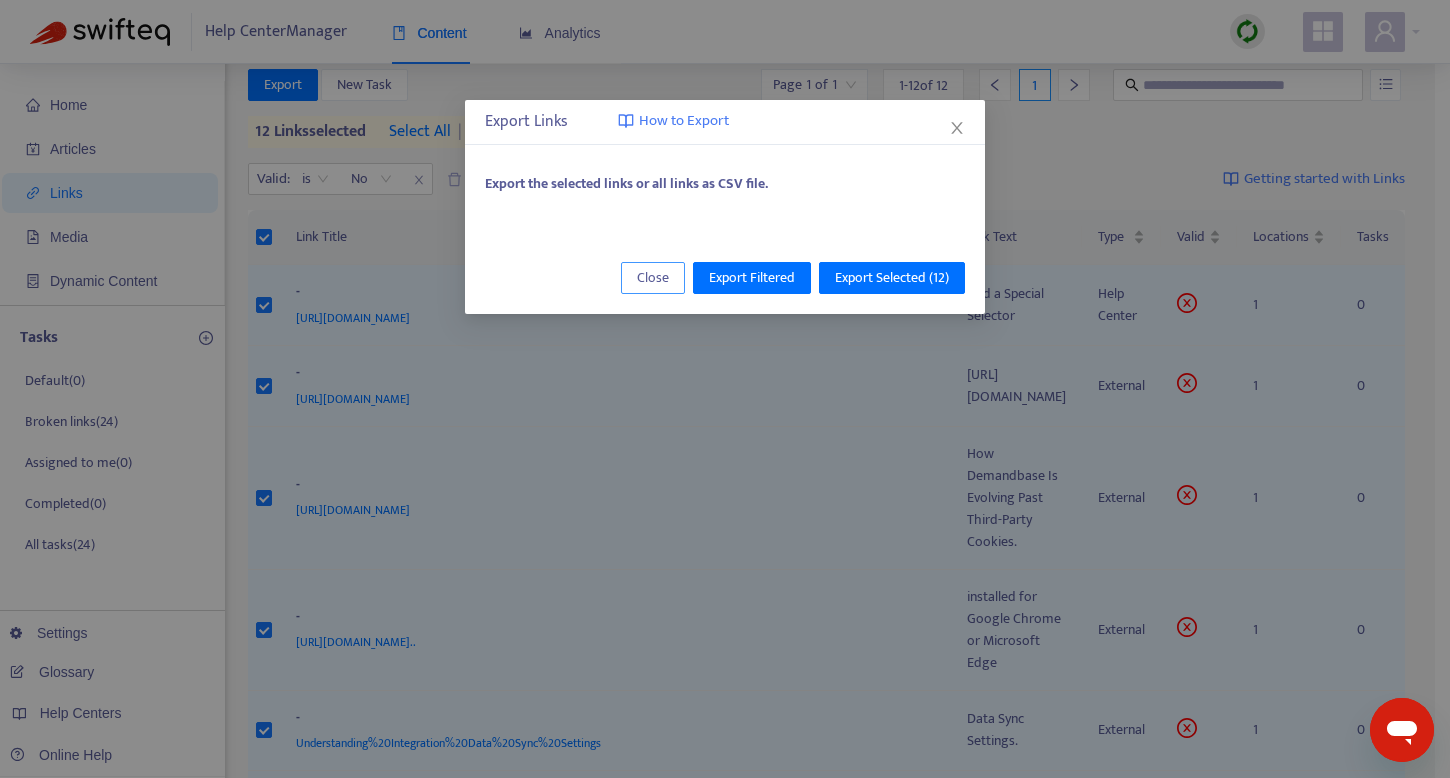 click on "Close" at bounding box center [653, 278] 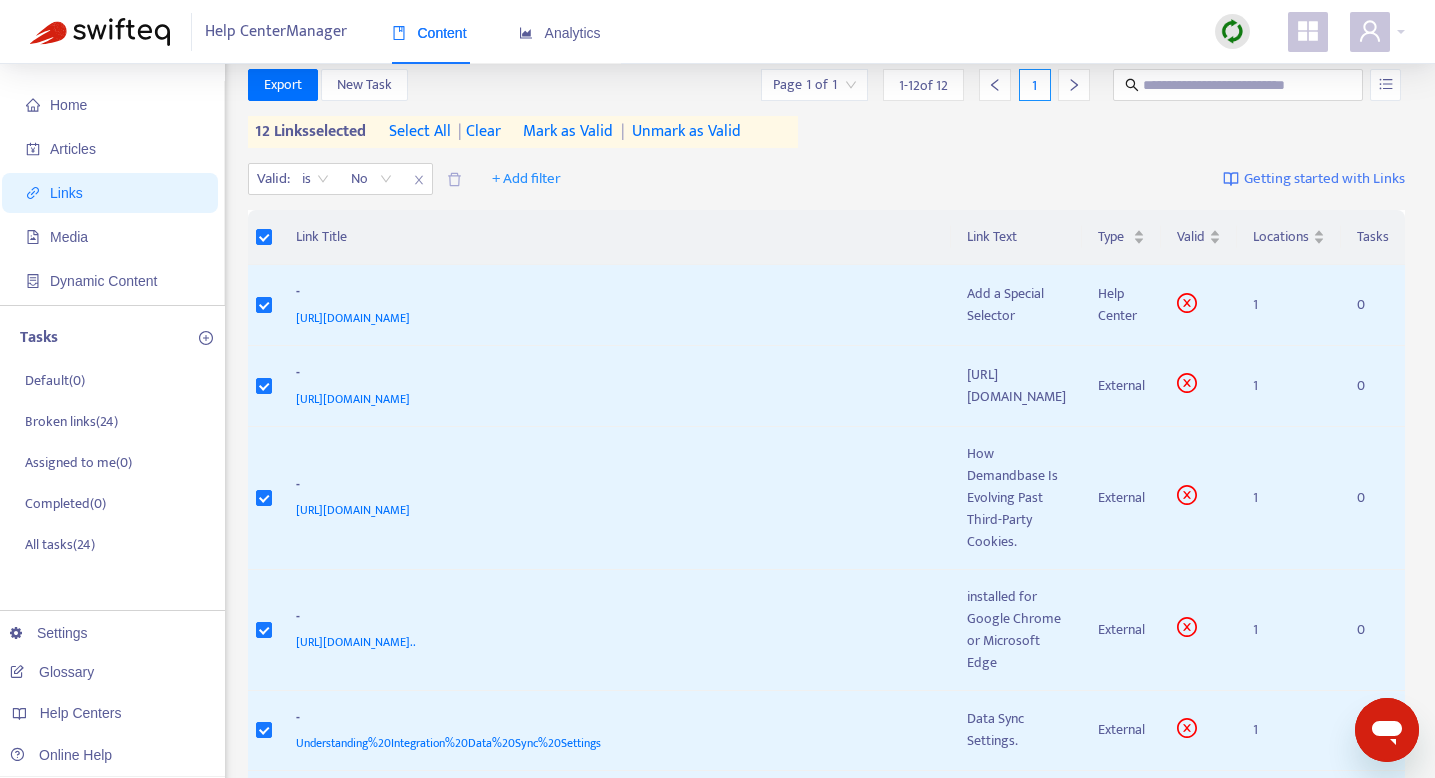 click on "select all" at bounding box center [420, 132] 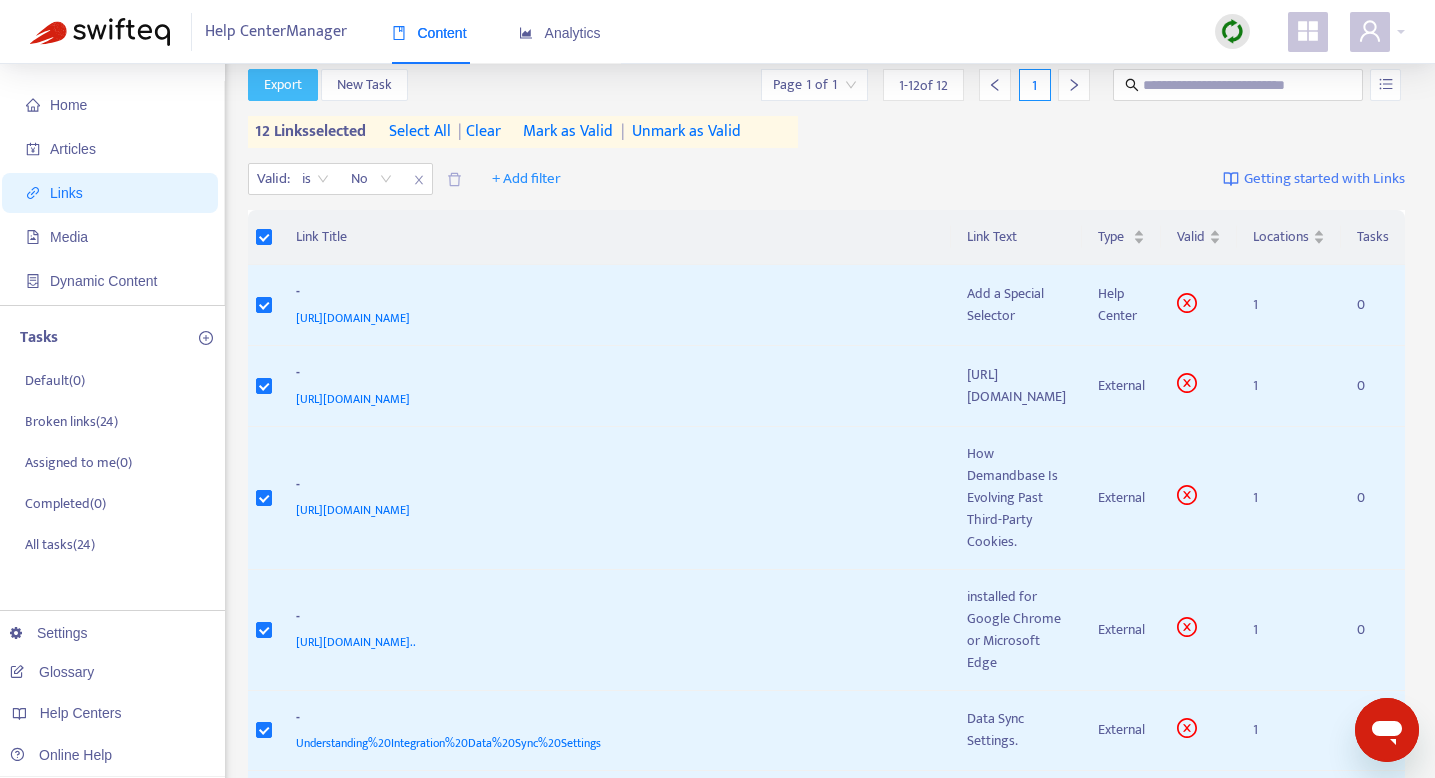 click on "Export" at bounding box center (283, 85) 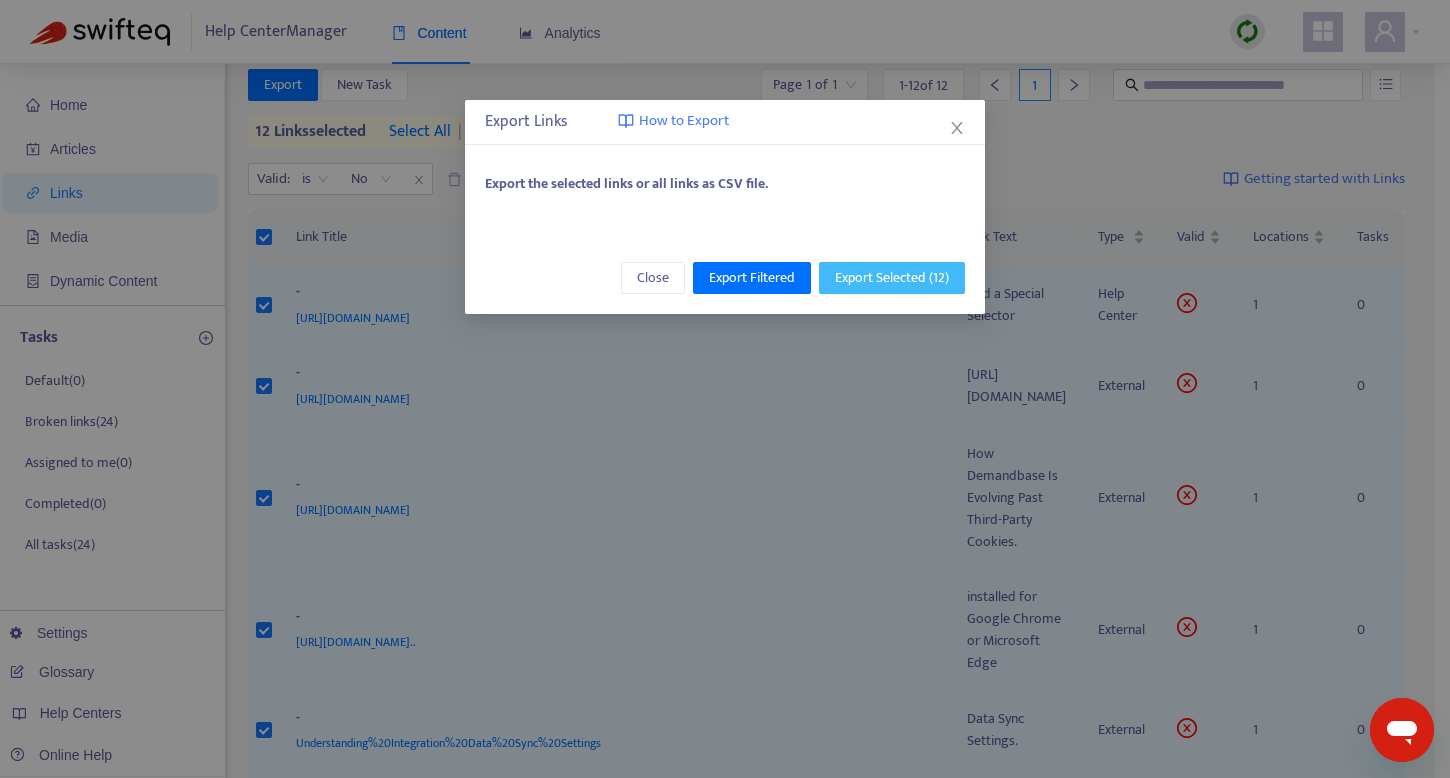 click on "Export Selected ( 12 )" at bounding box center [892, 278] 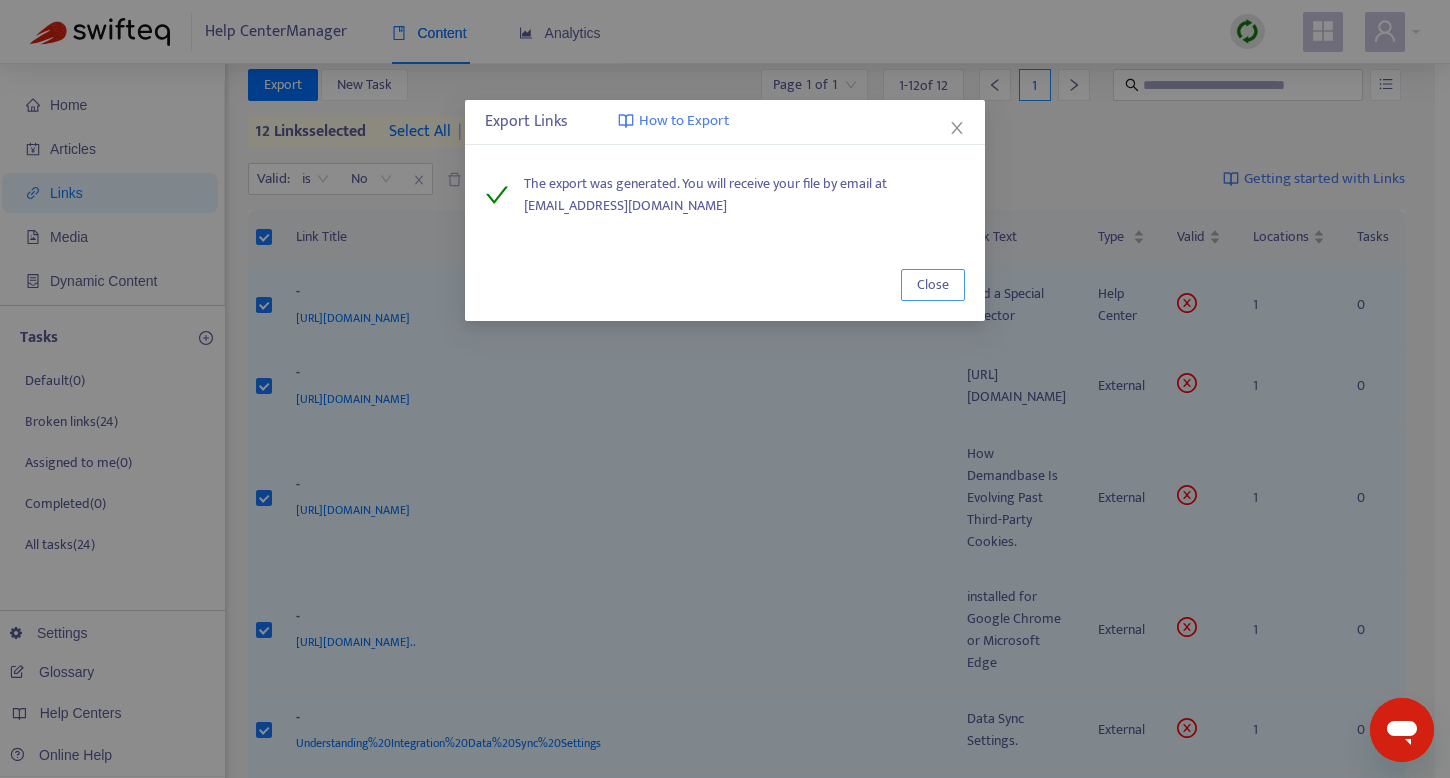 click on "Close" at bounding box center (933, 285) 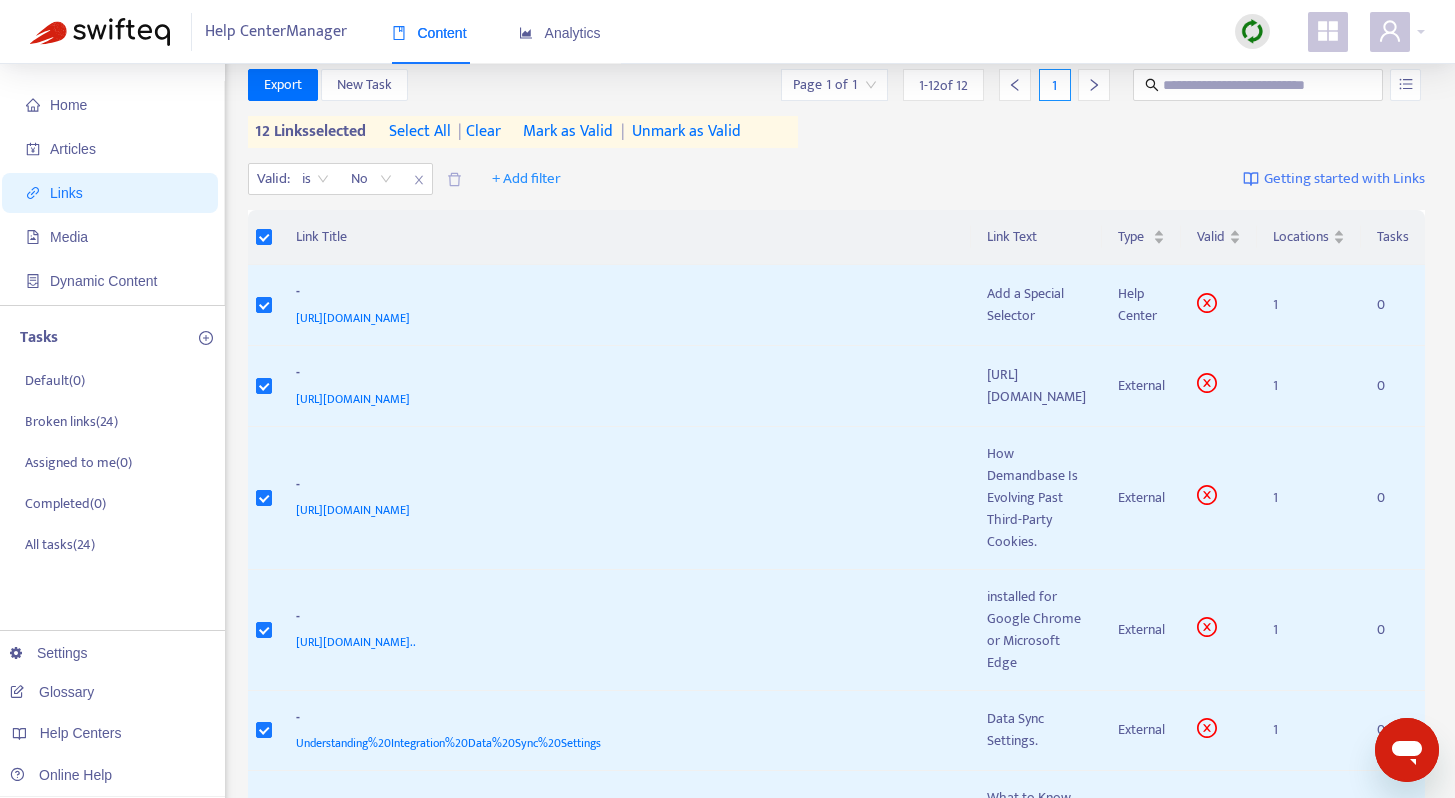 scroll, scrollTop: 0, scrollLeft: 0, axis: both 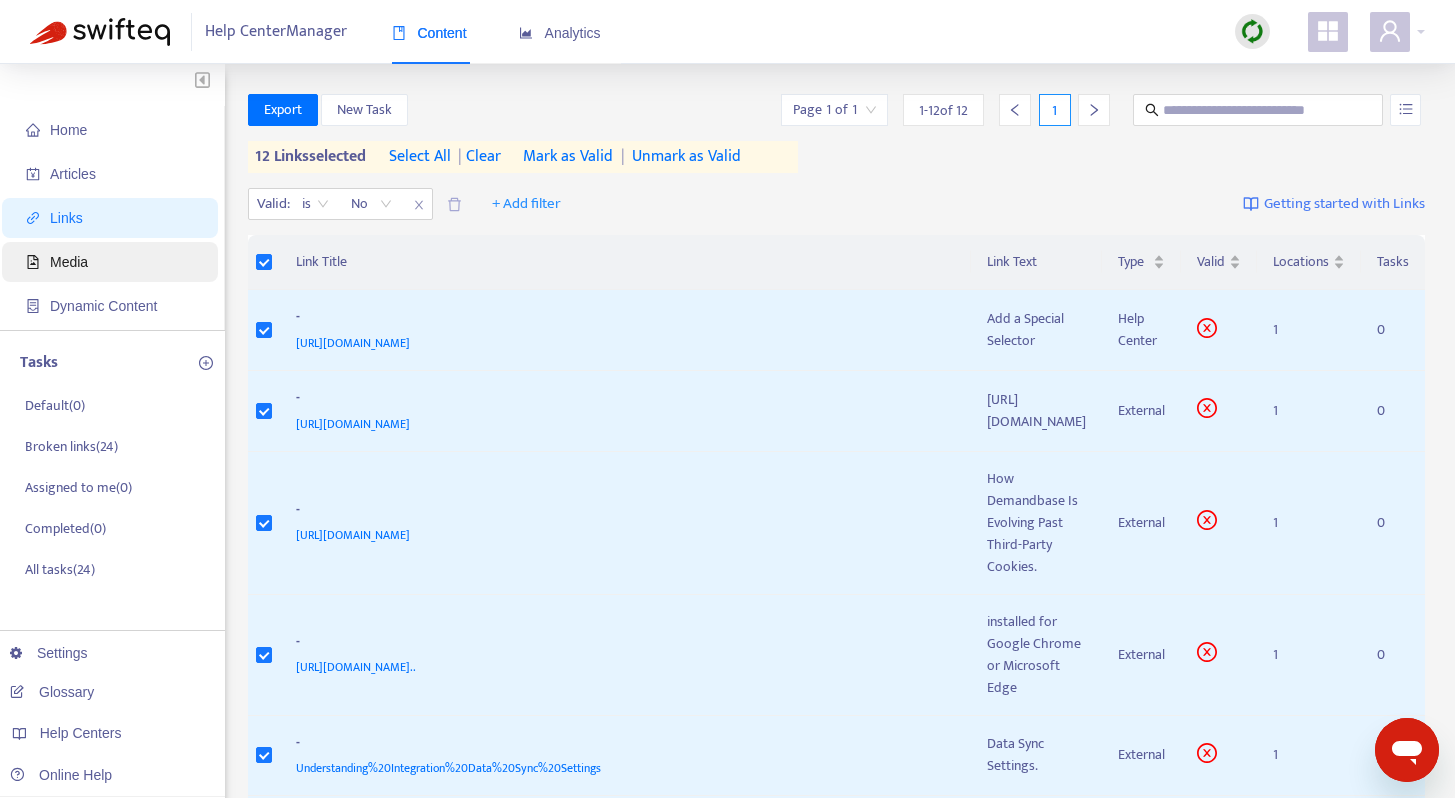 click on "Media" at bounding box center [114, 262] 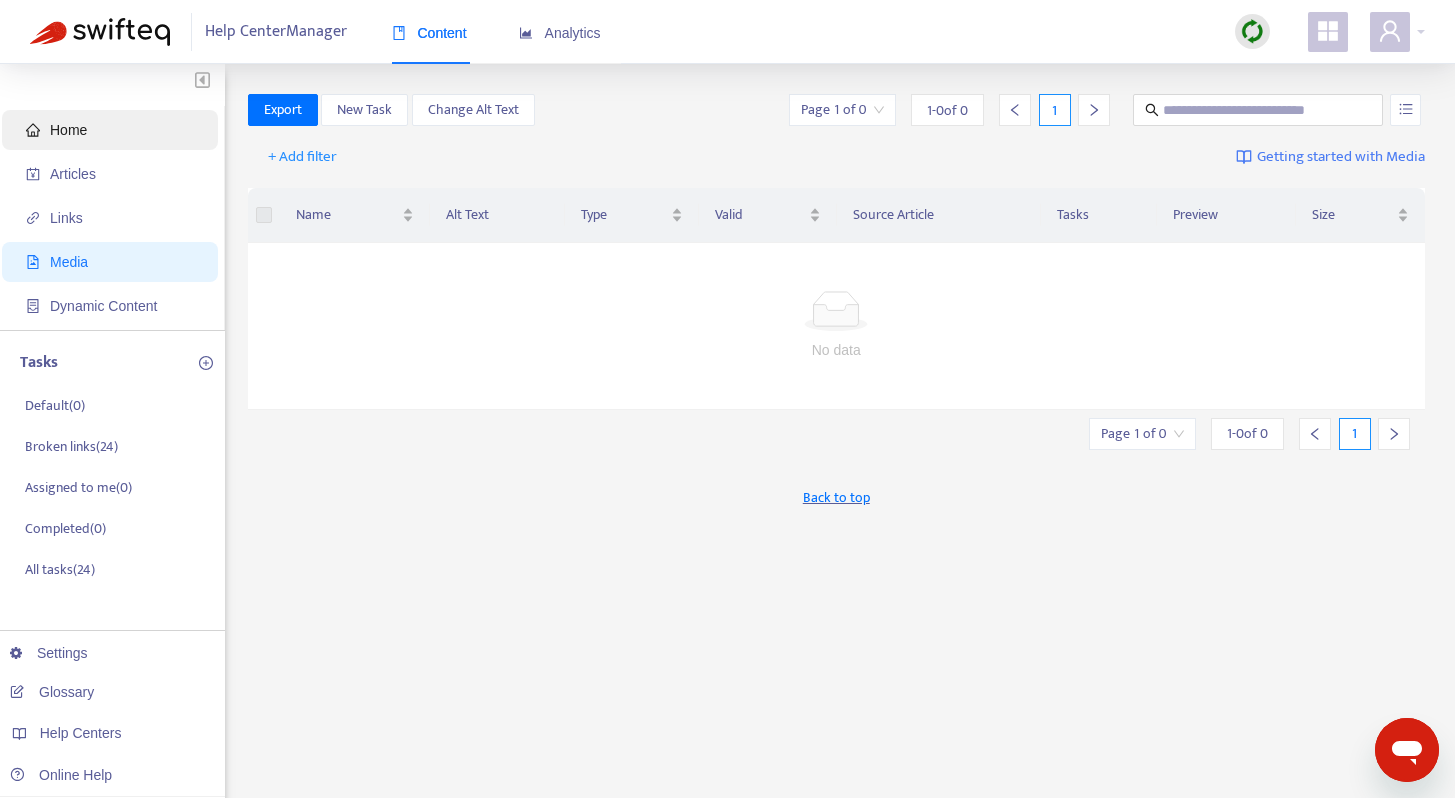 click on "Home" at bounding box center (114, 130) 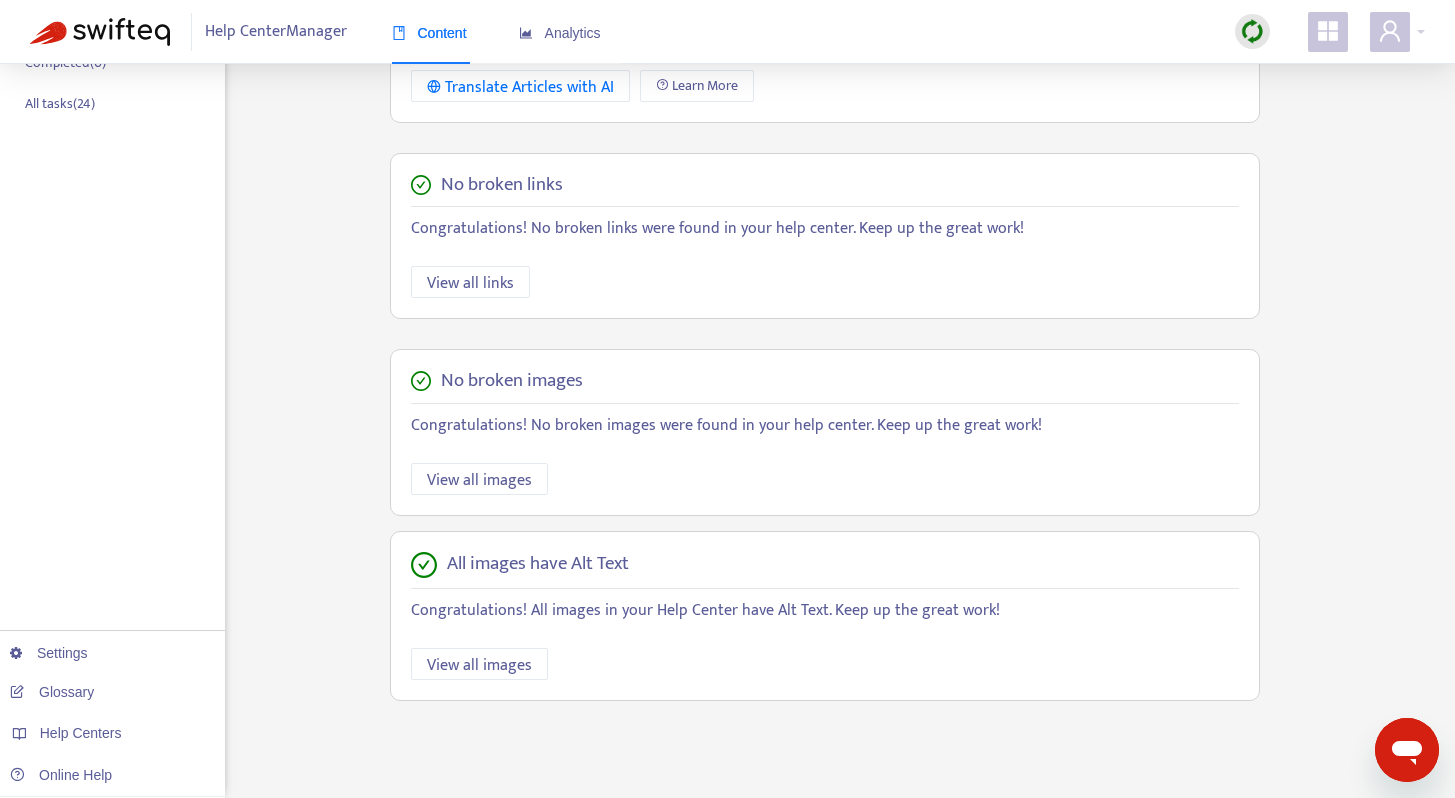 scroll, scrollTop: 0, scrollLeft: 0, axis: both 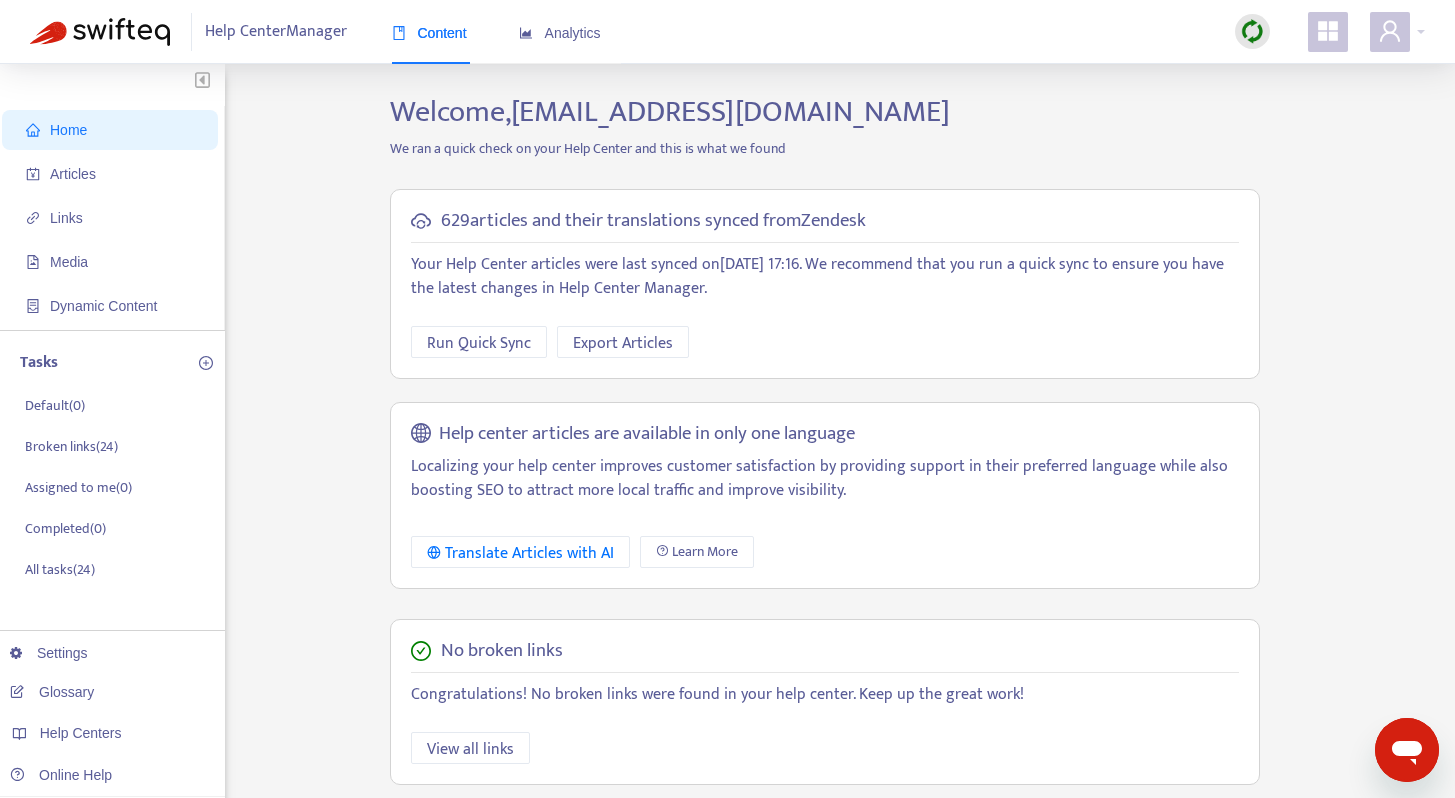 click at bounding box center [1252, 31] 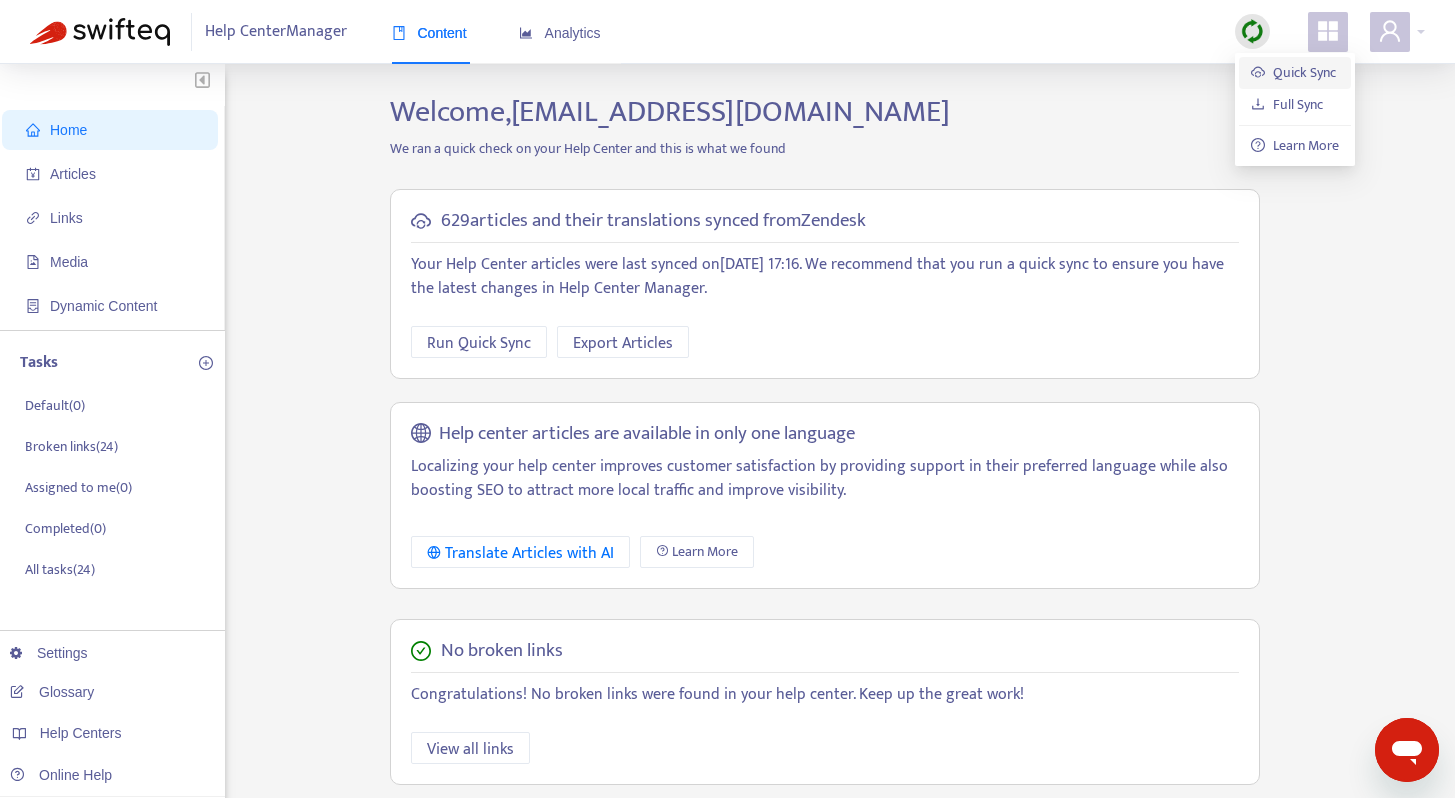 click on "Quick Sync" at bounding box center (1293, 72) 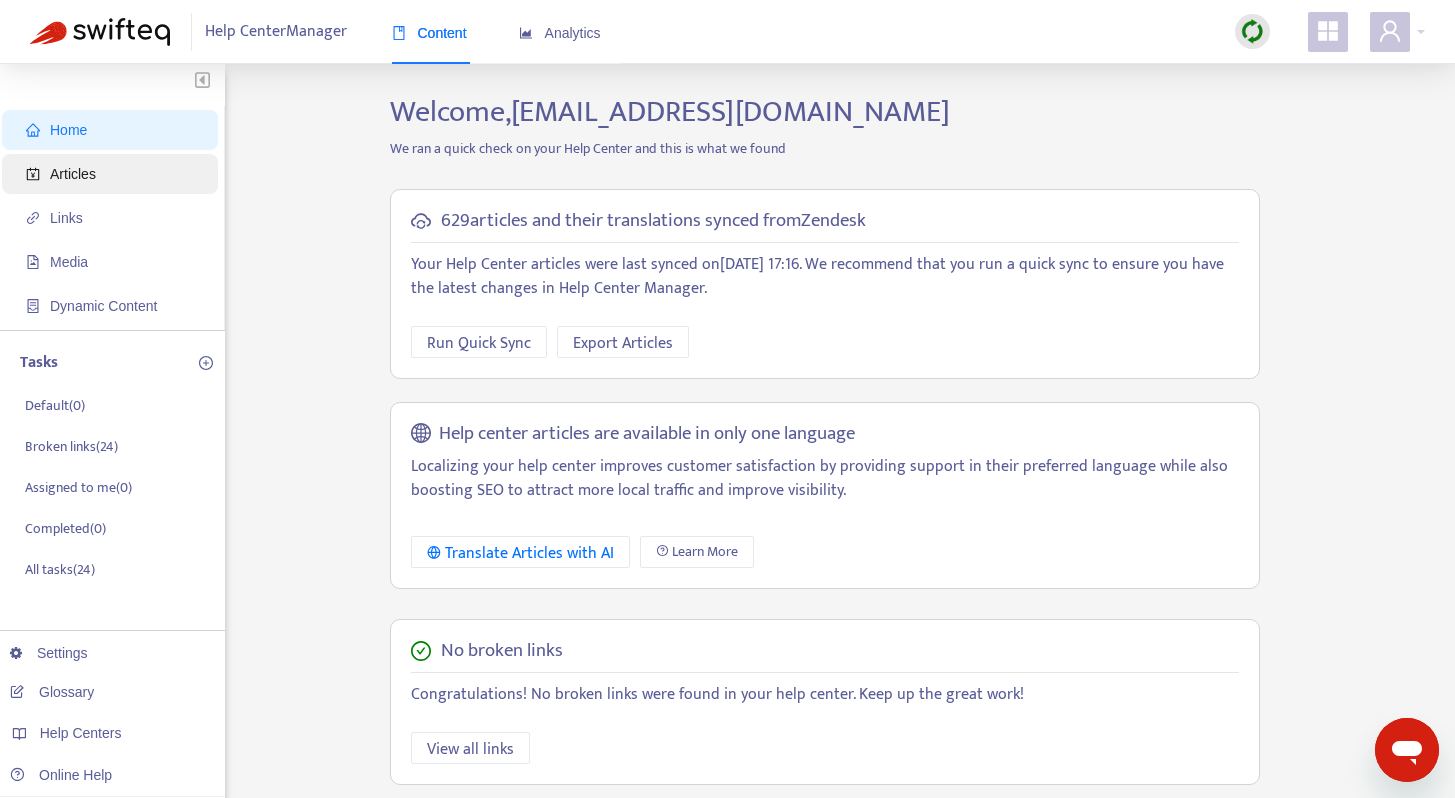 click on "Articles" at bounding box center (114, 174) 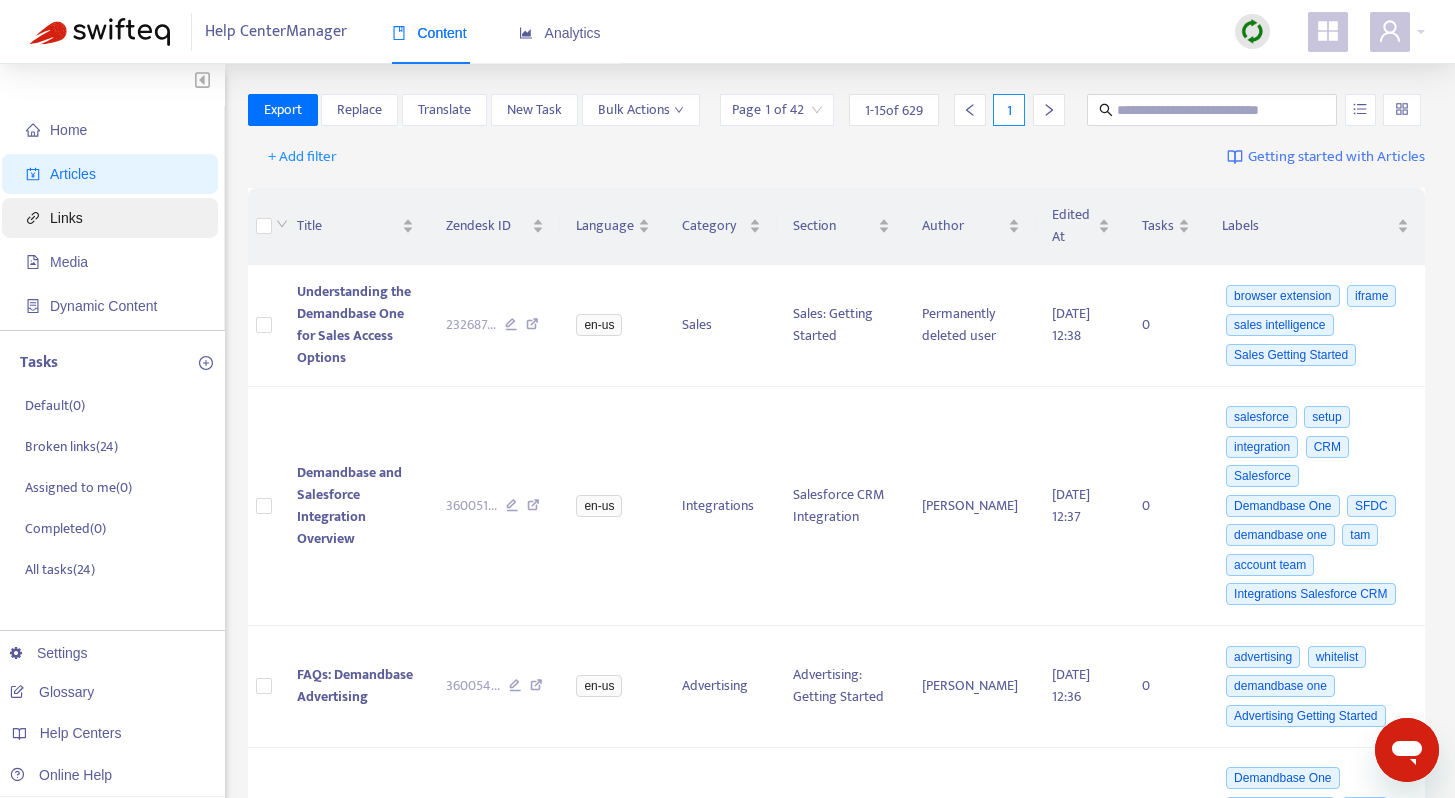 click on "Links" at bounding box center (114, 218) 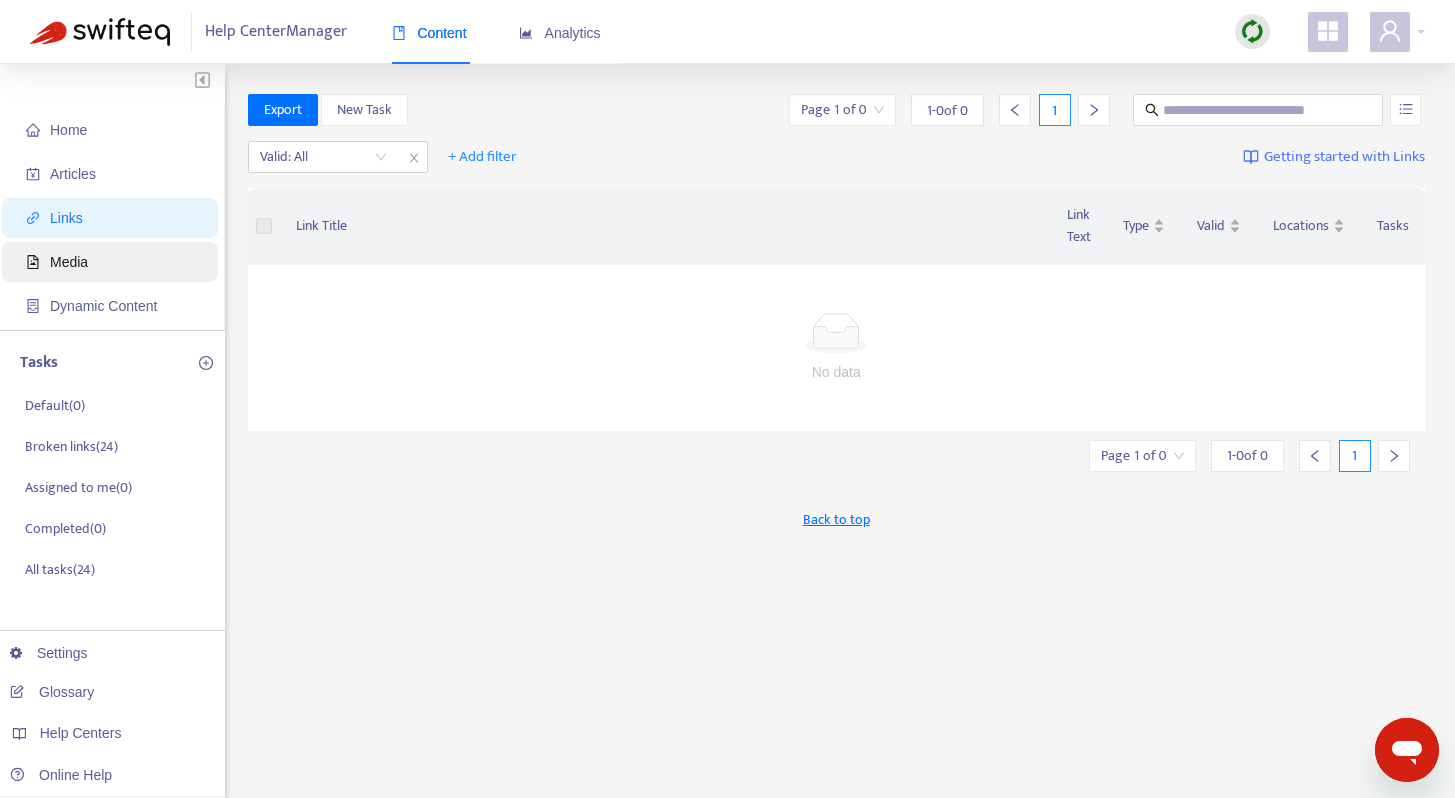 click on "Media" at bounding box center (114, 262) 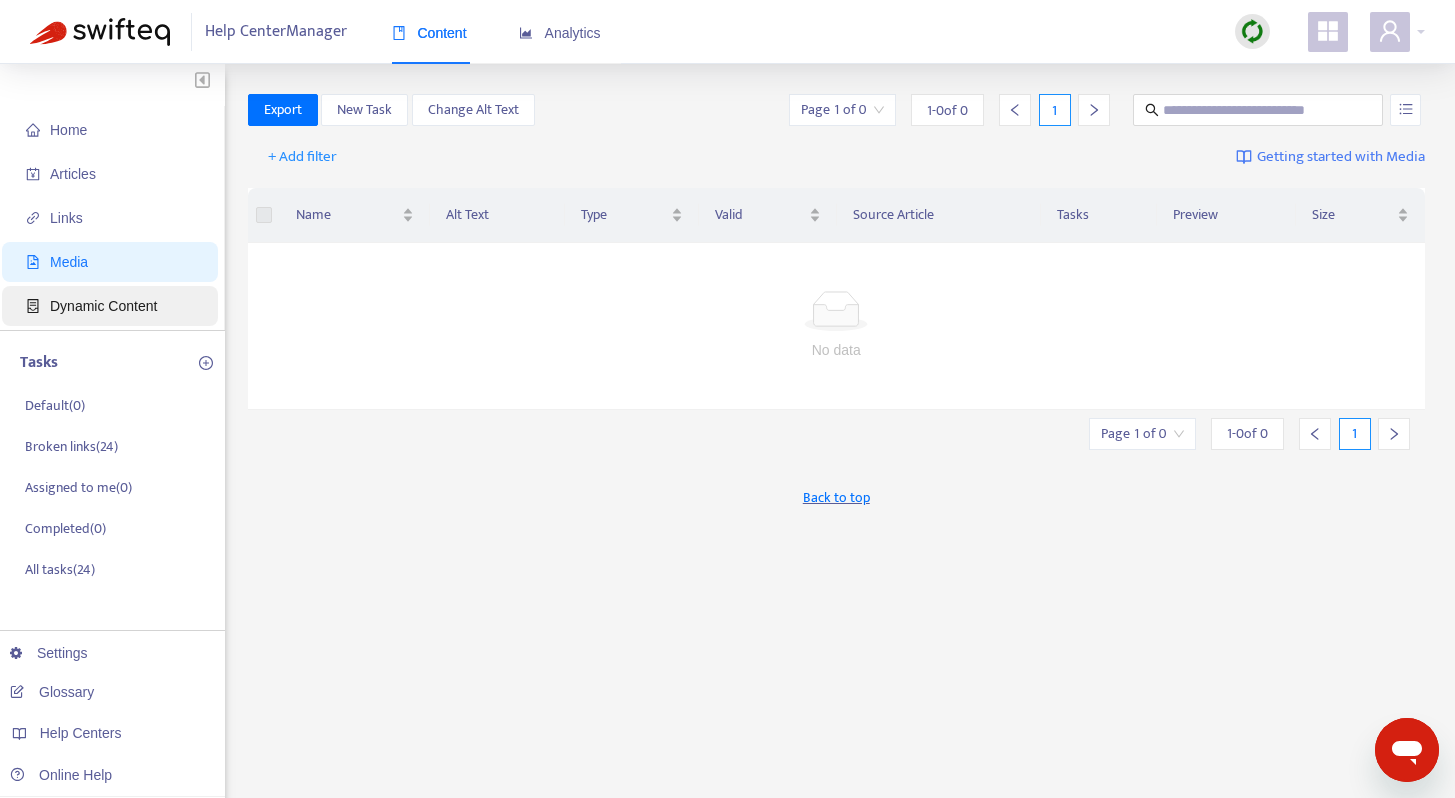 click on "Dynamic Content" at bounding box center [103, 306] 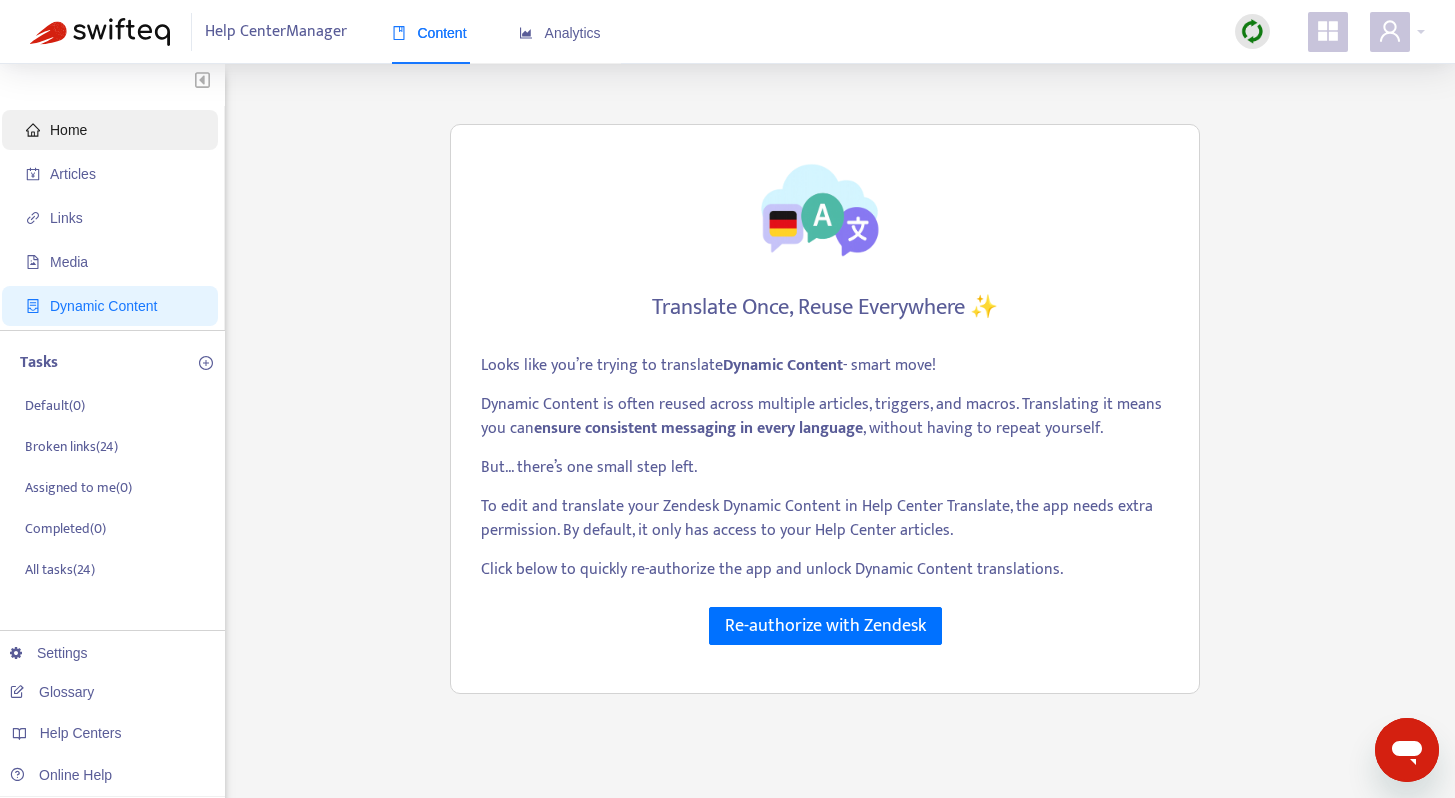click on "Home" at bounding box center (114, 130) 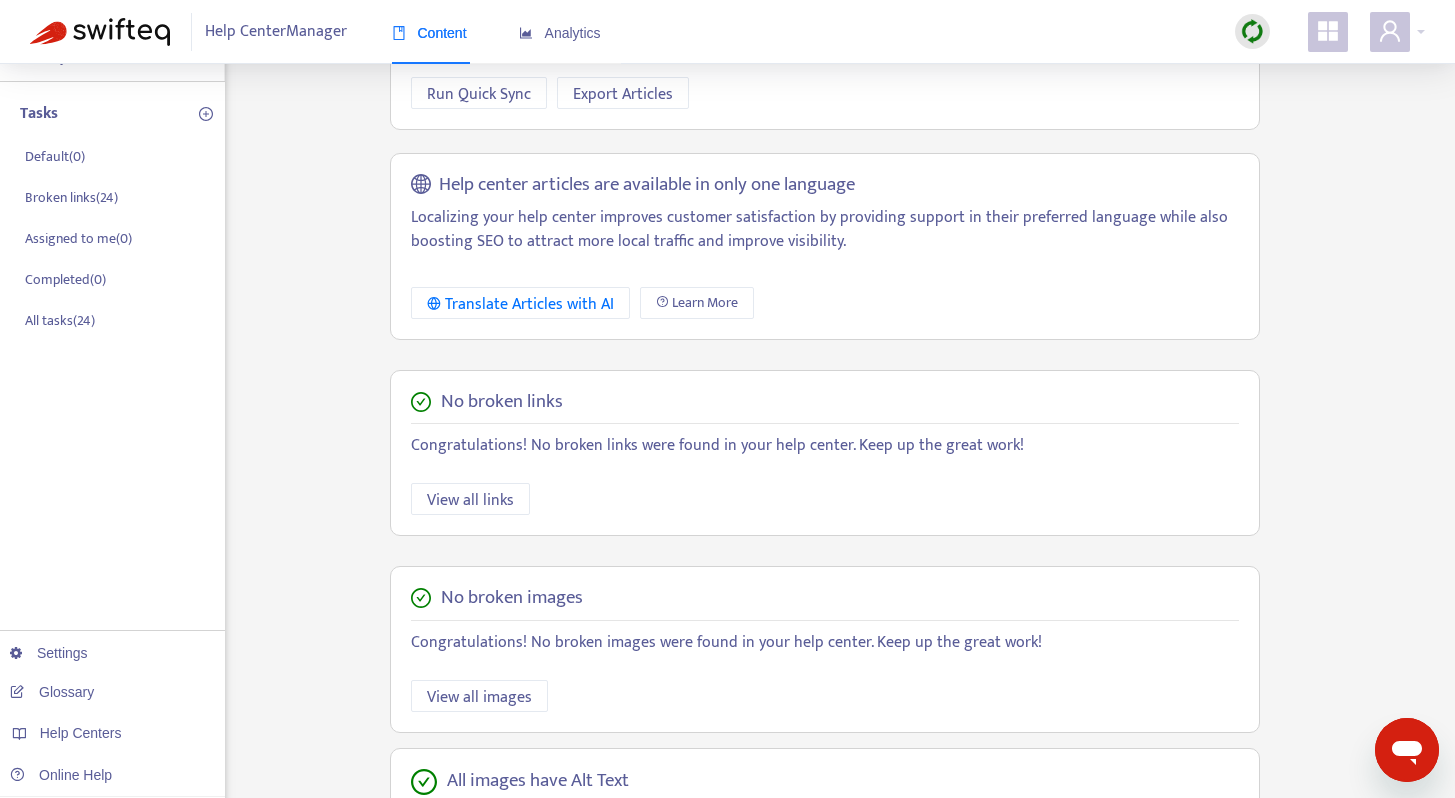 scroll, scrollTop: 0, scrollLeft: 0, axis: both 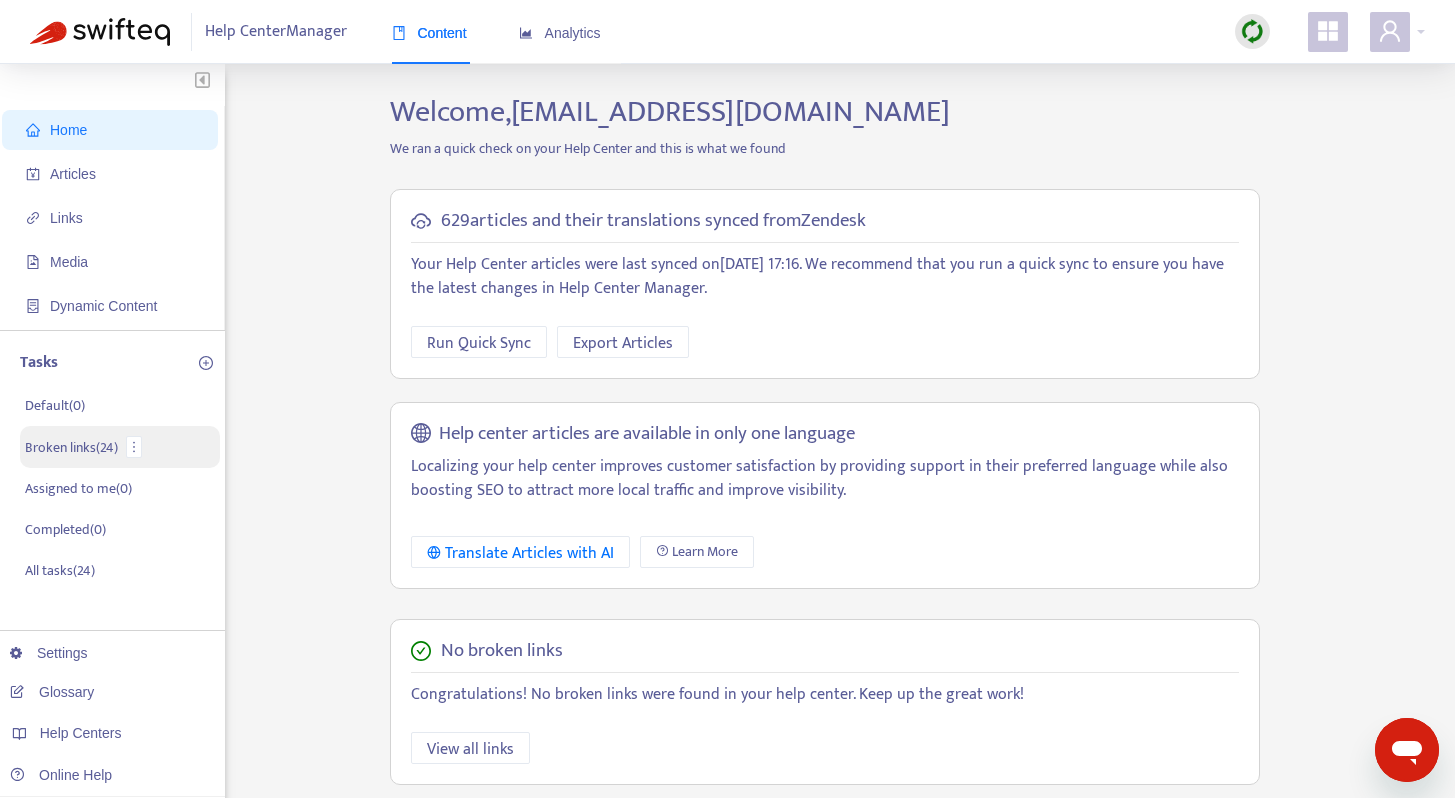 click on "Broken links  ( 24 )" at bounding box center [120, 447] 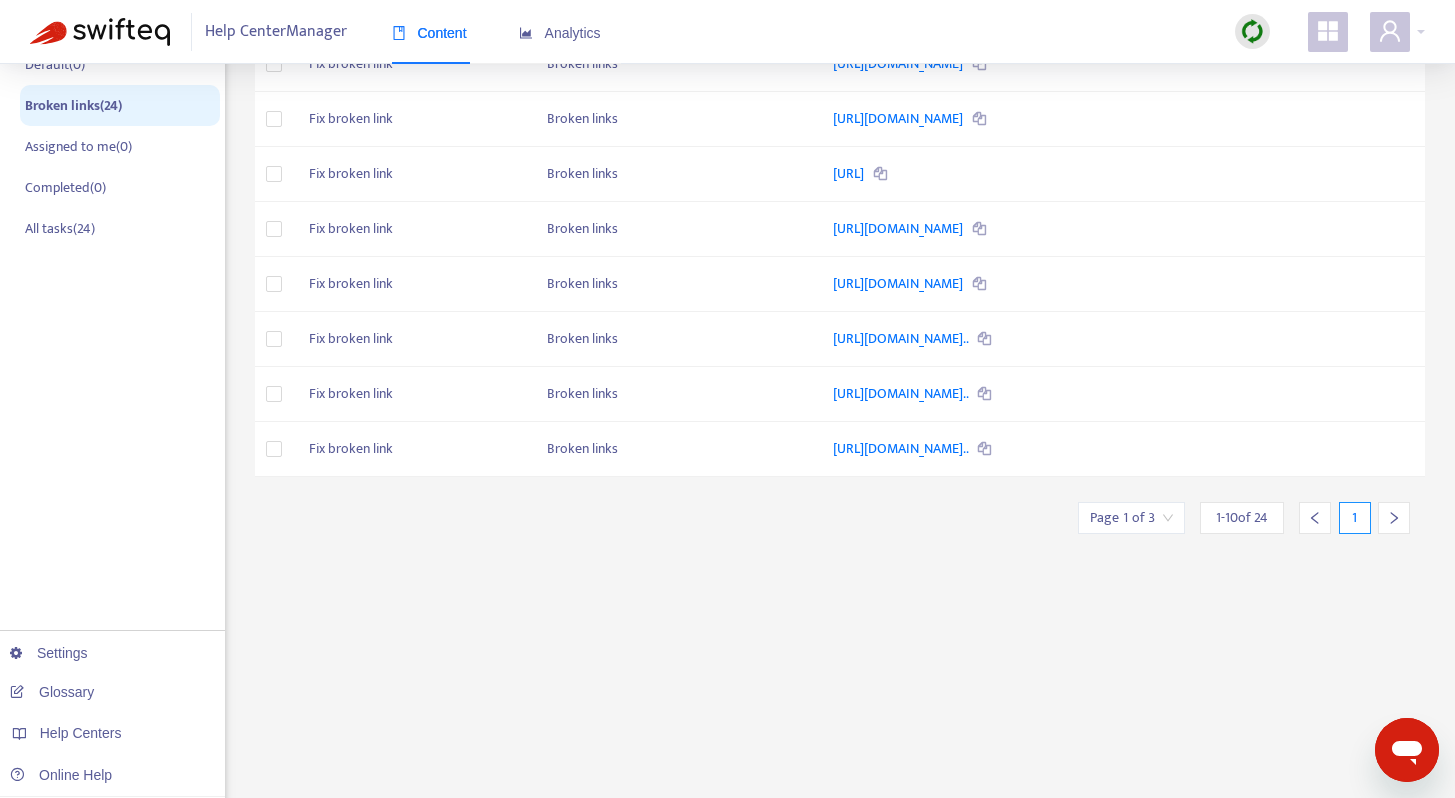 scroll, scrollTop: 346, scrollLeft: 0, axis: vertical 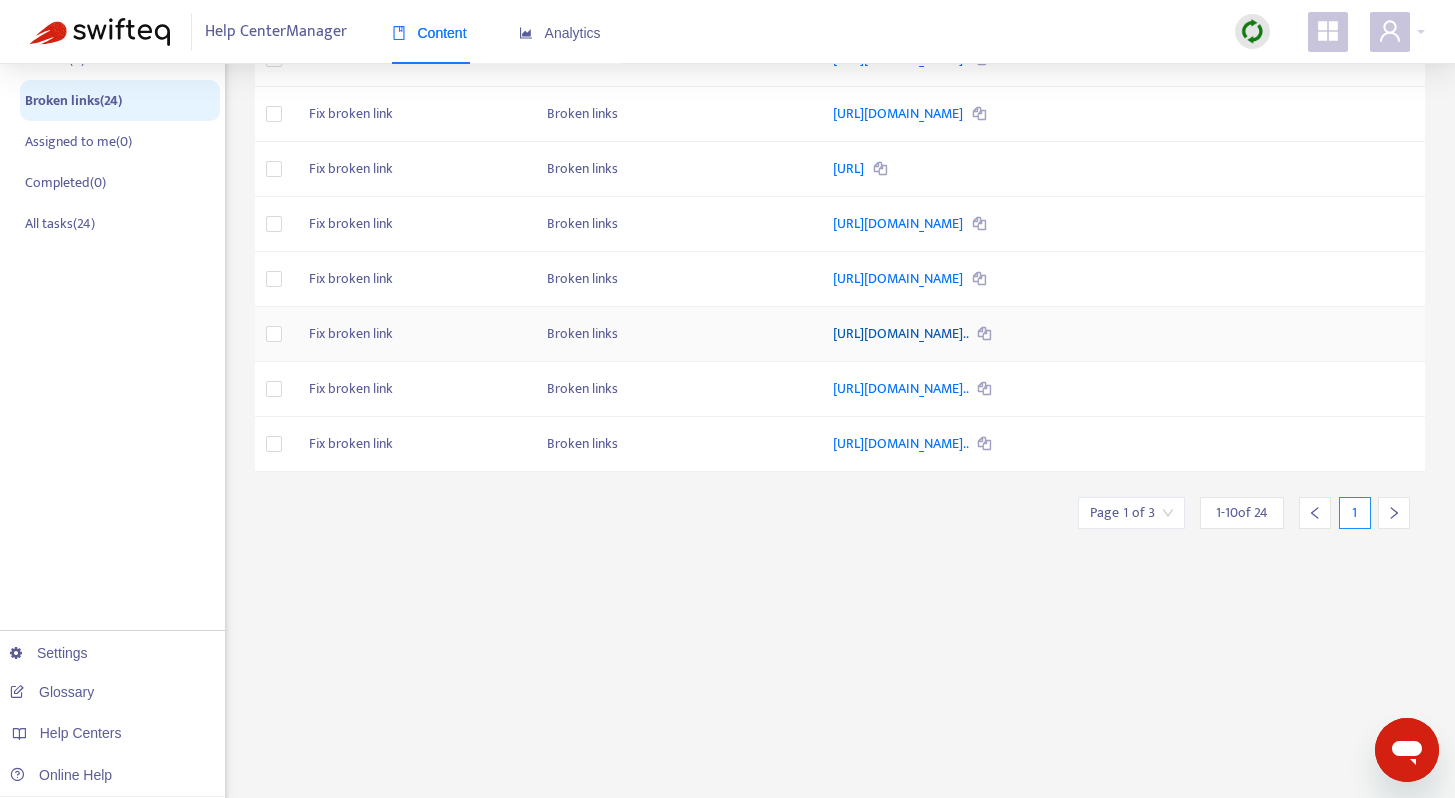 click on "[URL][DOMAIN_NAME].." at bounding box center (902, 333) 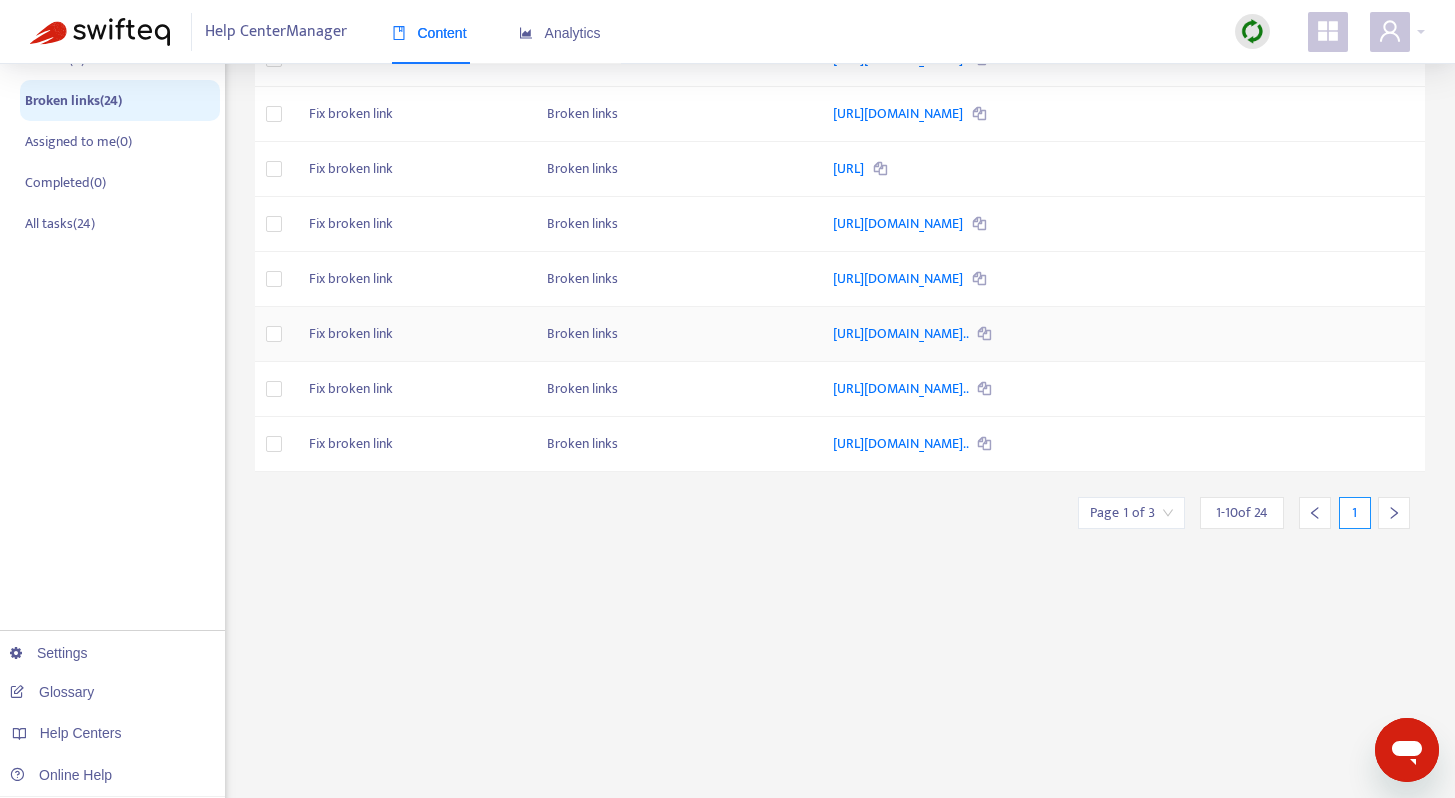 click at bounding box center [984, 334] 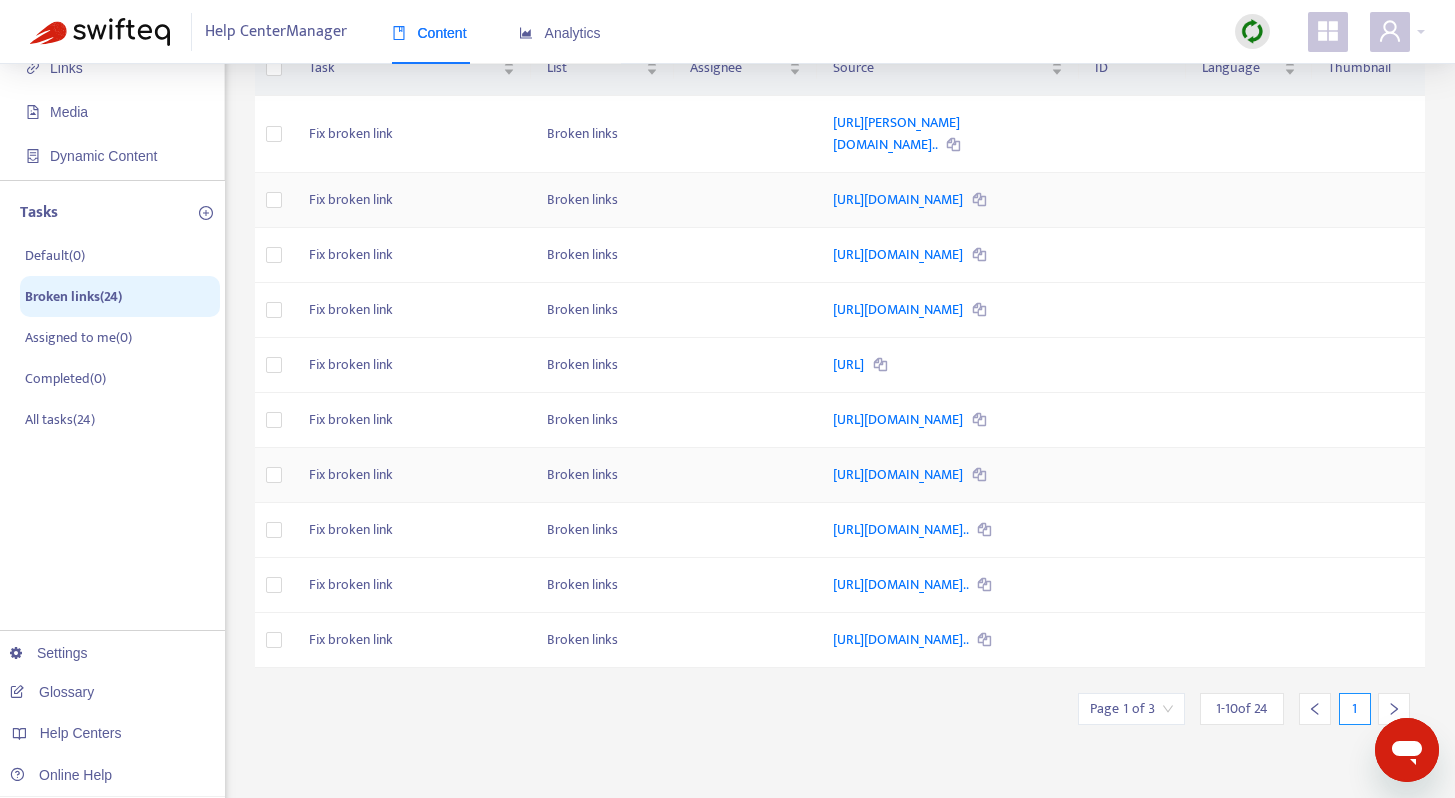 scroll, scrollTop: 400, scrollLeft: 0, axis: vertical 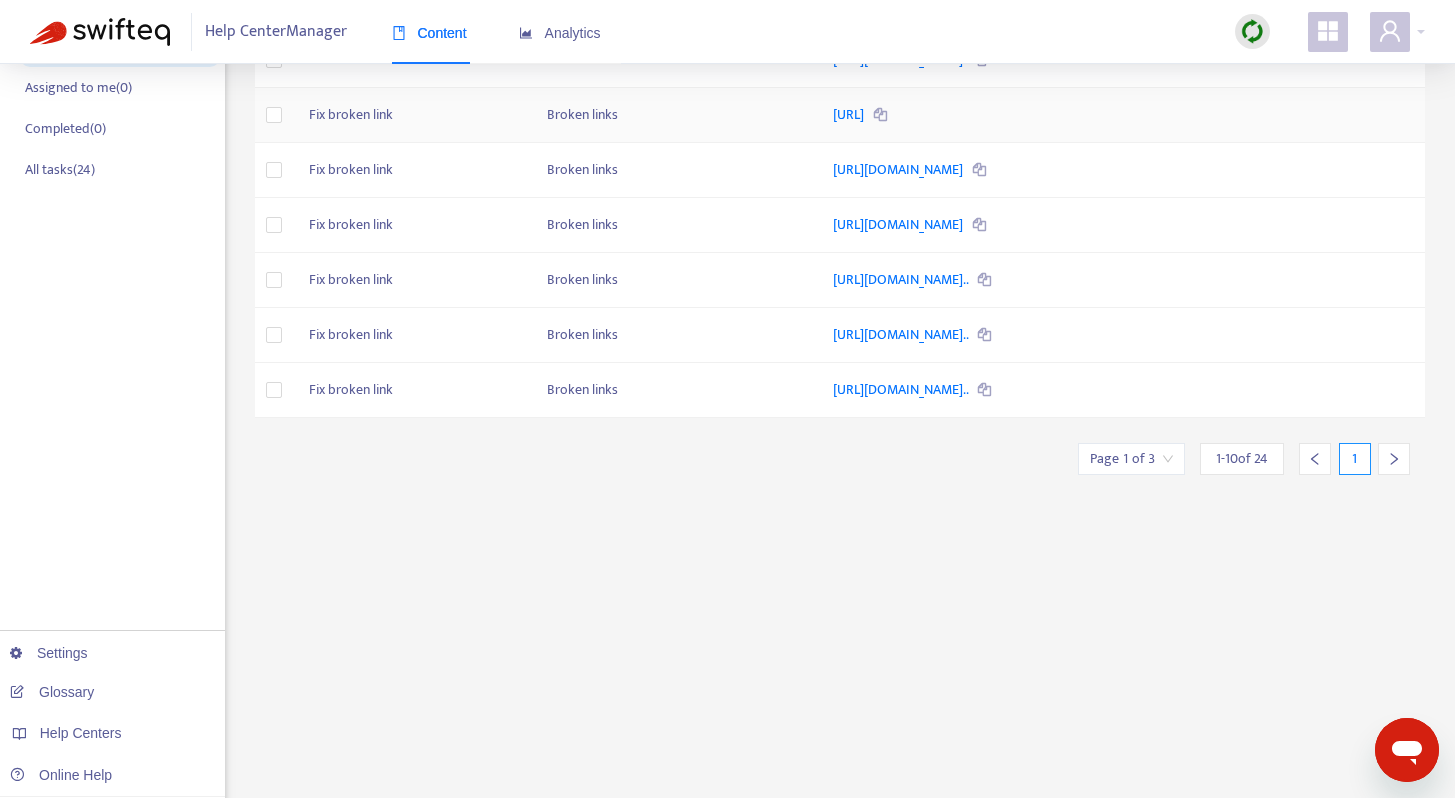 drag, startPoint x: 769, startPoint y: 178, endPoint x: 957, endPoint y: 190, distance: 188.38258 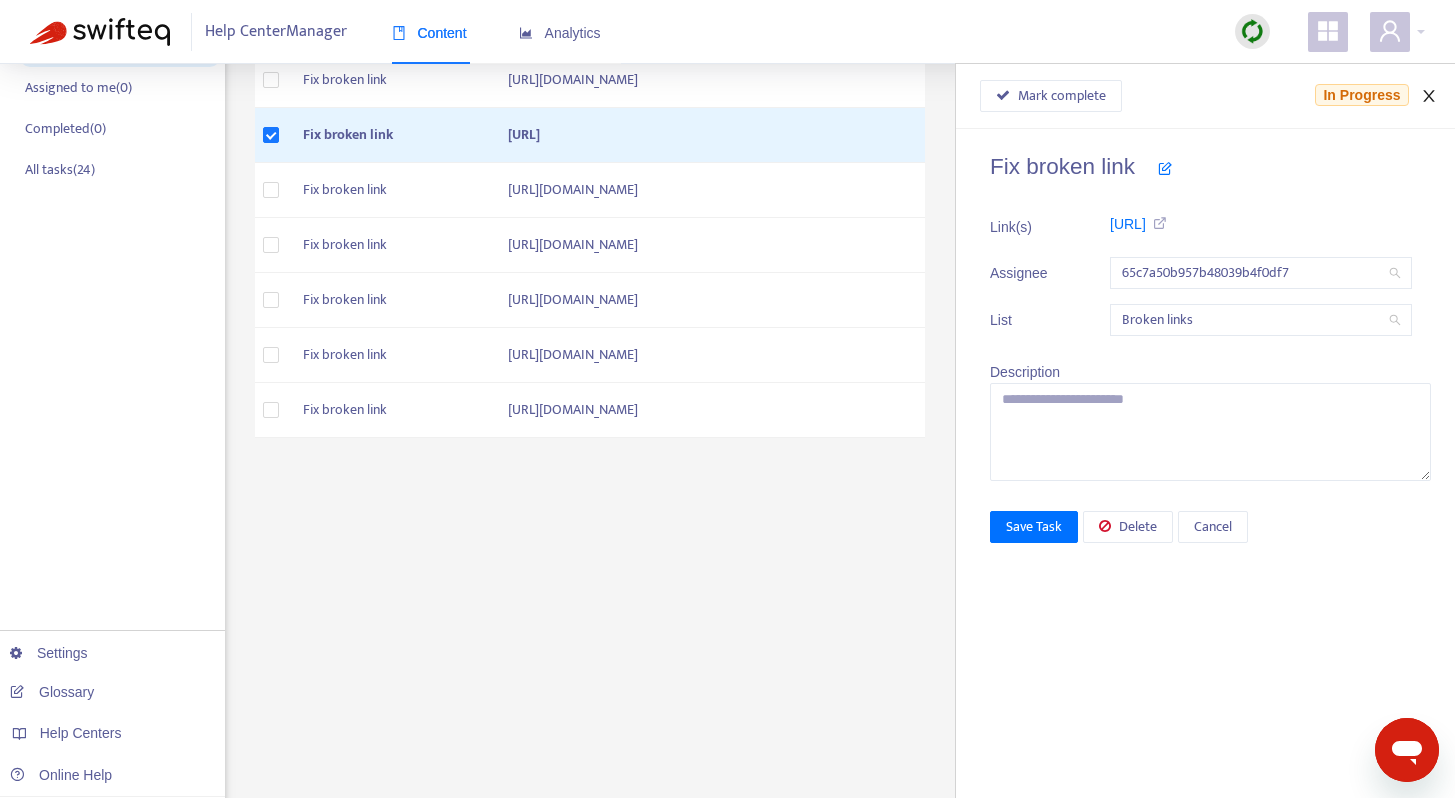 click 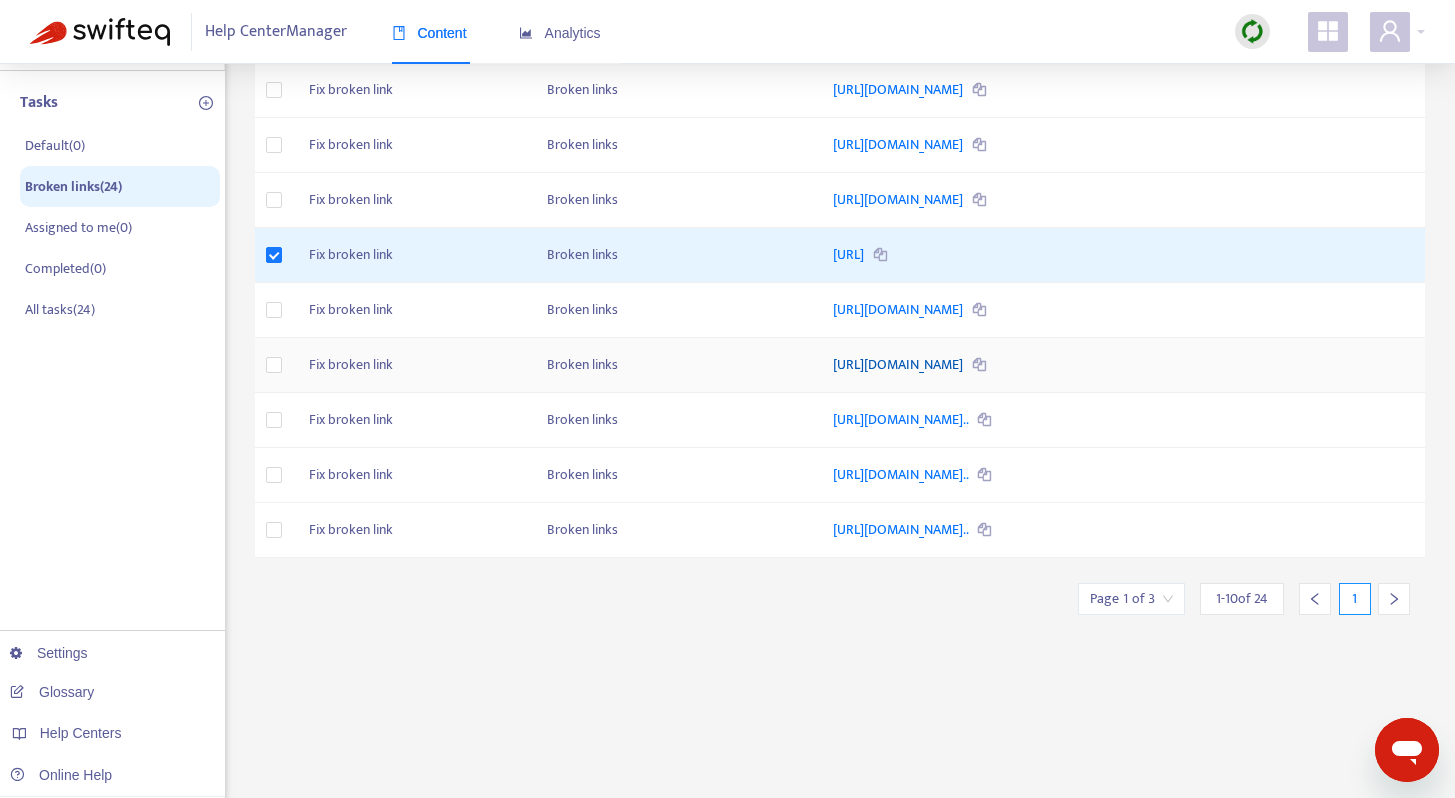scroll, scrollTop: 0, scrollLeft: 0, axis: both 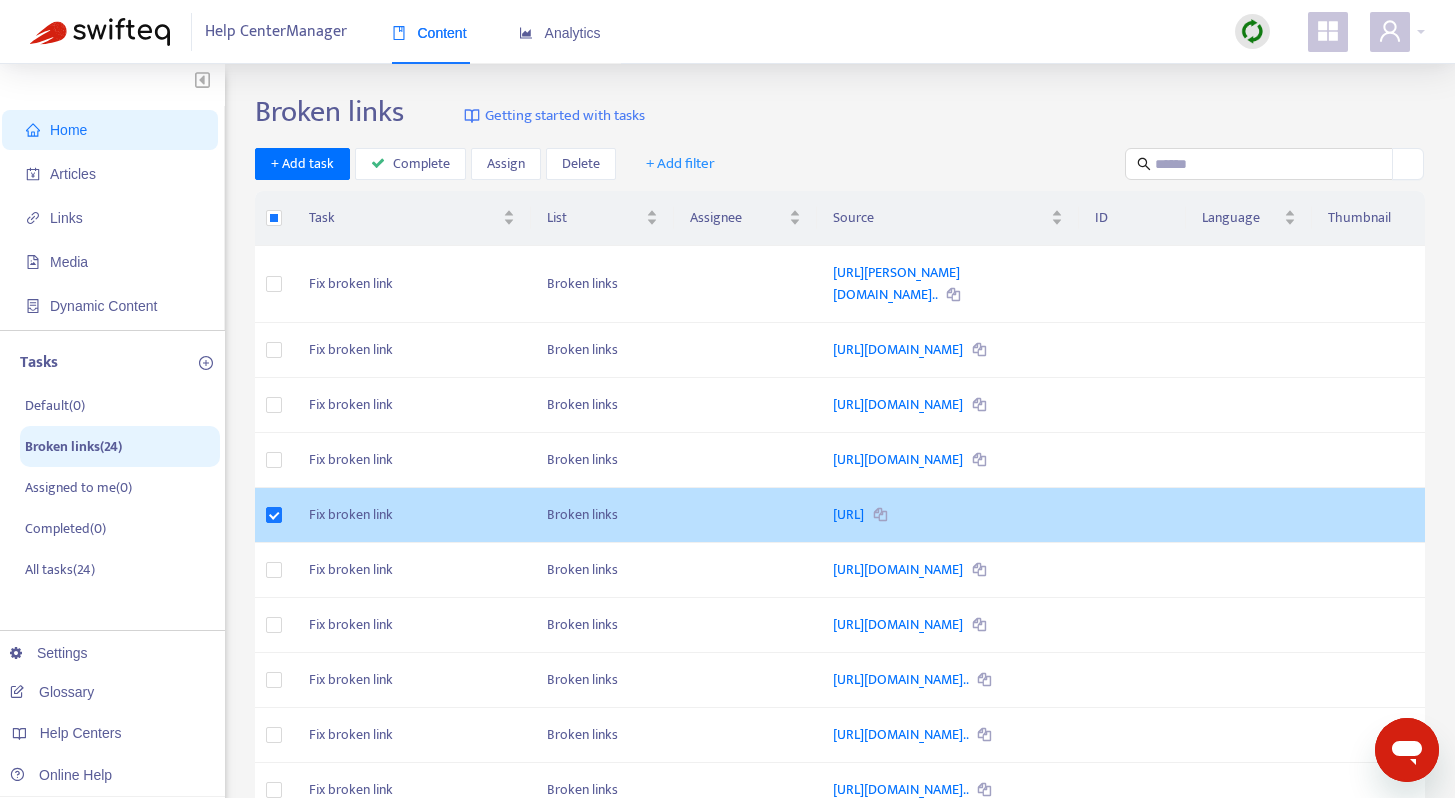 click at bounding box center (880, 515) 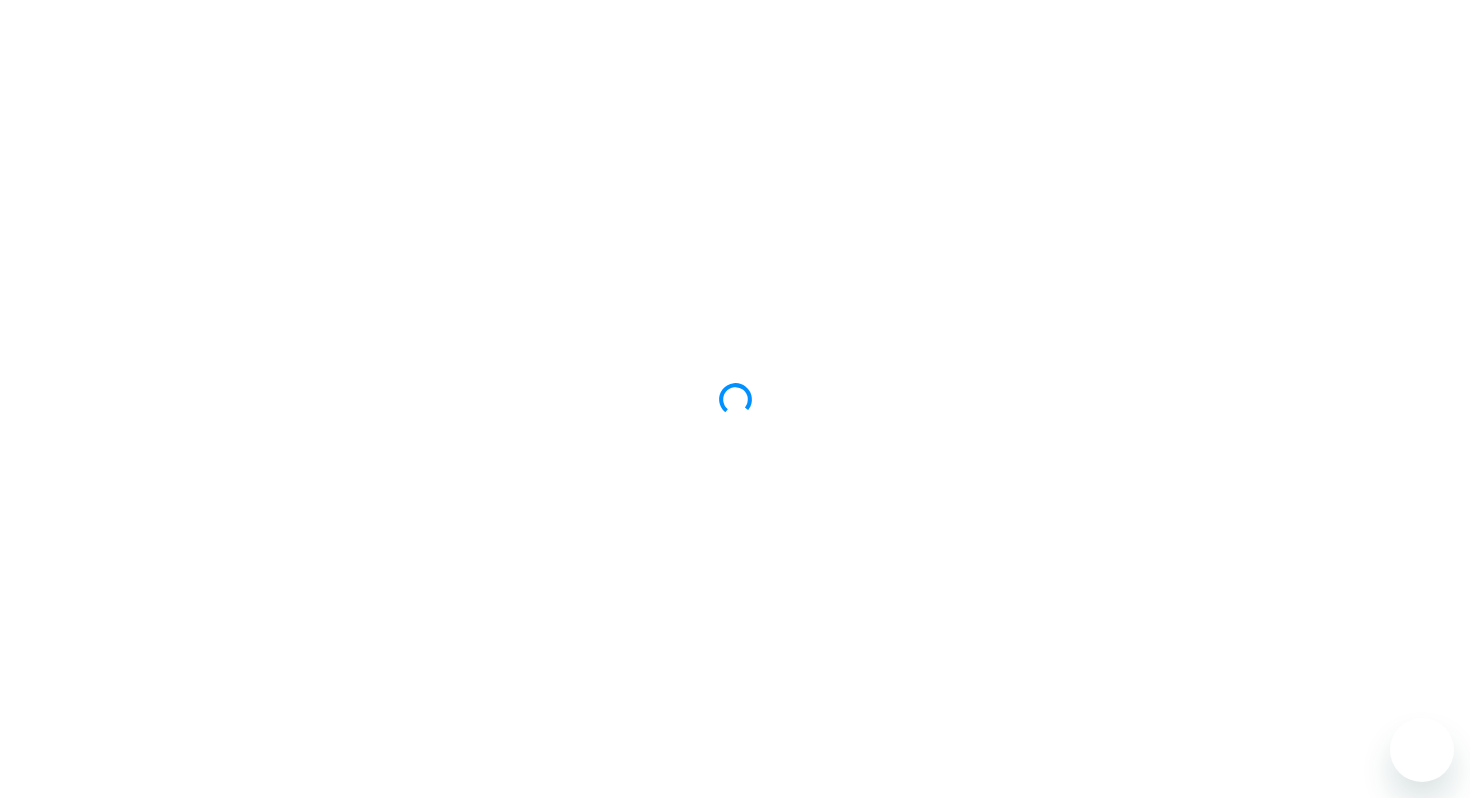 scroll, scrollTop: 0, scrollLeft: 0, axis: both 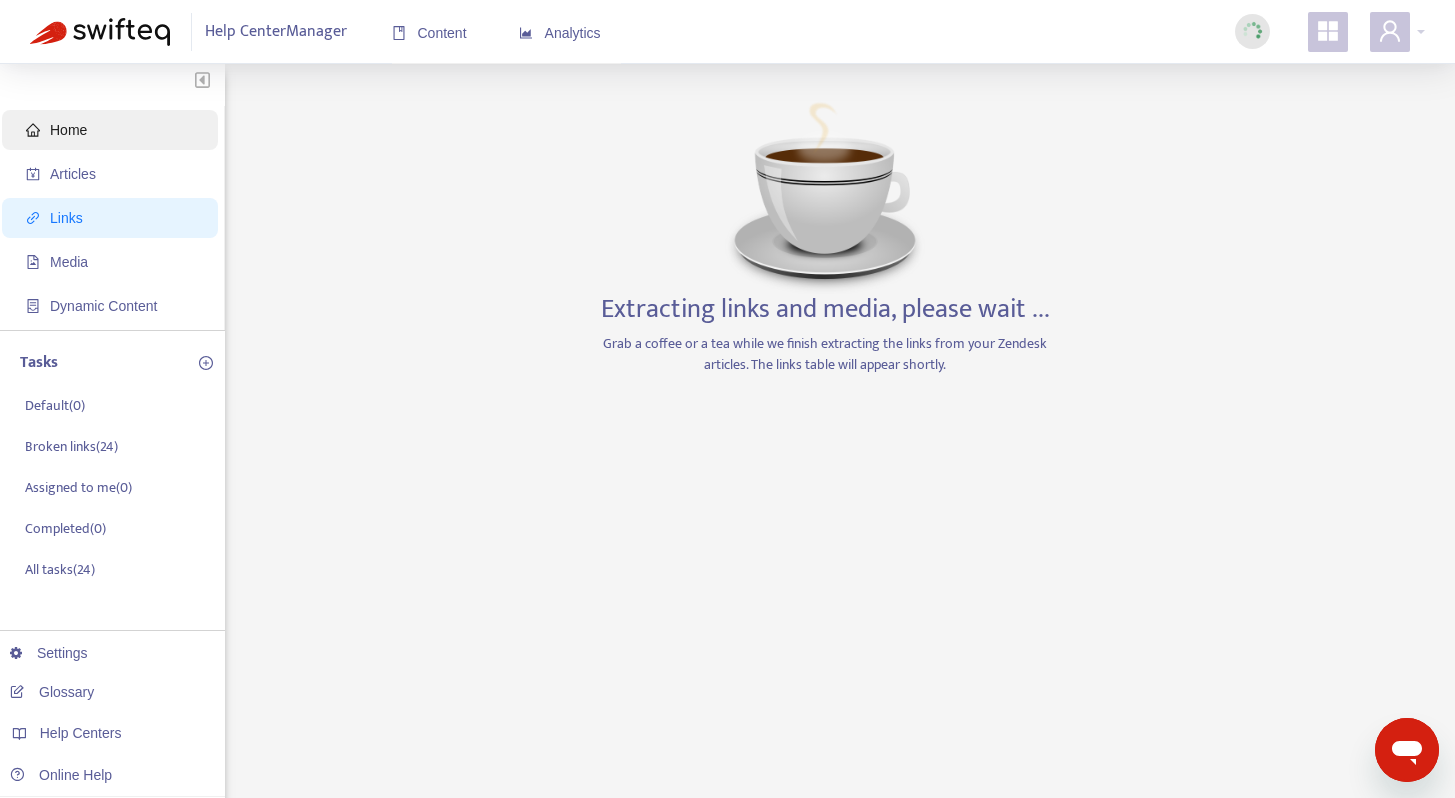 click on "Home" at bounding box center (114, 130) 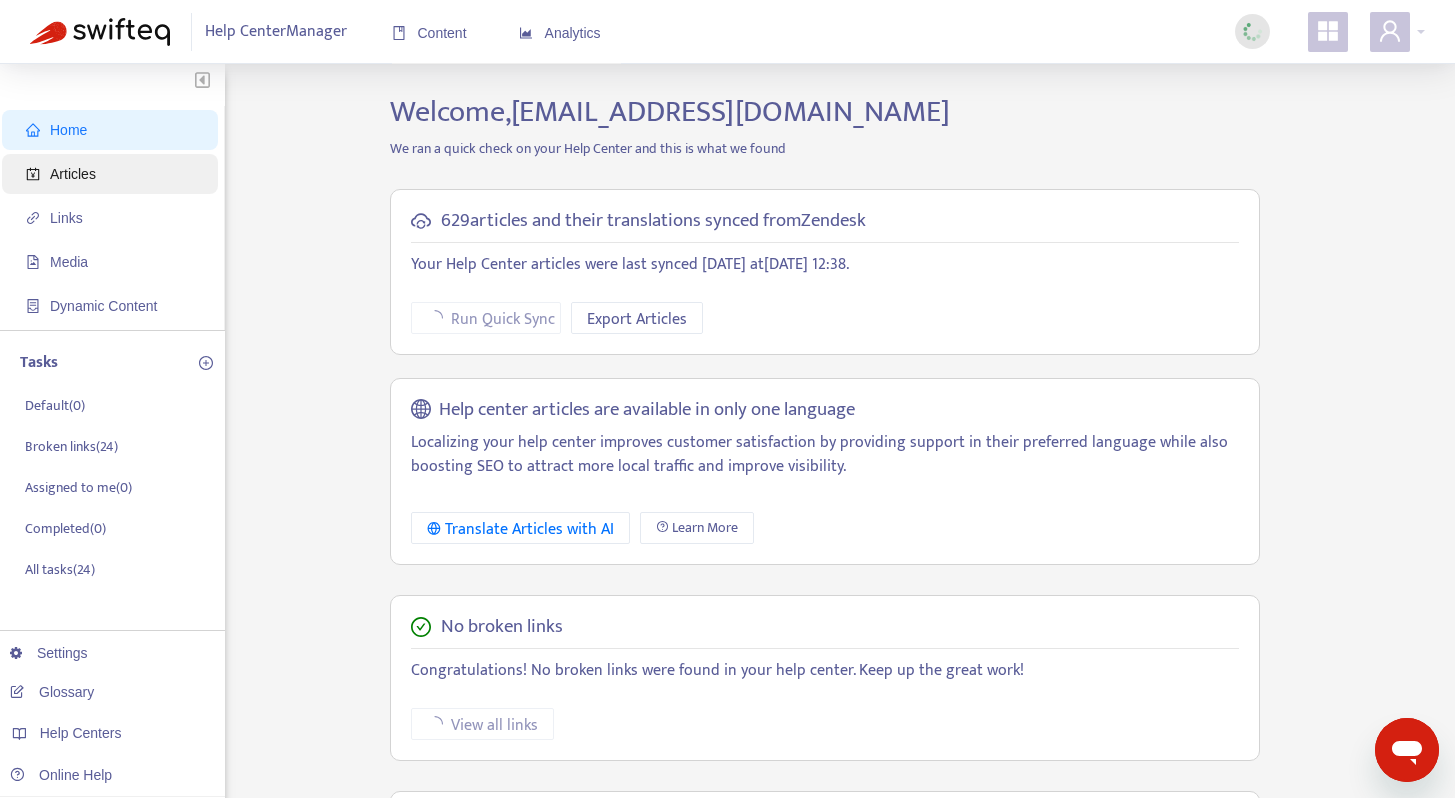 click on "Articles" at bounding box center (114, 174) 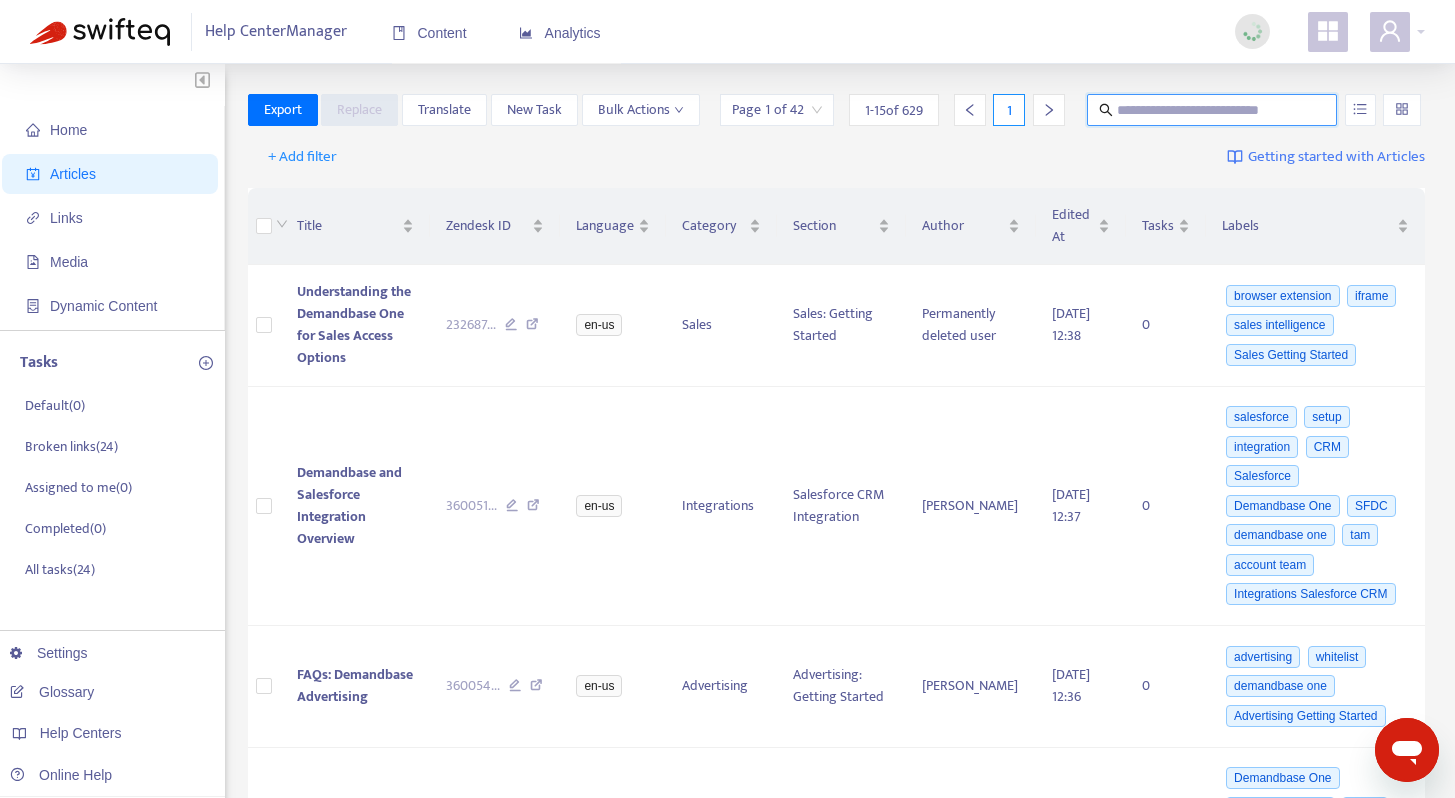 click at bounding box center (1213, 110) 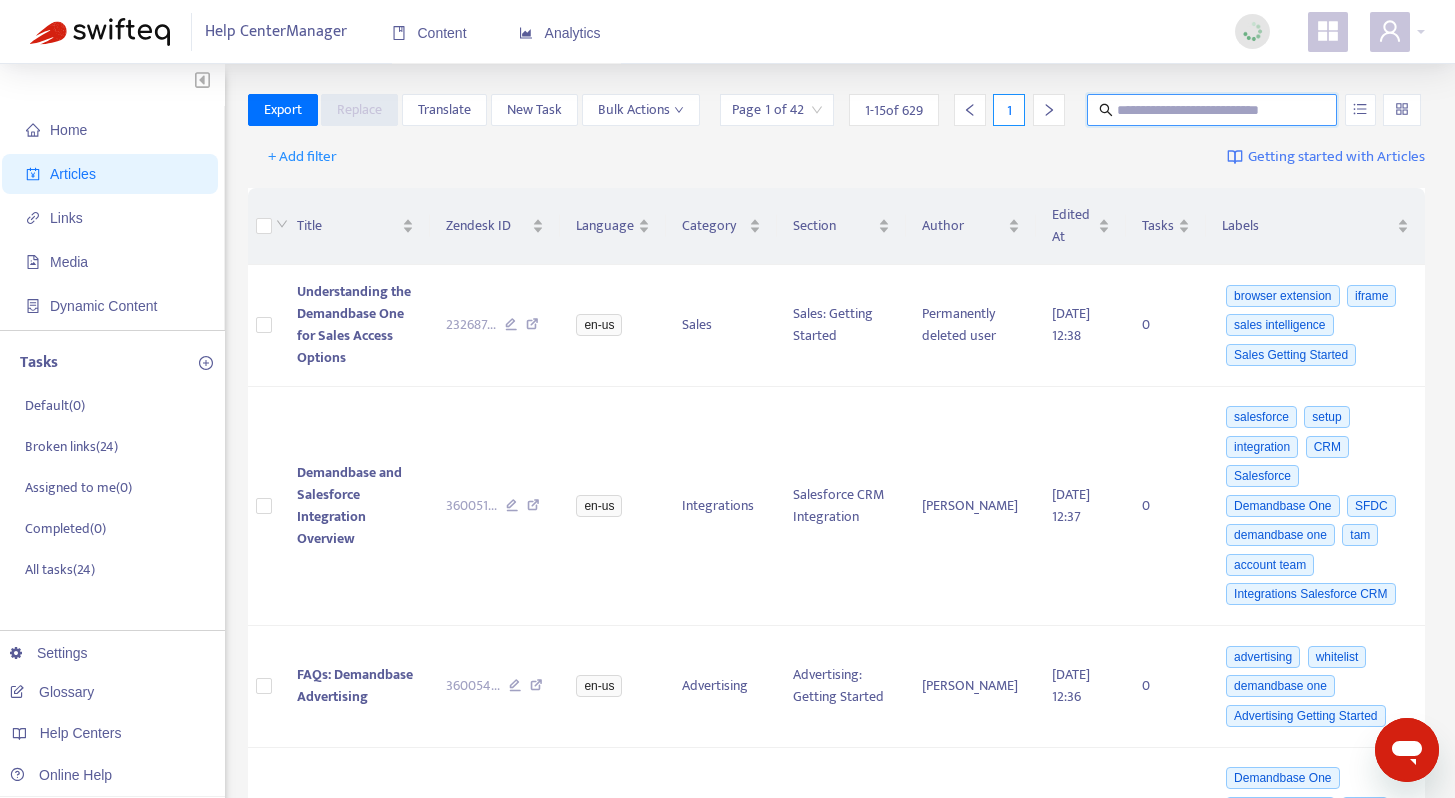 paste on "**********" 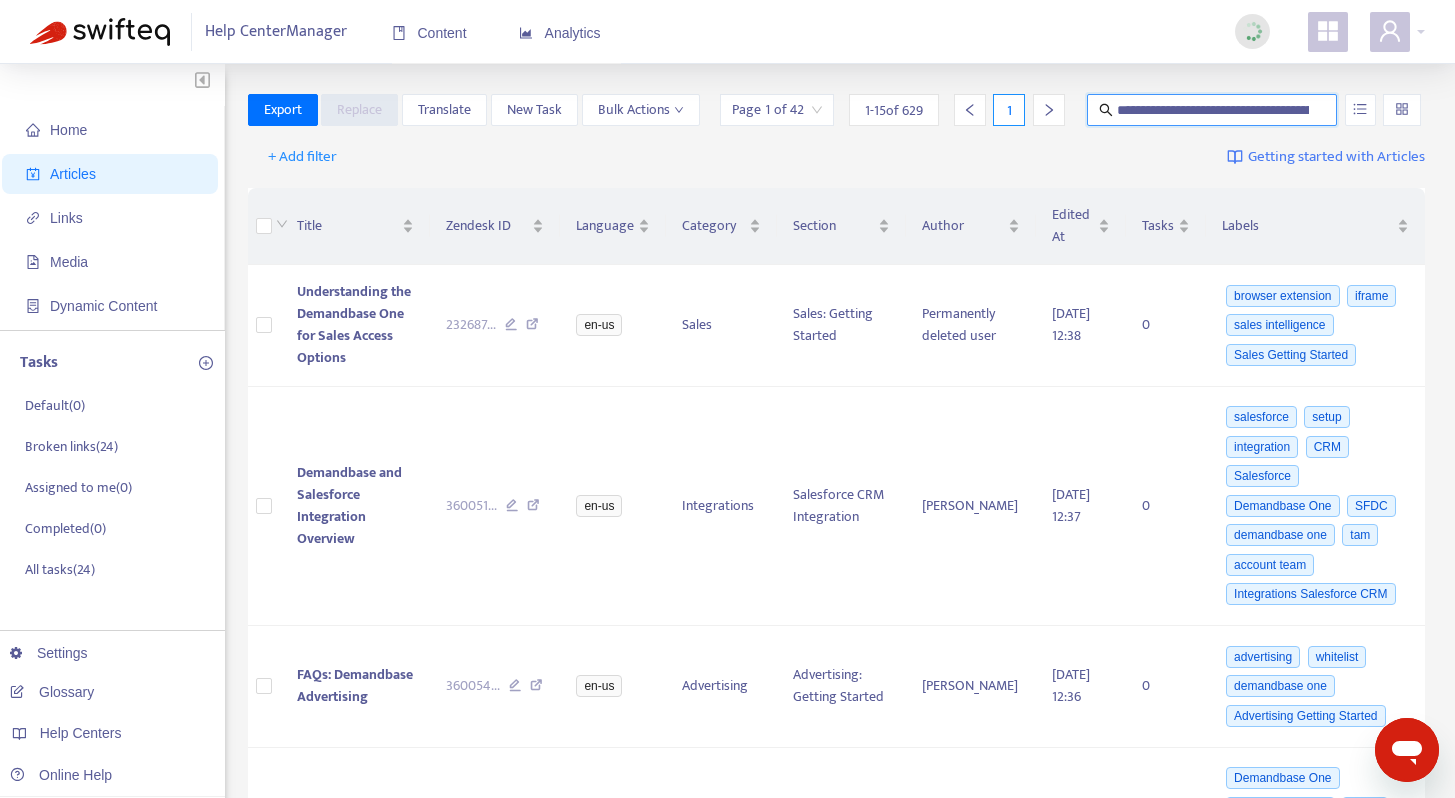scroll, scrollTop: 0, scrollLeft: 610, axis: horizontal 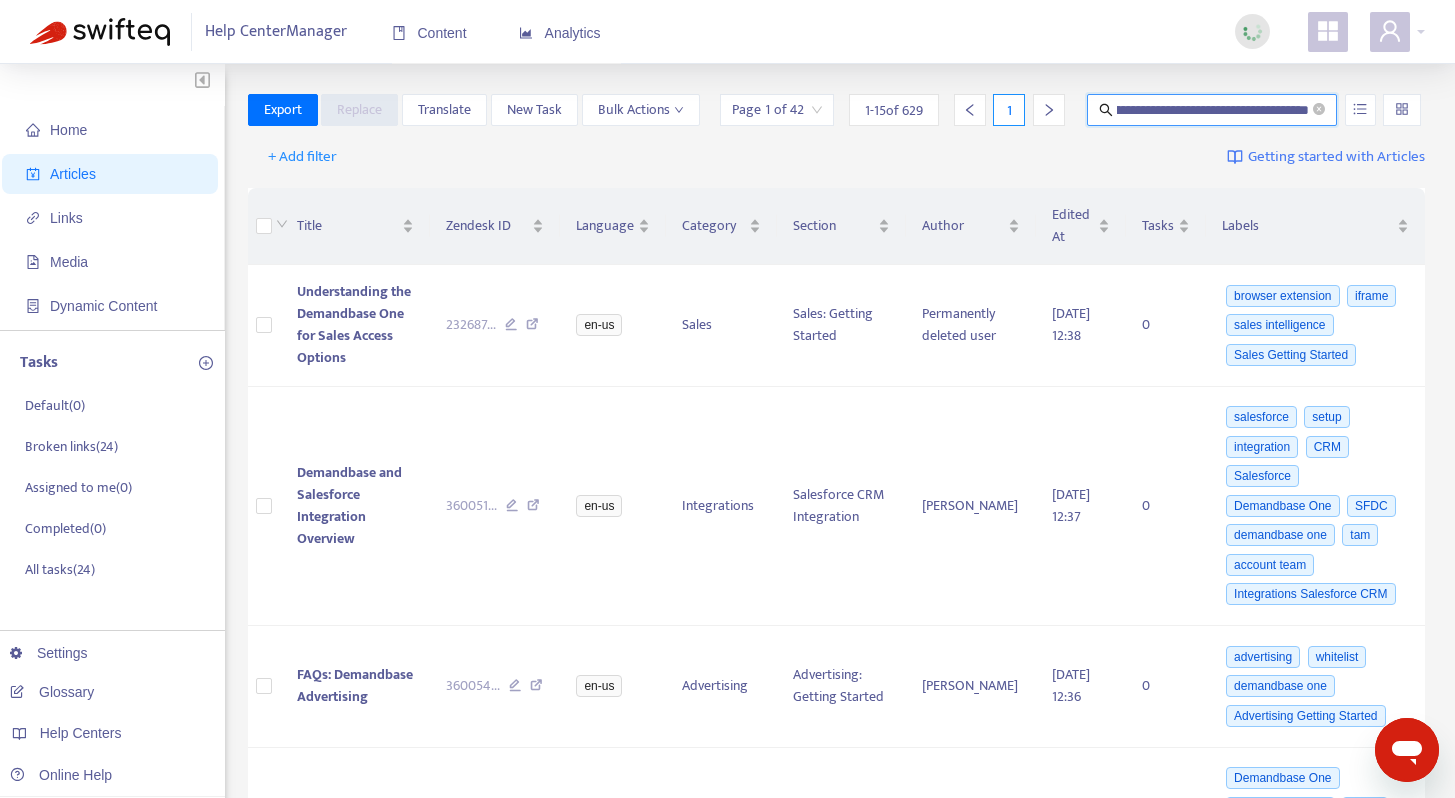 type on "**********" 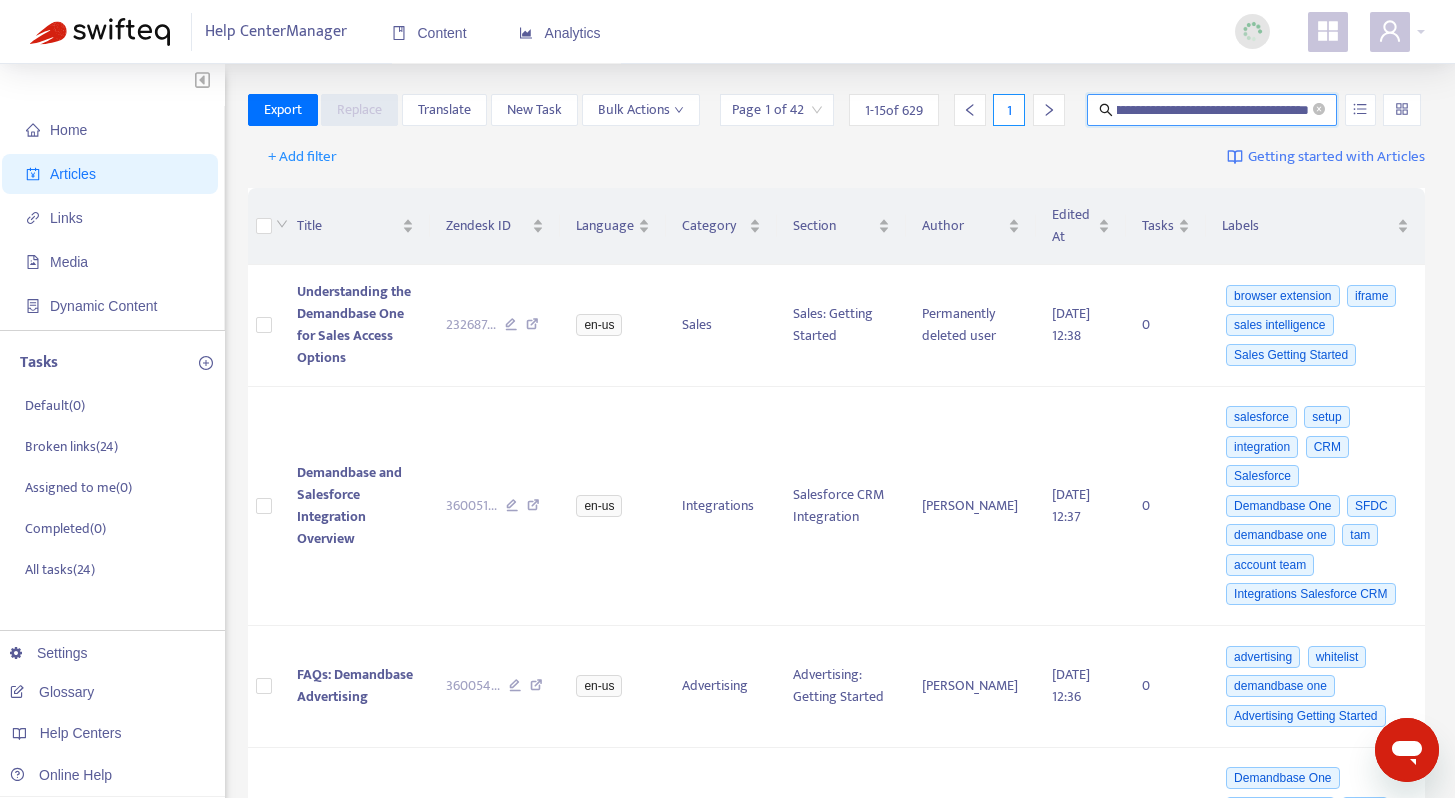 scroll, scrollTop: 0, scrollLeft: 0, axis: both 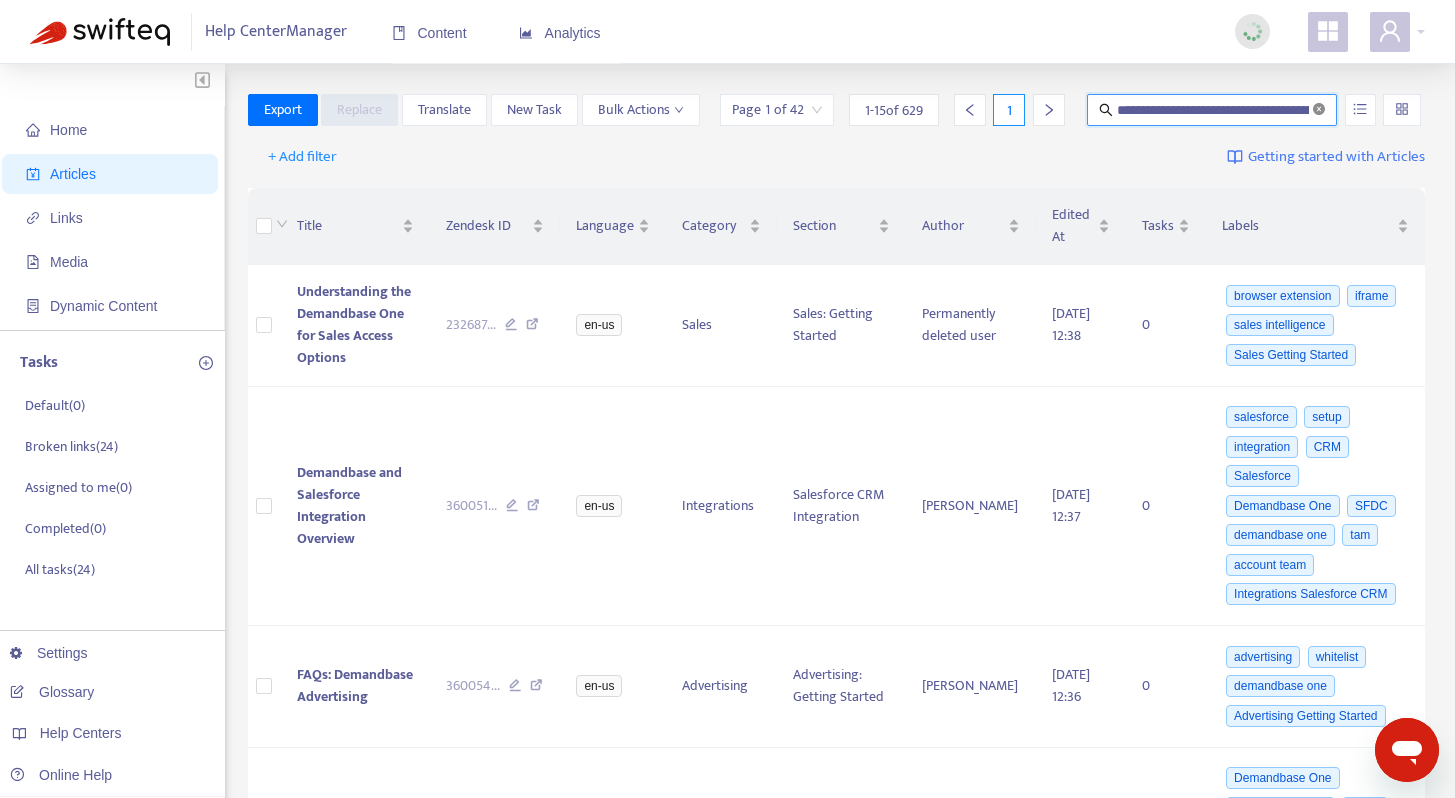 click 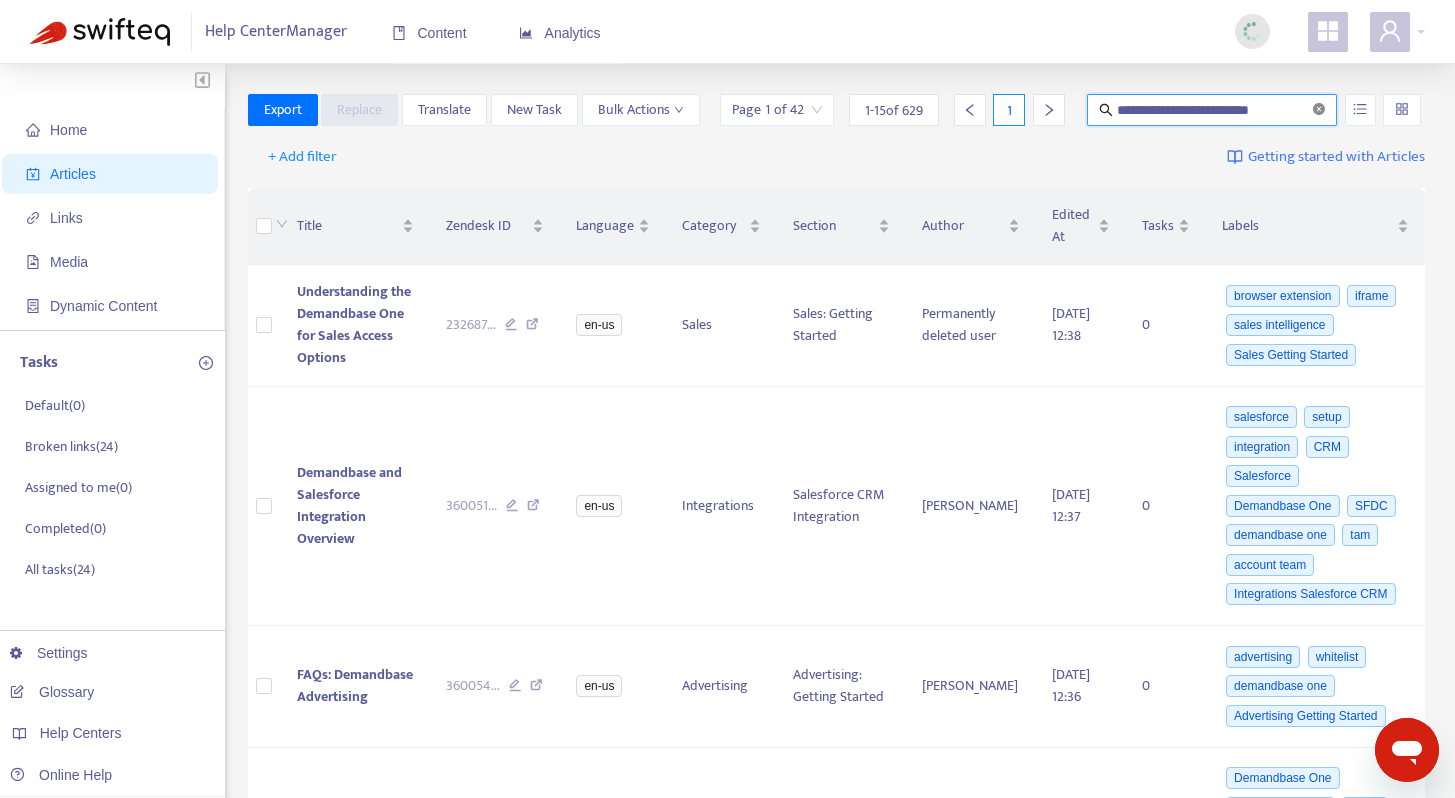 type on "**********" 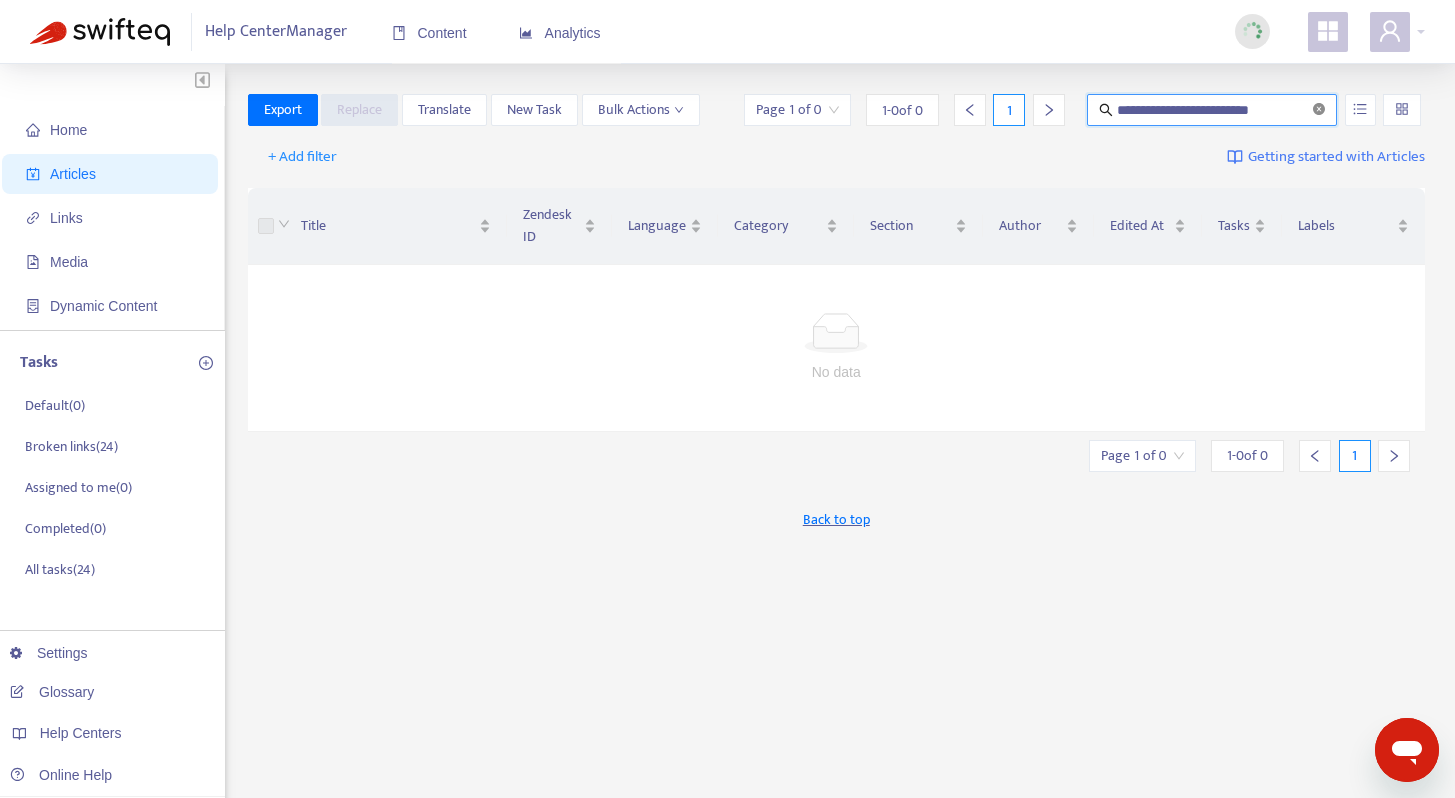 click 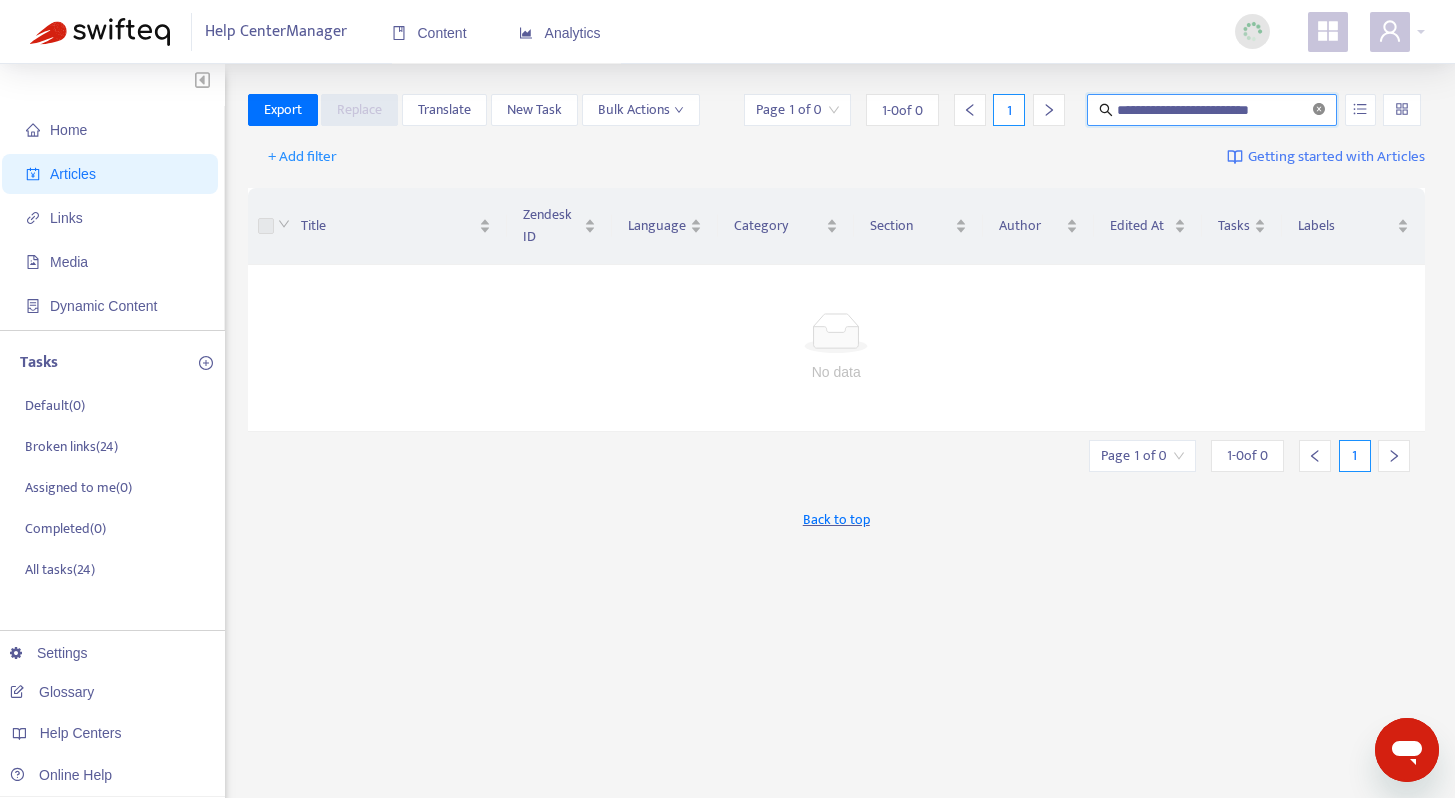 type 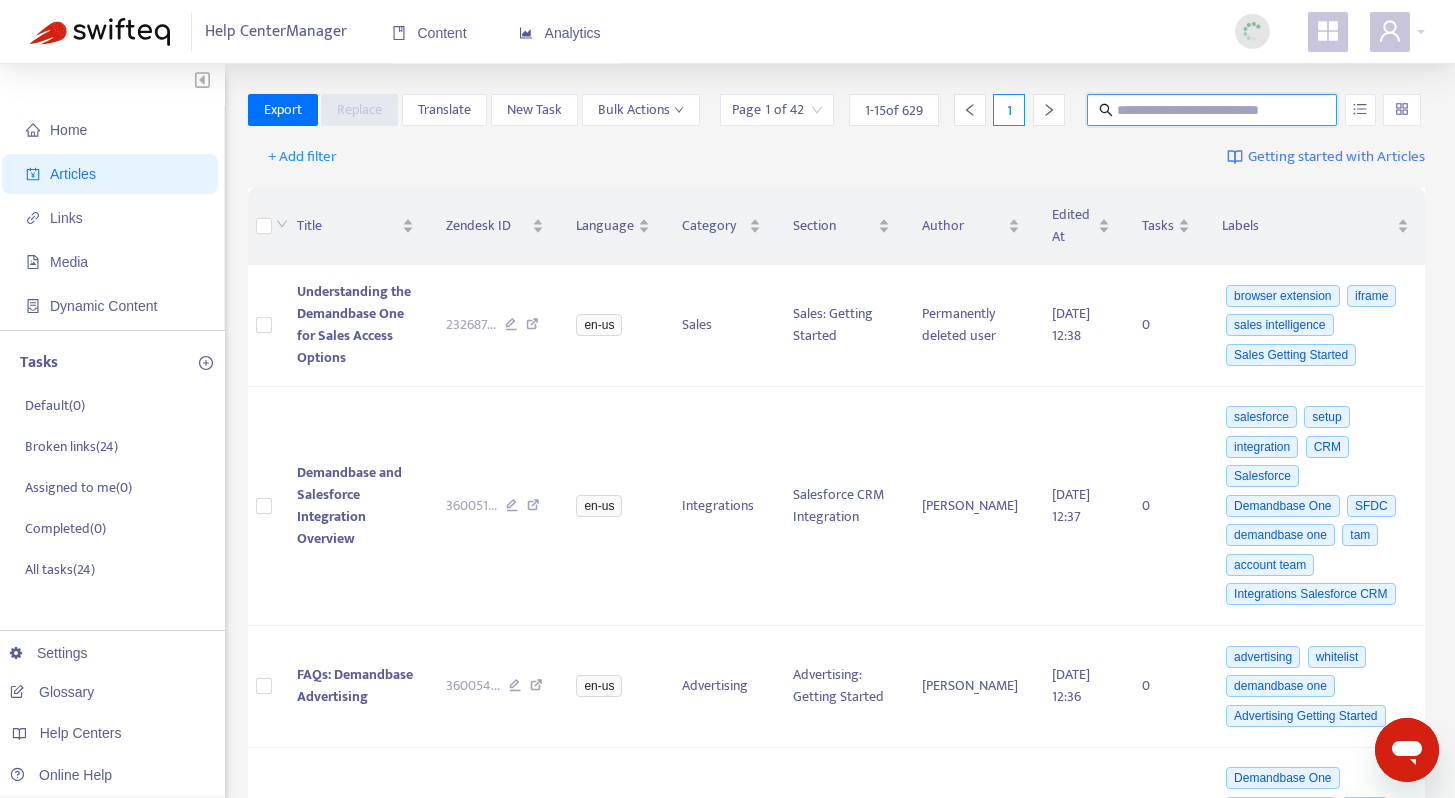 click on "+ Add filter Getting started with Articles" at bounding box center (837, 157) 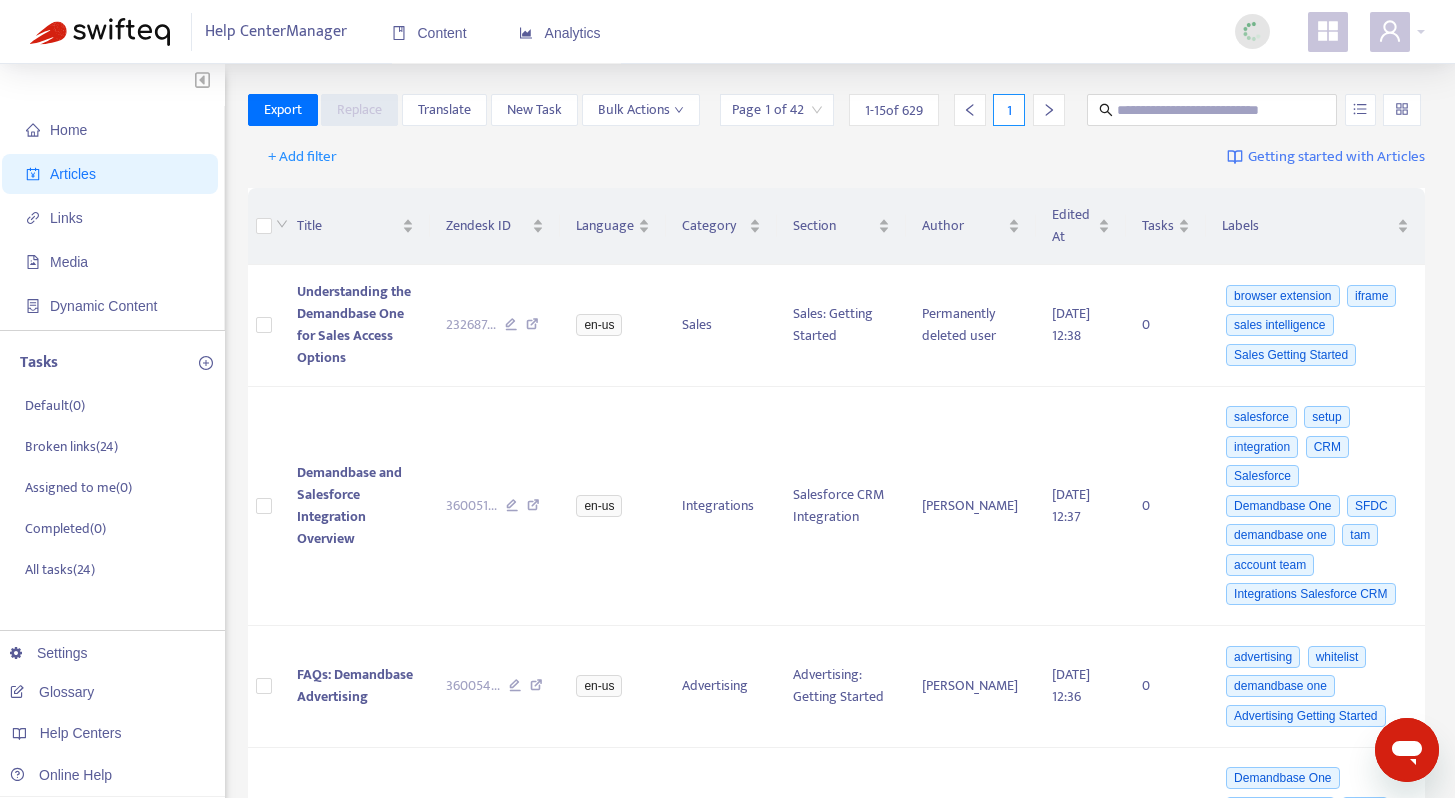 click on "+ Add filter Getting started with Articles" at bounding box center (837, 157) 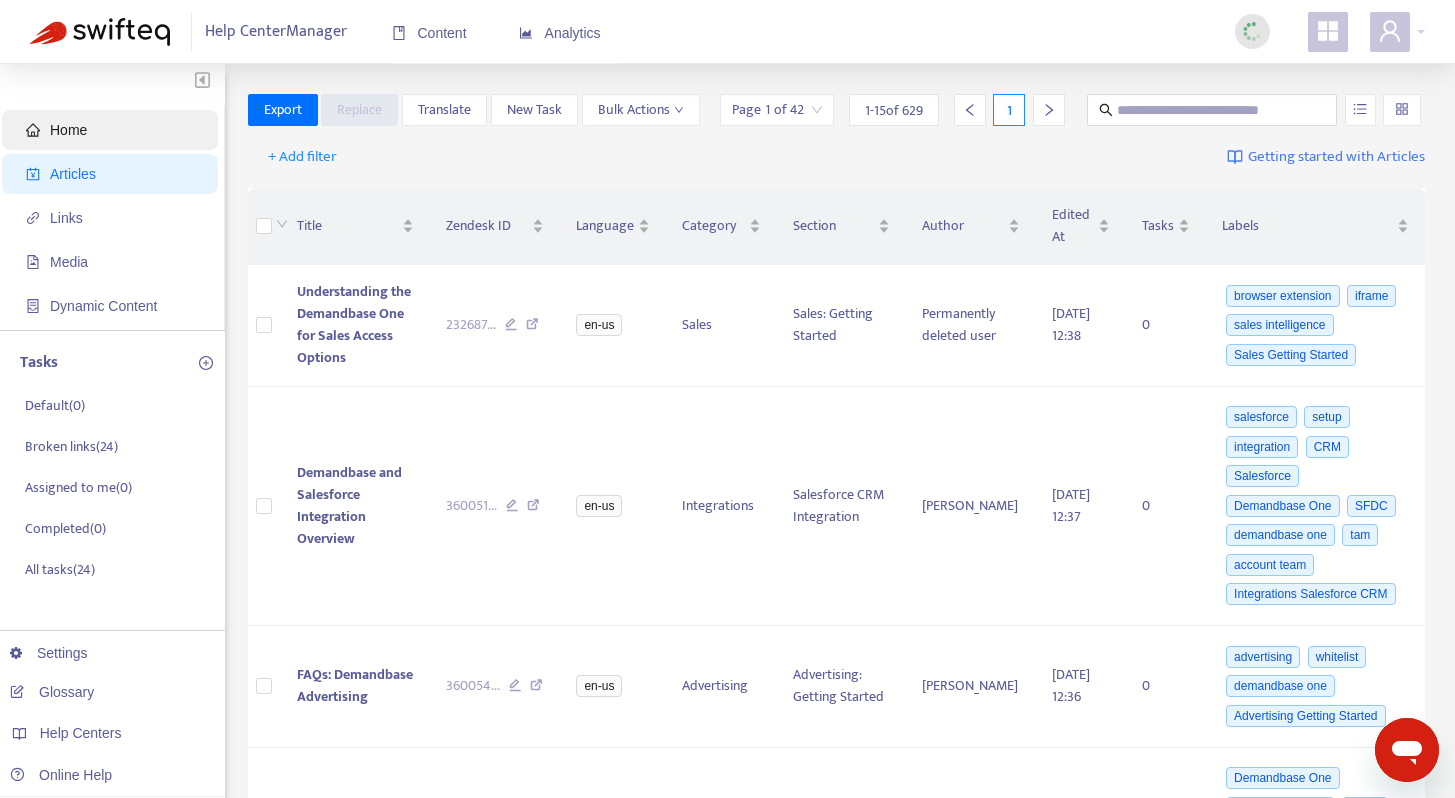 click on "Home" at bounding box center (114, 130) 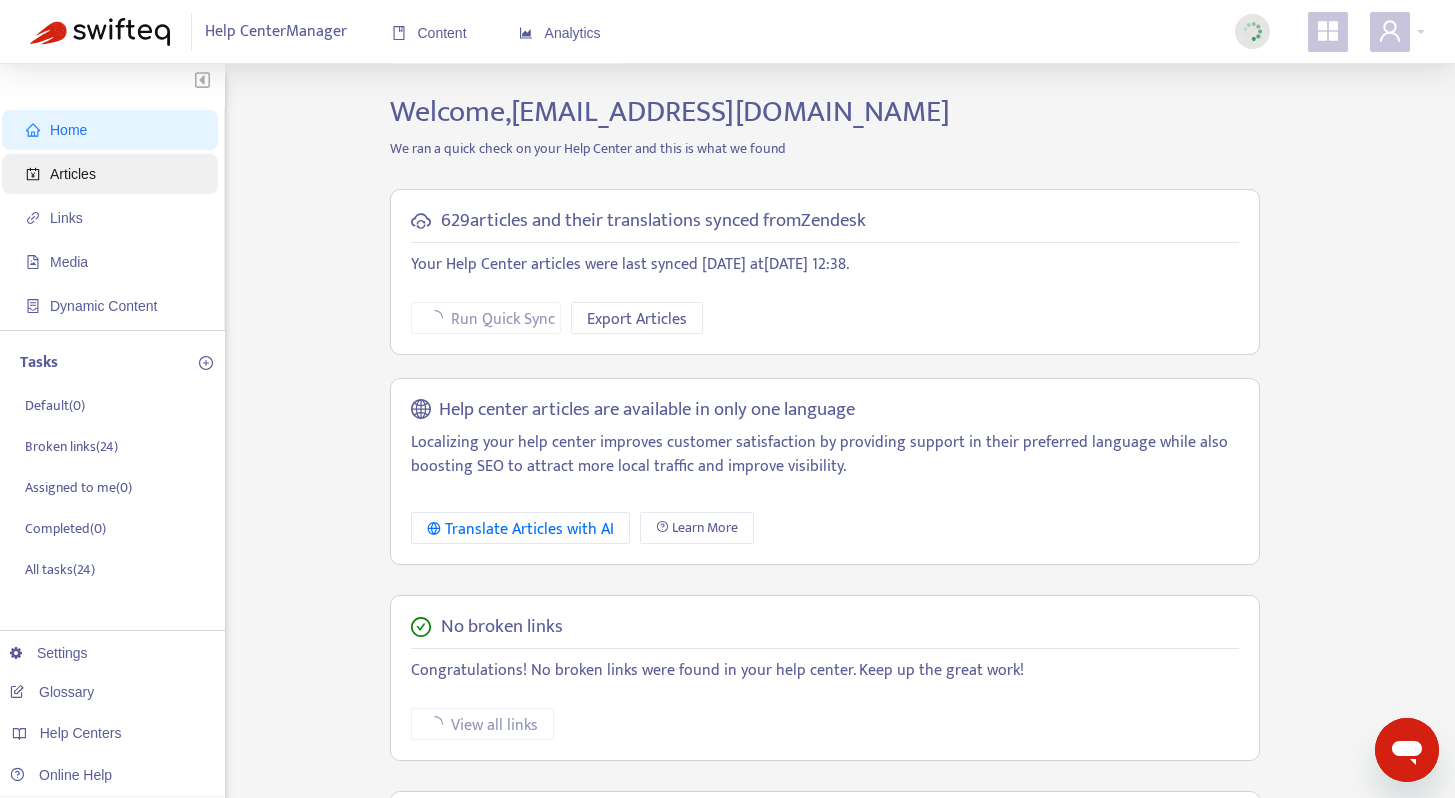 click on "Articles" at bounding box center [114, 174] 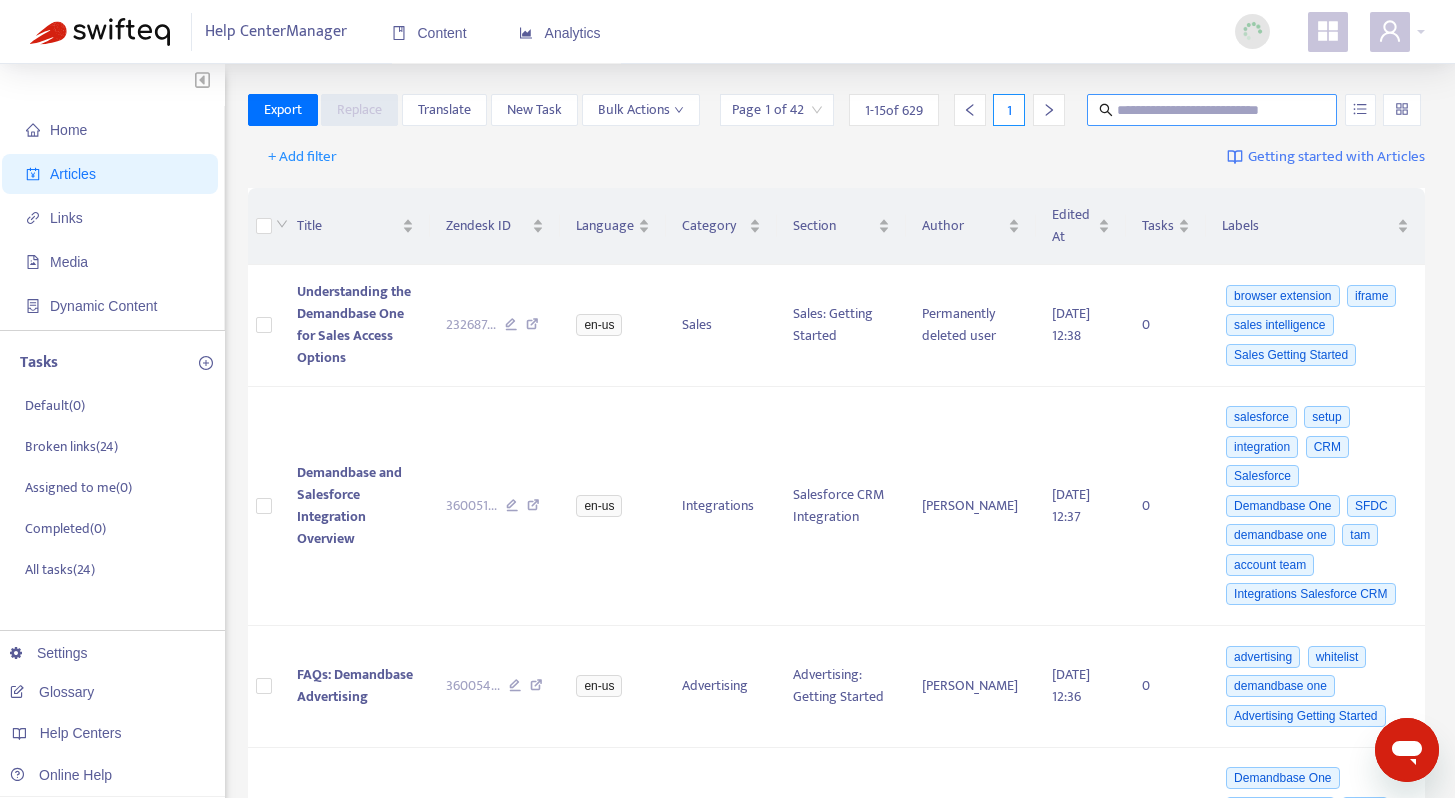 click at bounding box center [1213, 110] 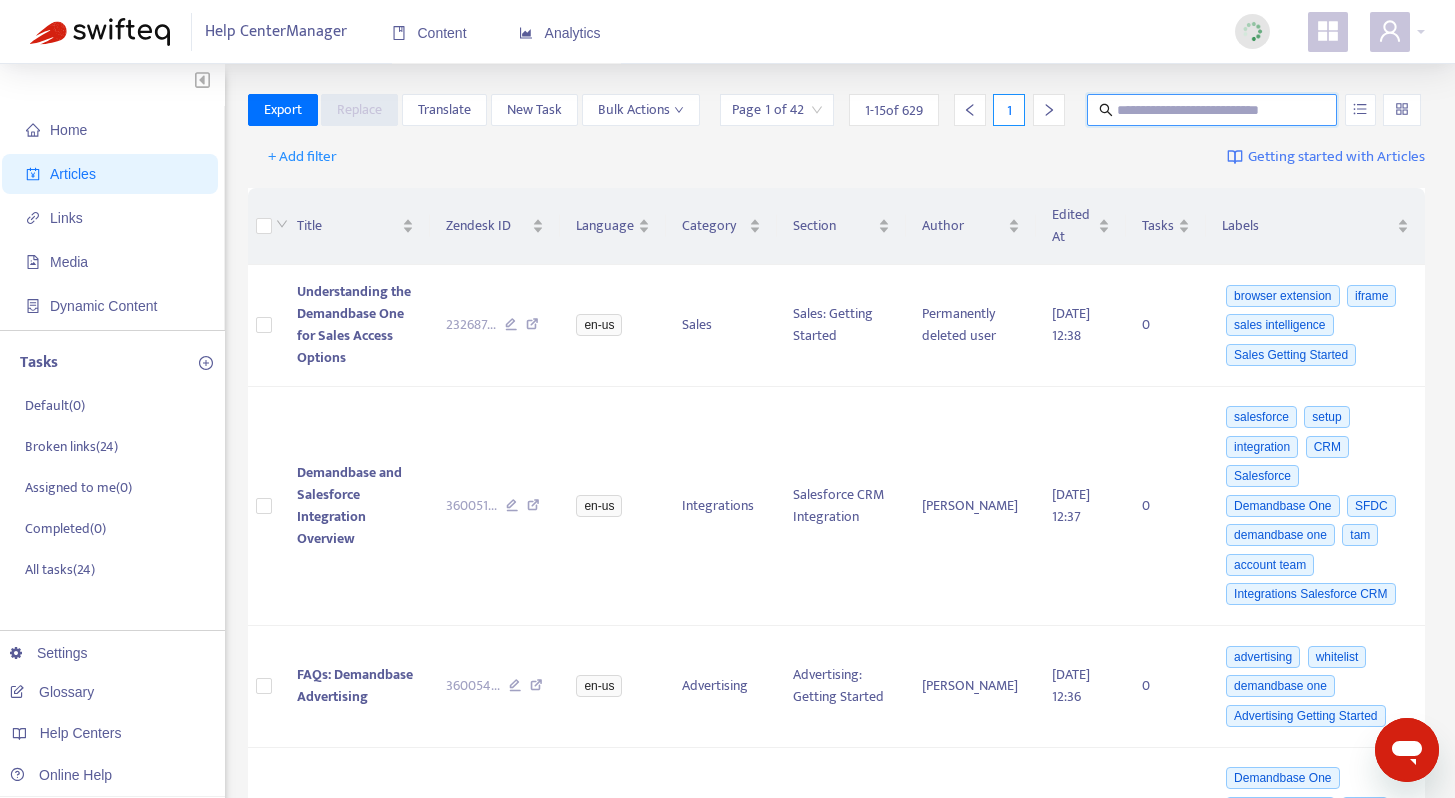 paste on "**********" 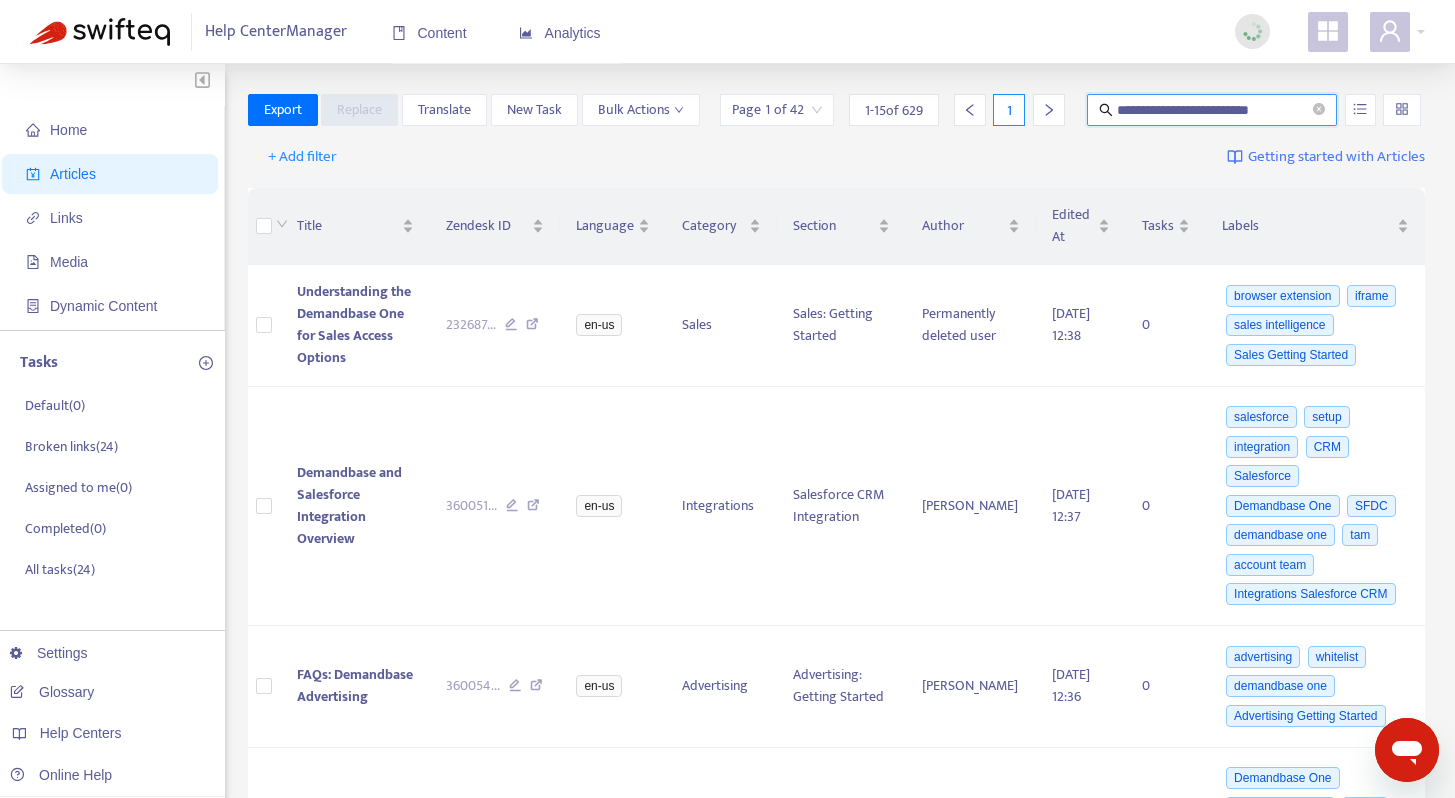 type on "**********" 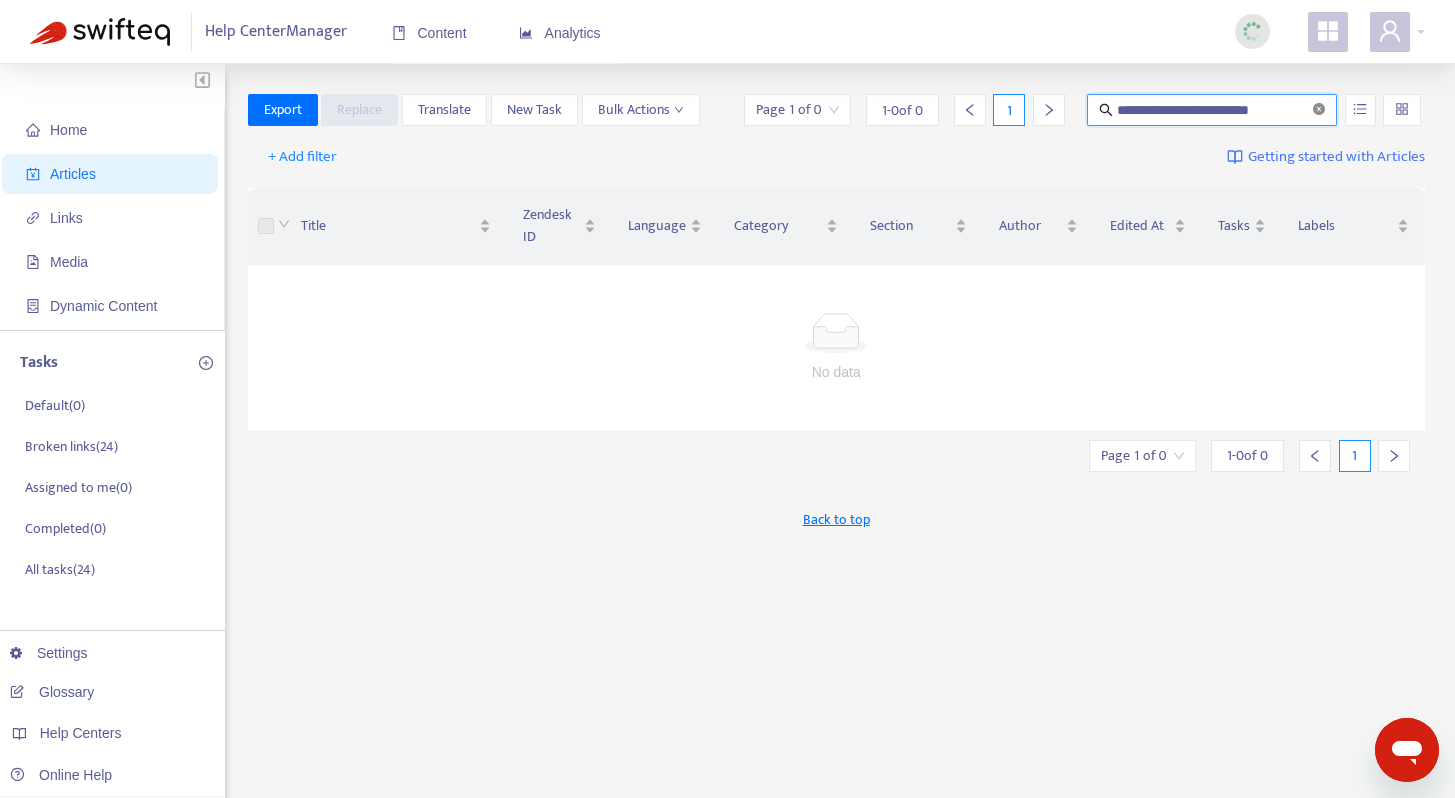 click at bounding box center [1319, 110] 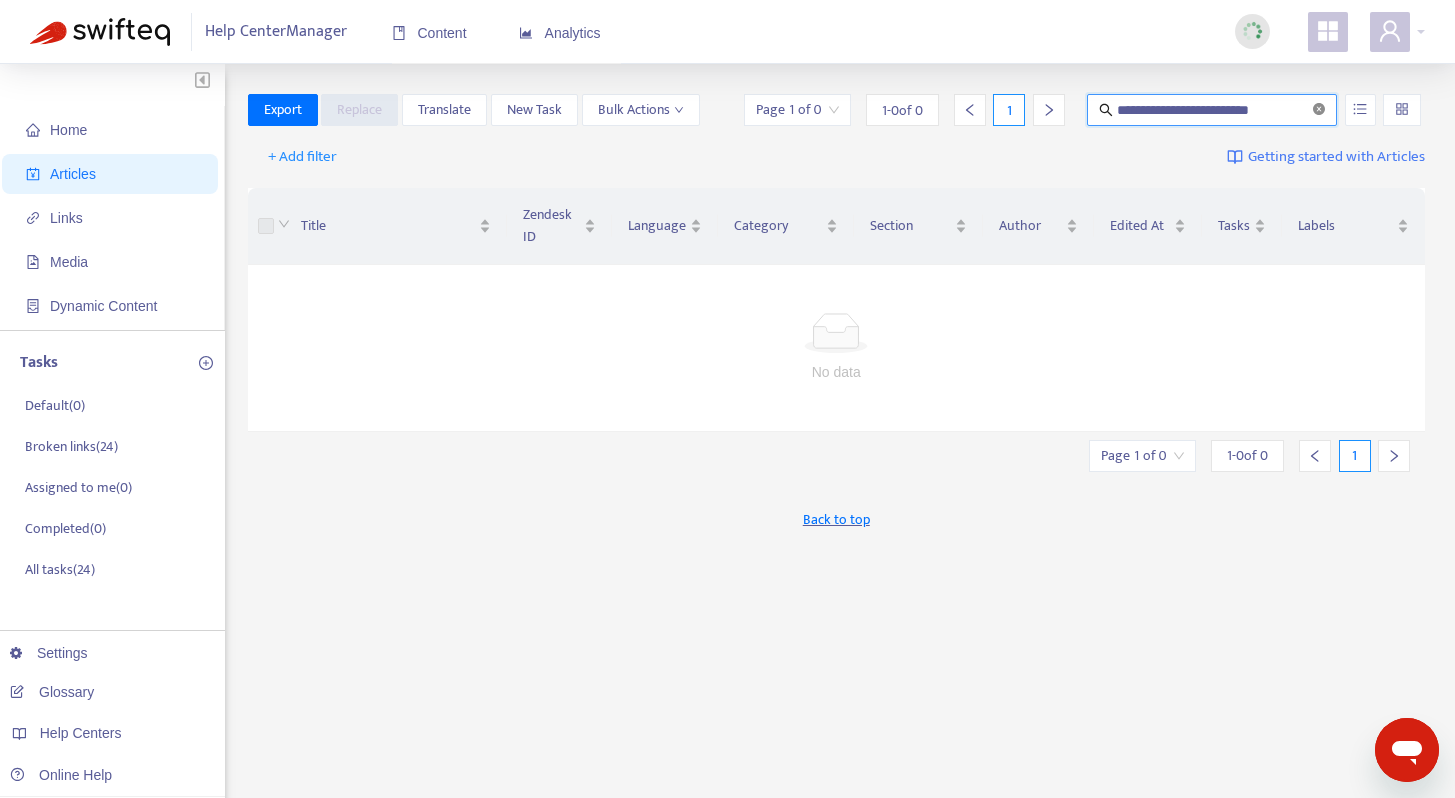 type 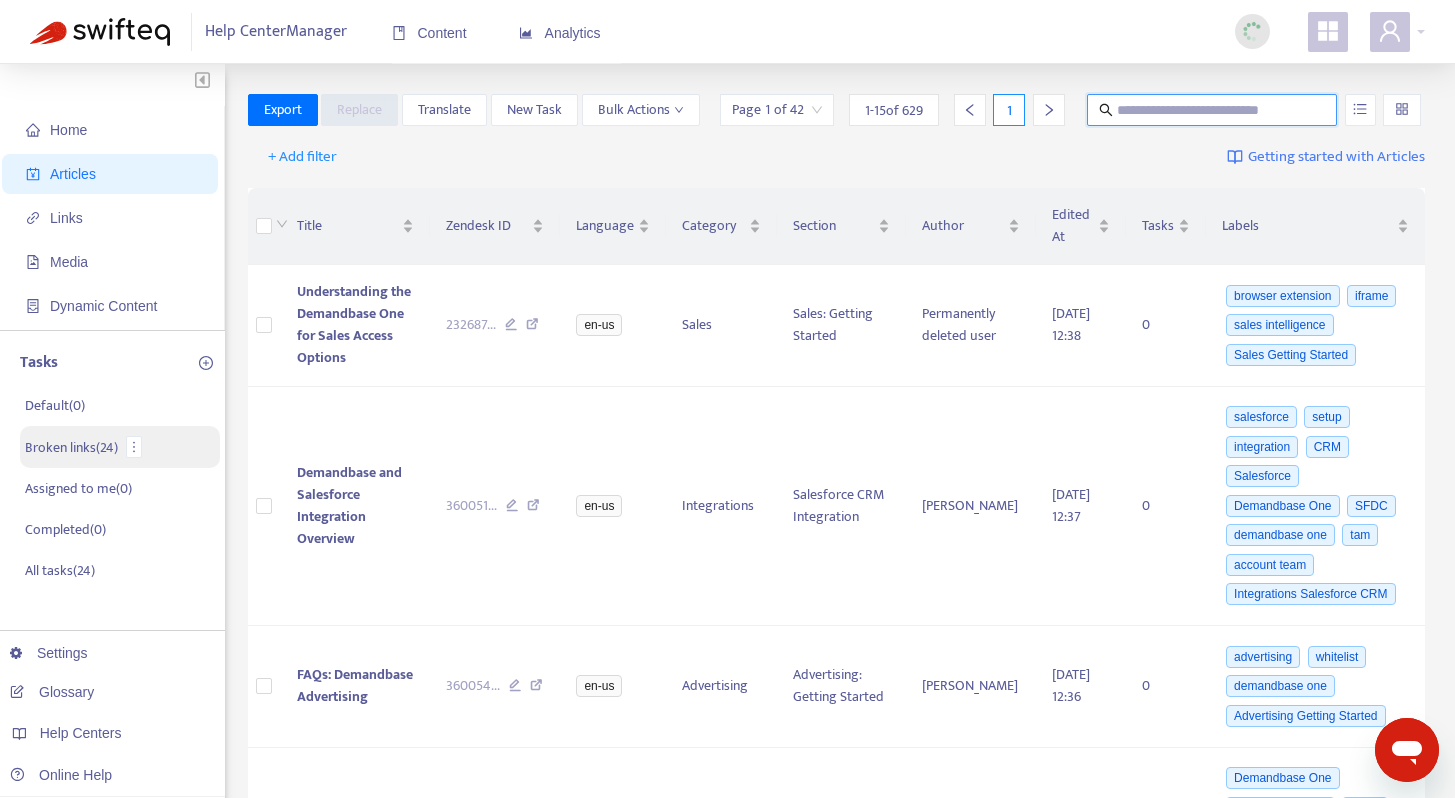 click on "Broken links  ( 24 )" at bounding box center [71, 447] 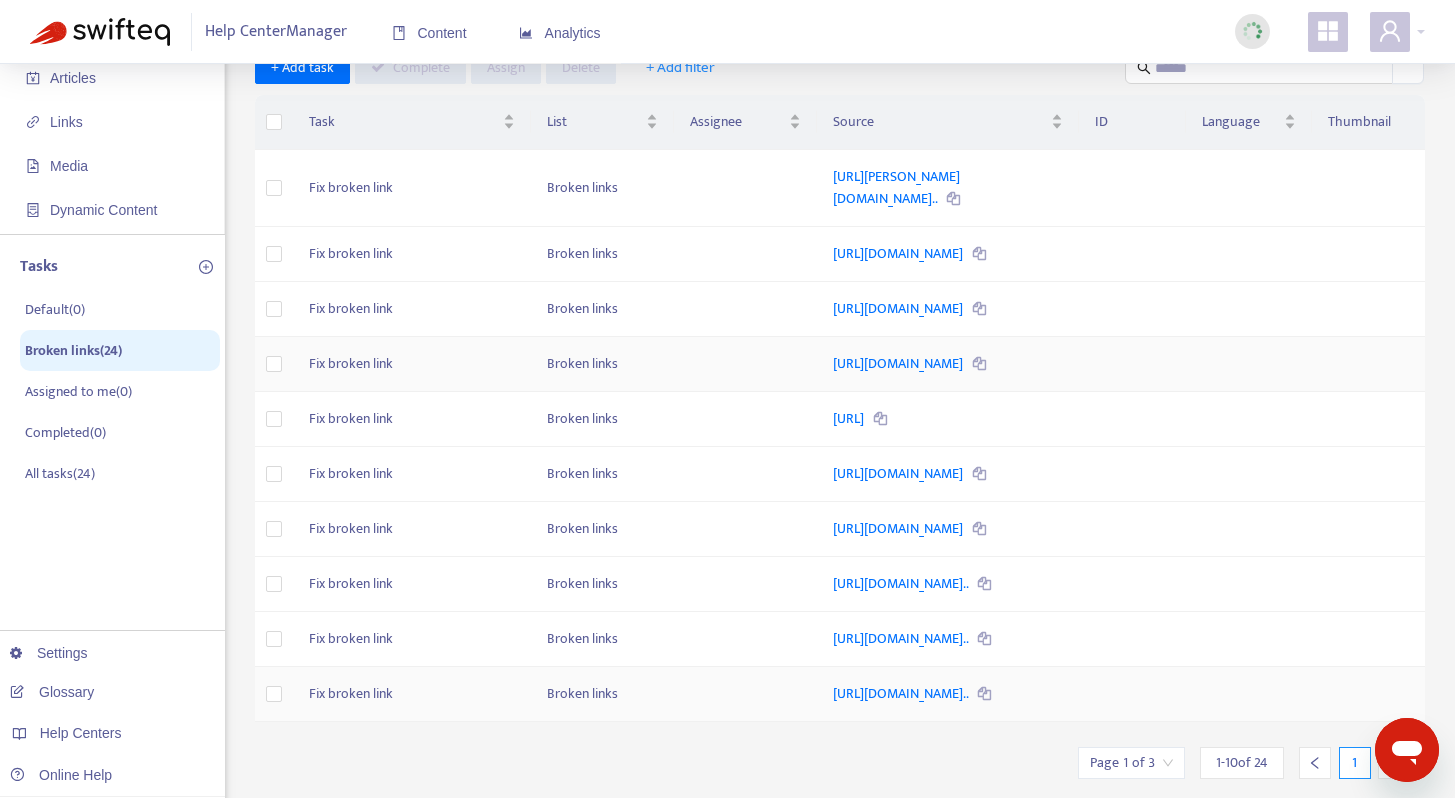 scroll, scrollTop: 0, scrollLeft: 0, axis: both 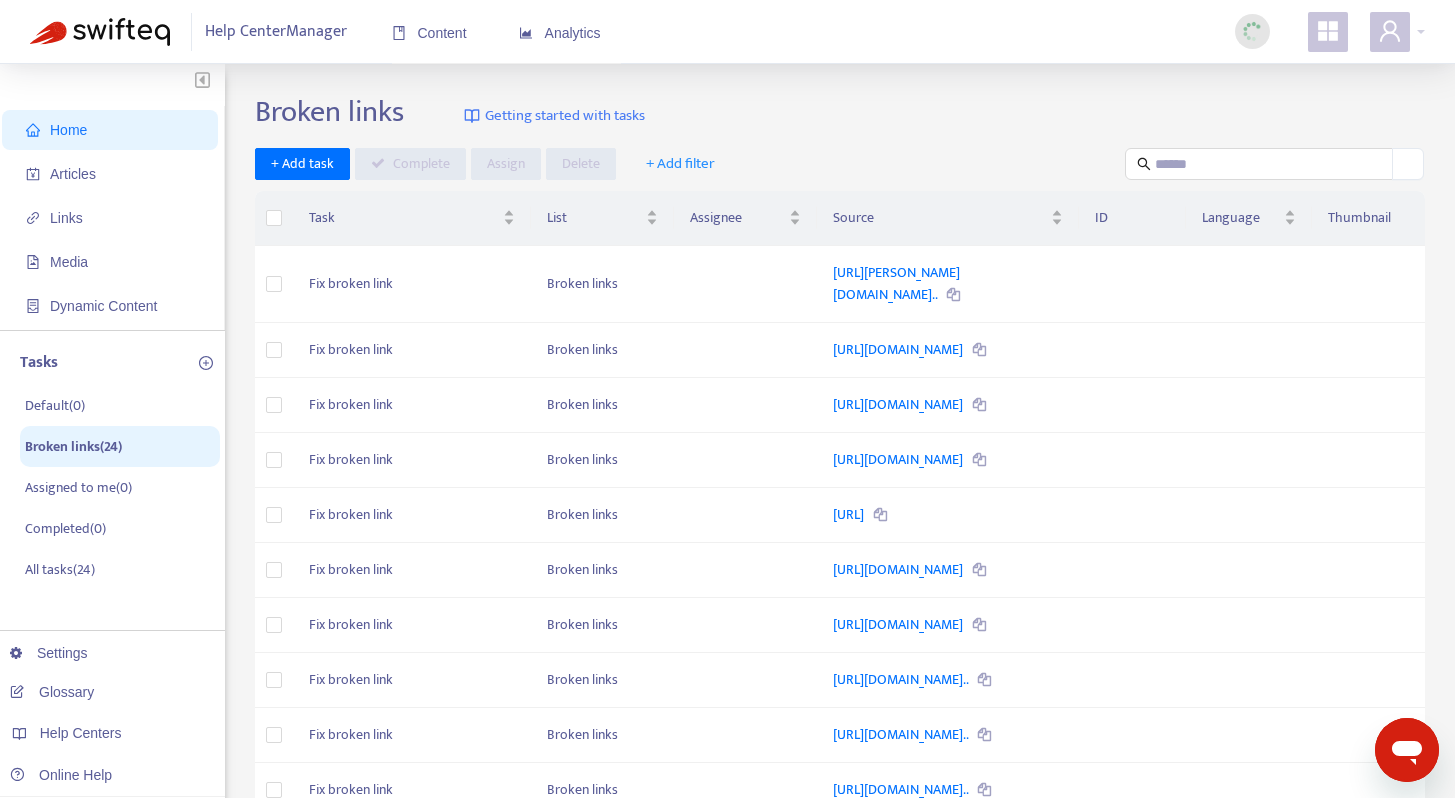 click on "Home" at bounding box center (114, 130) 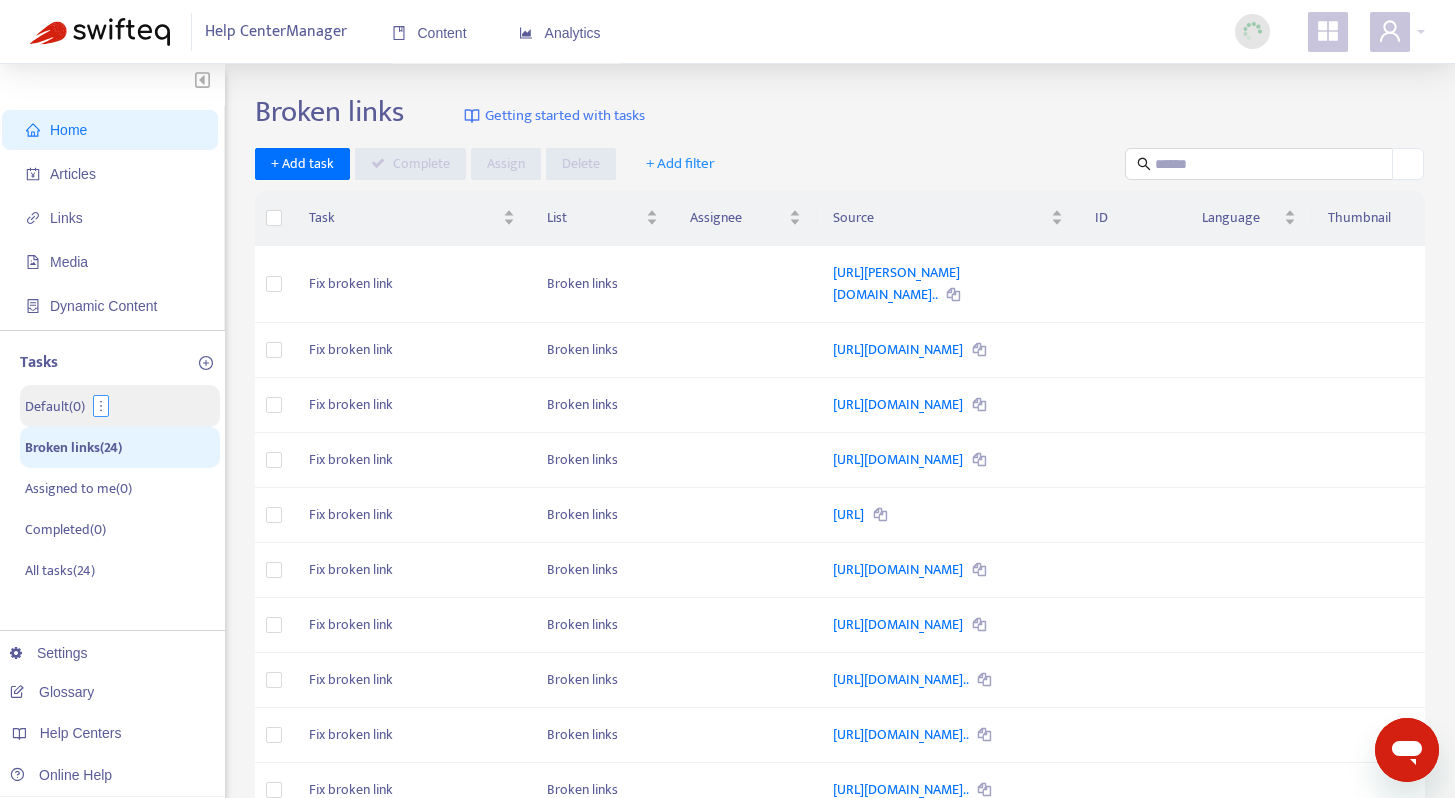 click at bounding box center (101, 406) 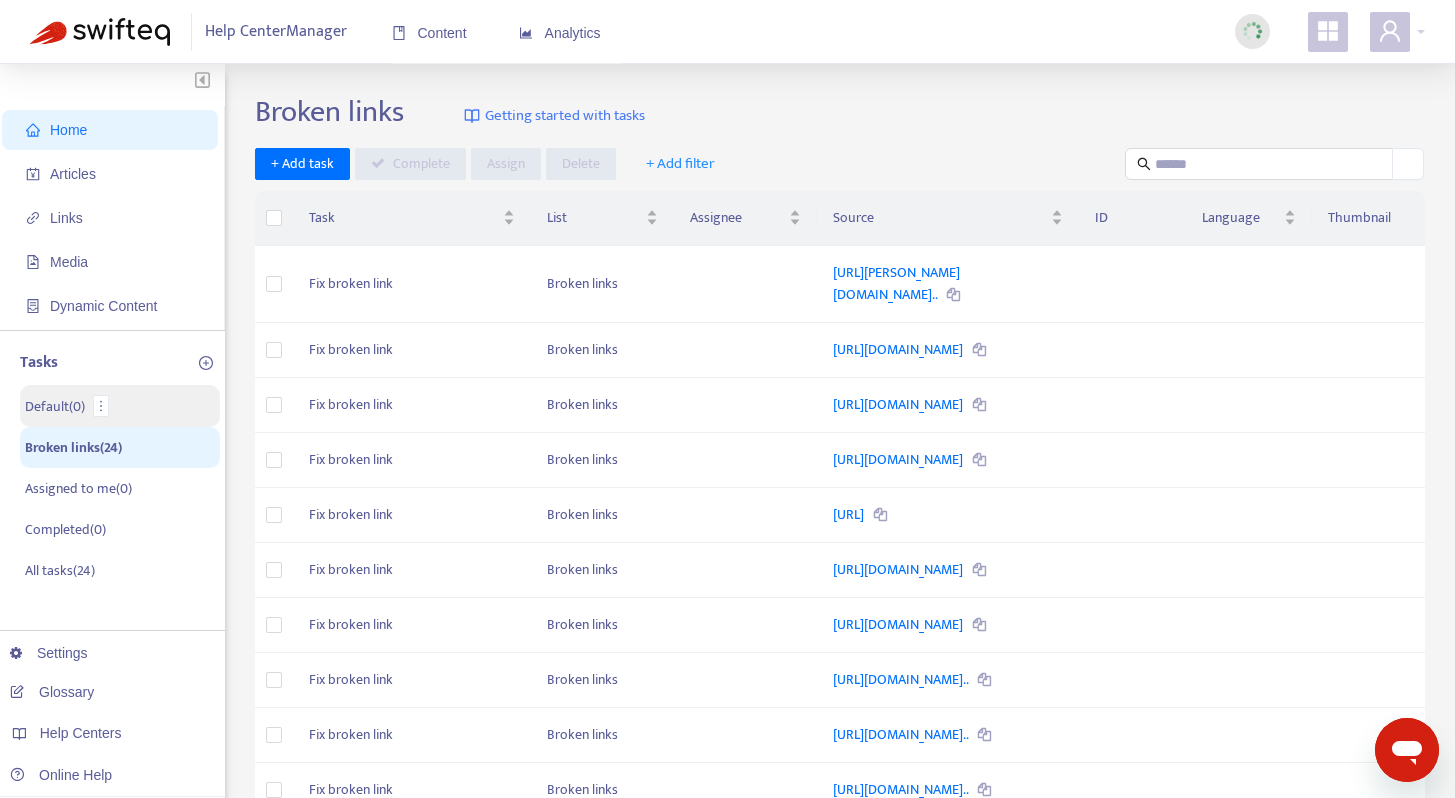 click on "Default  ( 0 )" at bounding box center (55, 406) 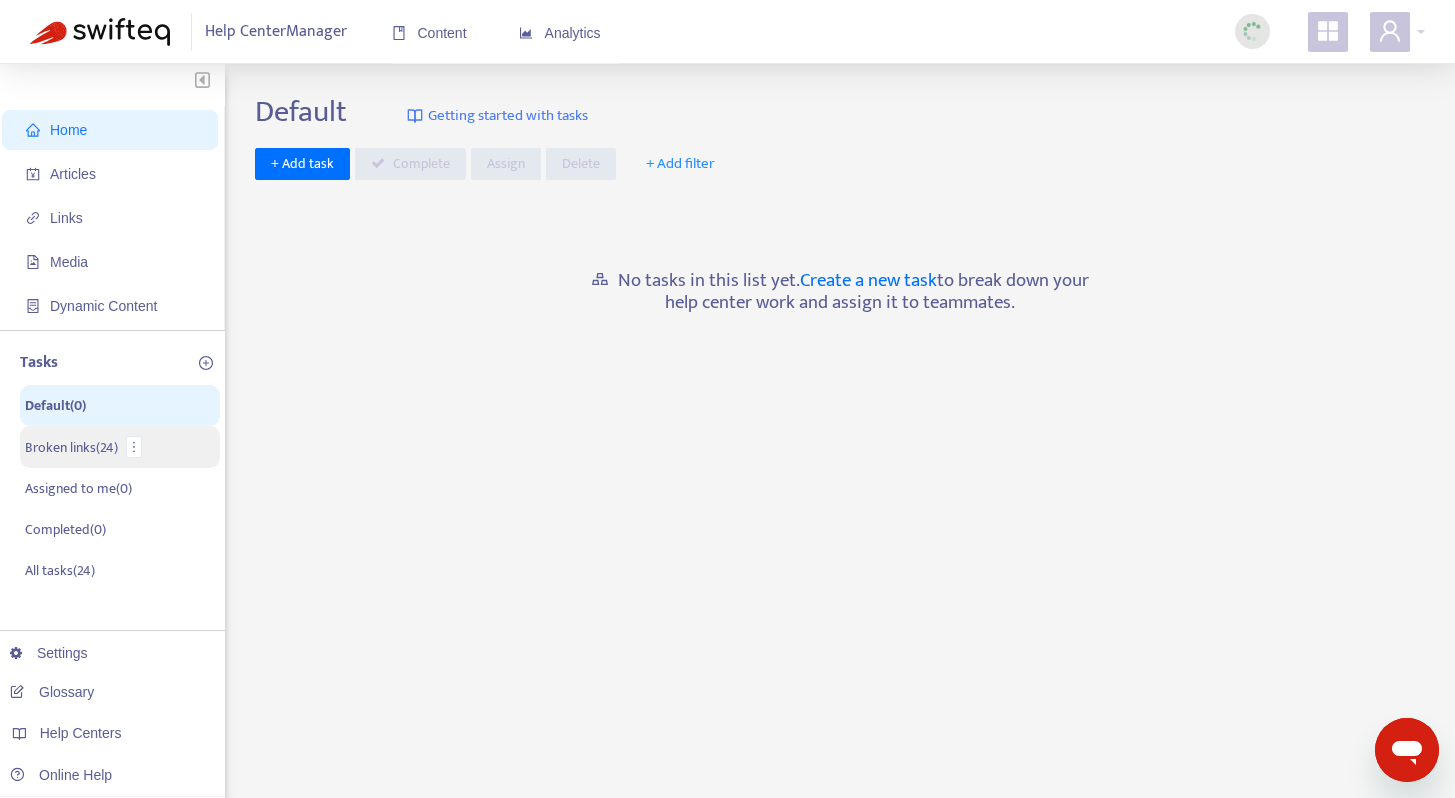 click on "Broken links  ( 24 )" at bounding box center [71, 447] 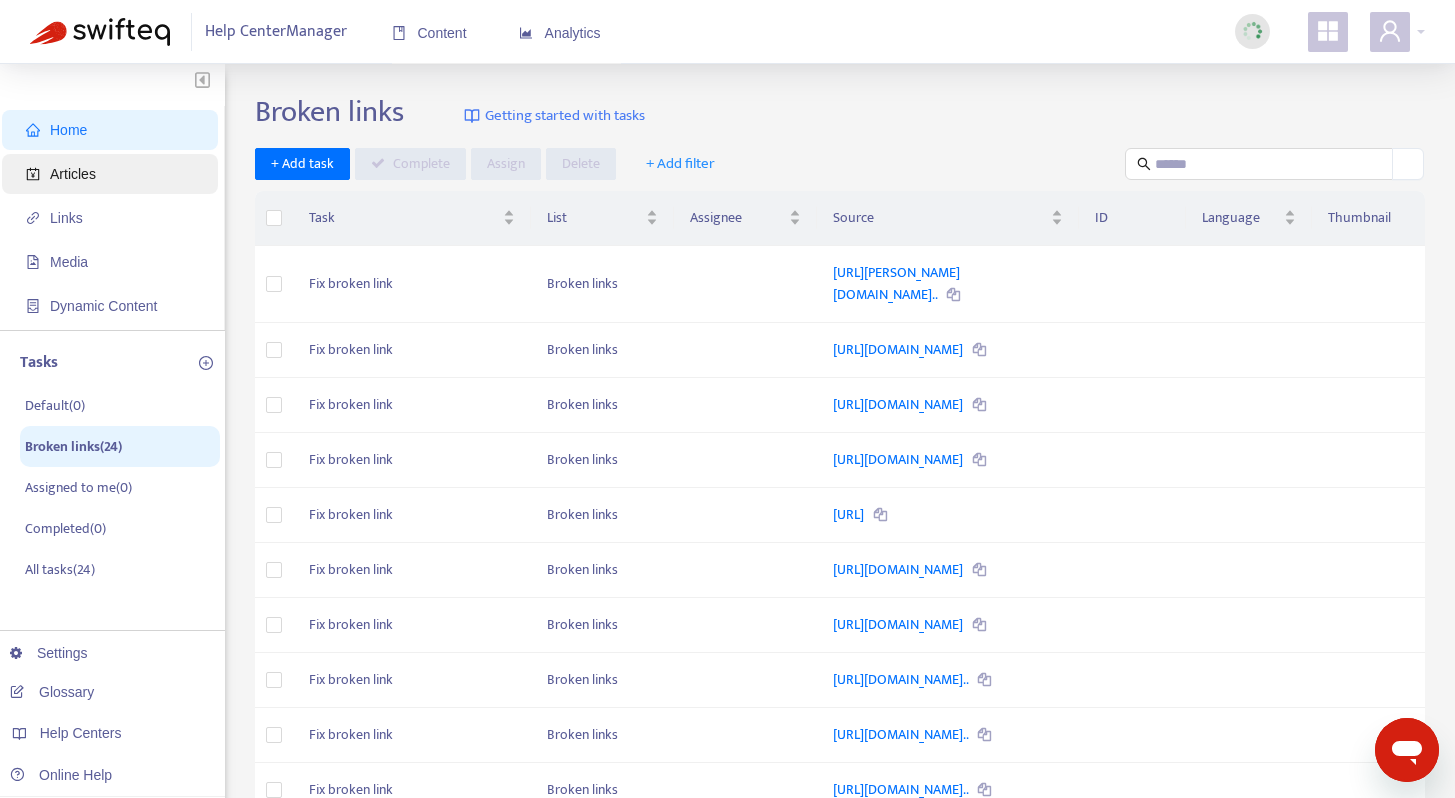 click on "Articles" at bounding box center (114, 174) 